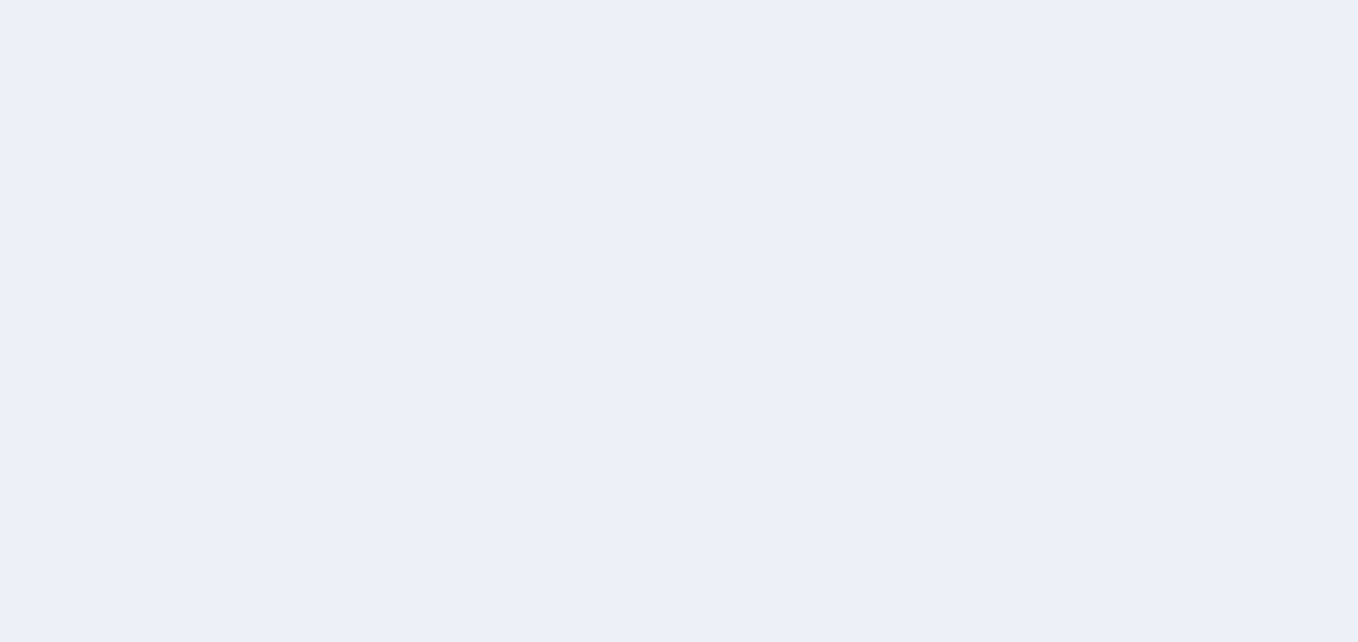 scroll, scrollTop: 0, scrollLeft: 0, axis: both 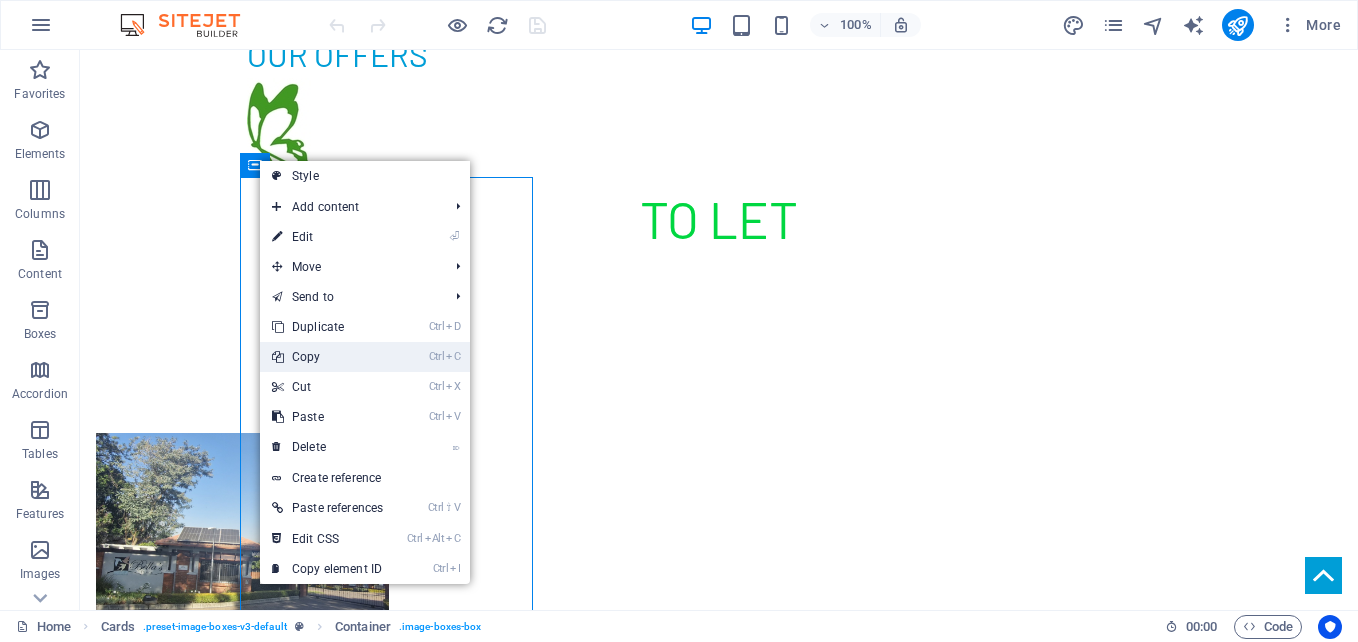 click on "Ctrl C  Copy" at bounding box center (327, 357) 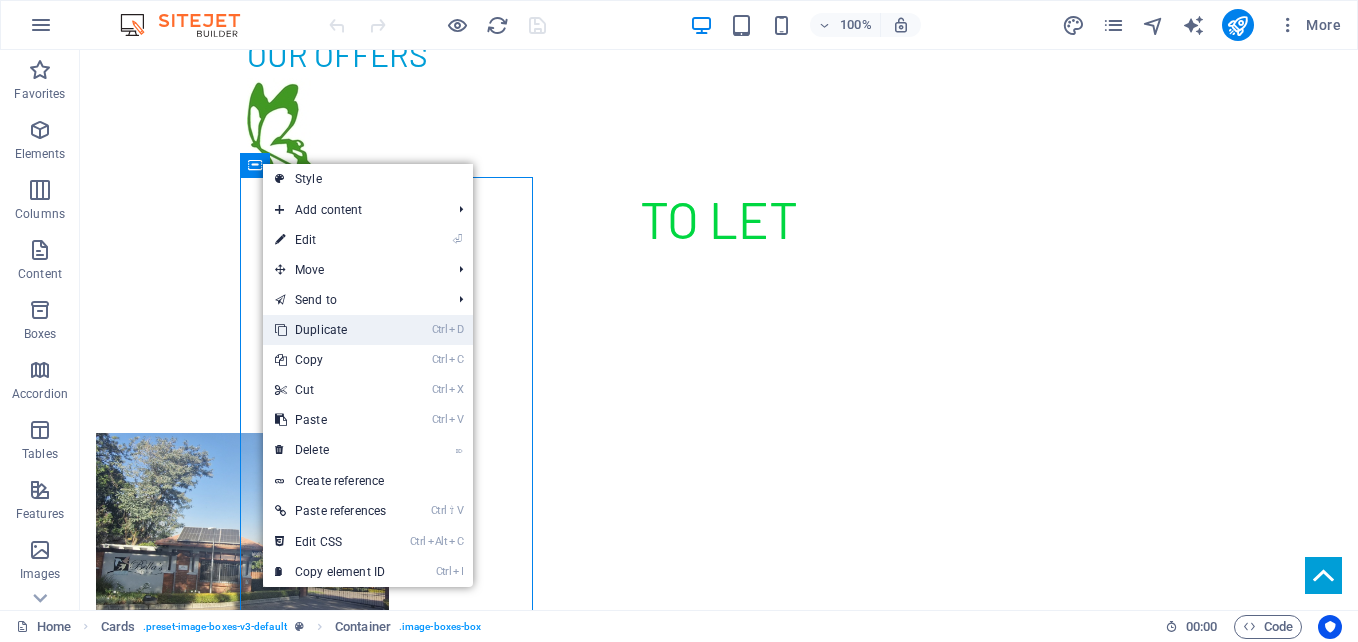 click on "Ctrl D  Duplicate" at bounding box center (330, 330) 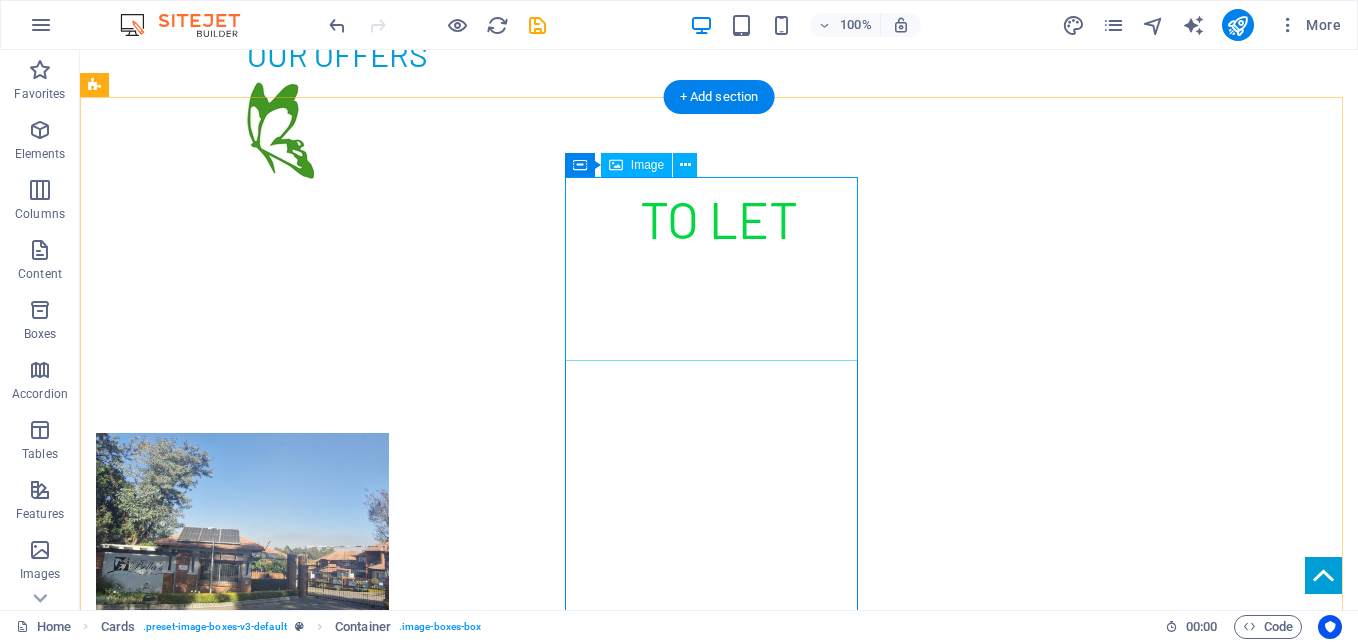 click at bounding box center [242, 1314] 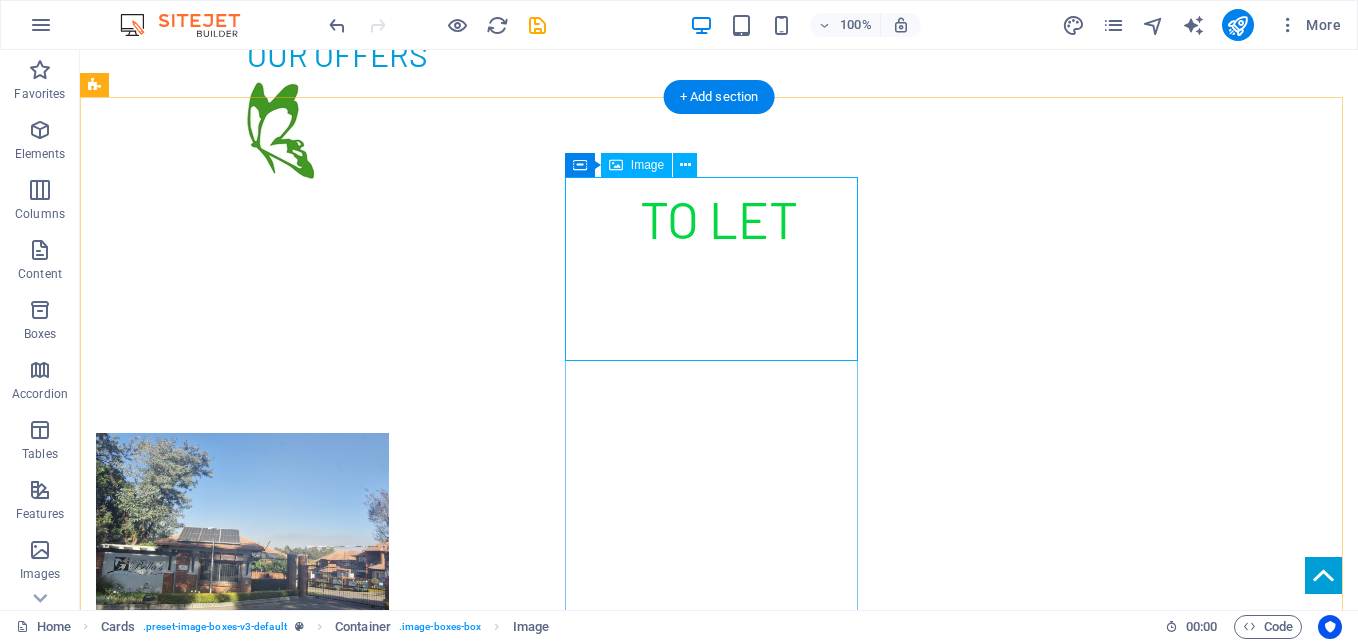 click at bounding box center (242, 1314) 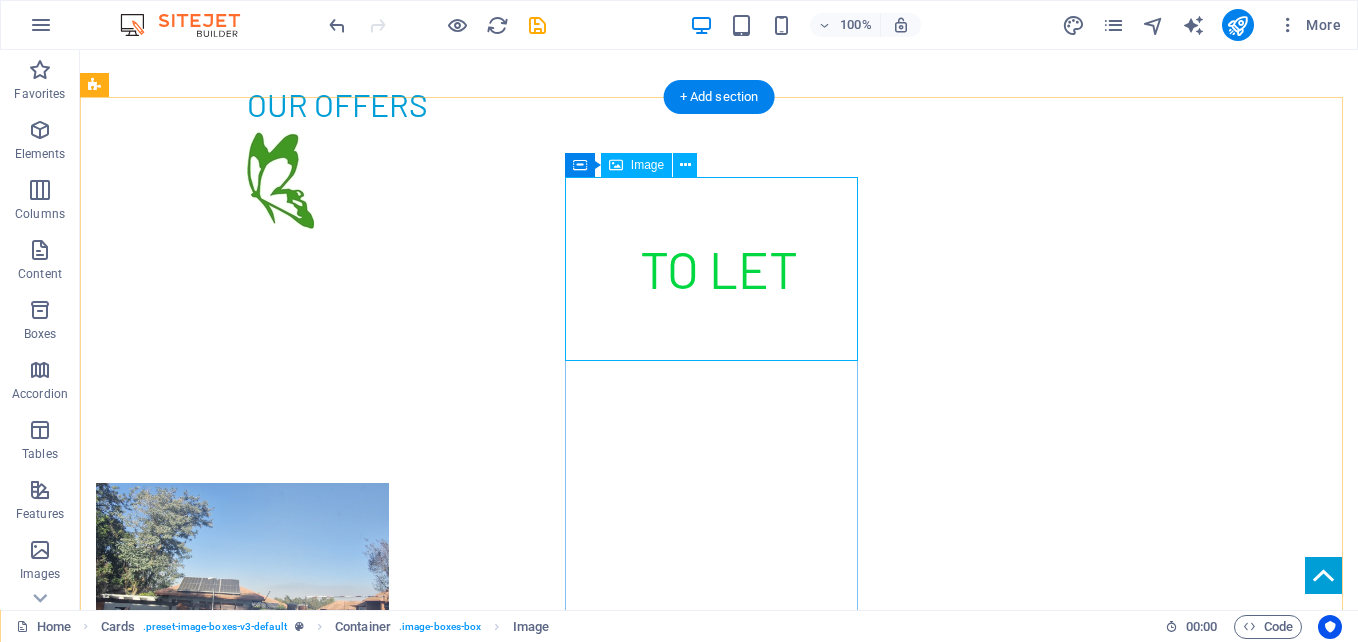 select on "%" 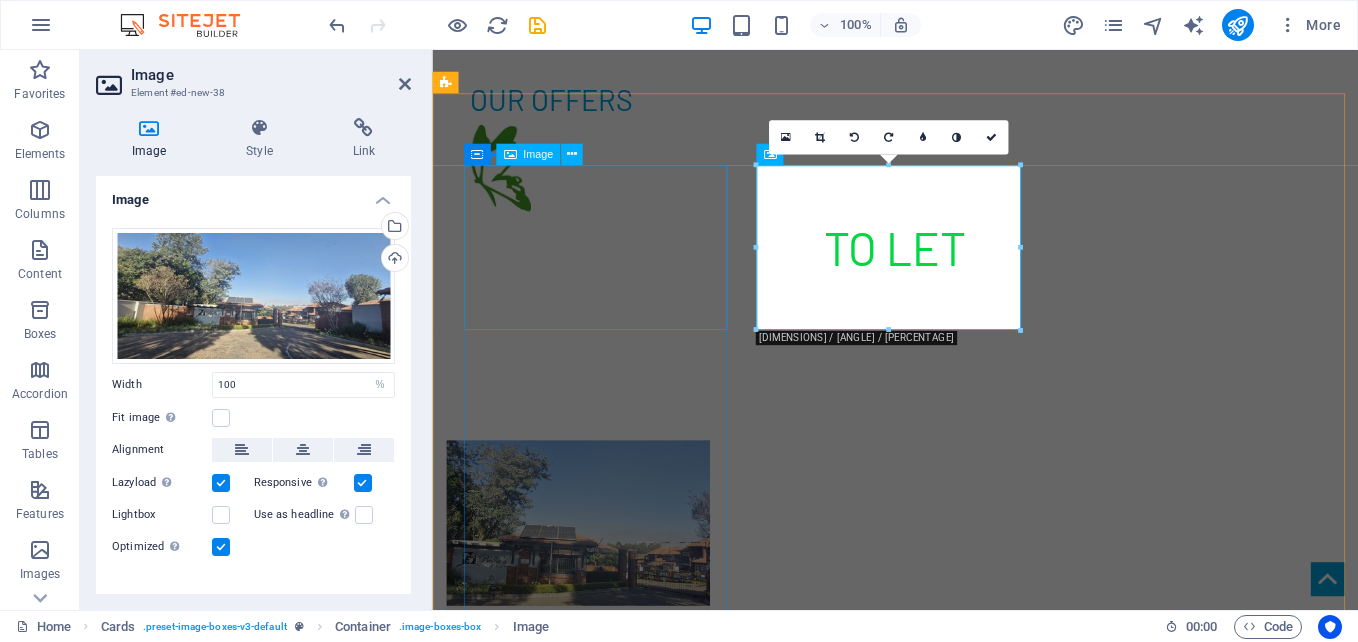 scroll, scrollTop: 1942, scrollLeft: 0, axis: vertical 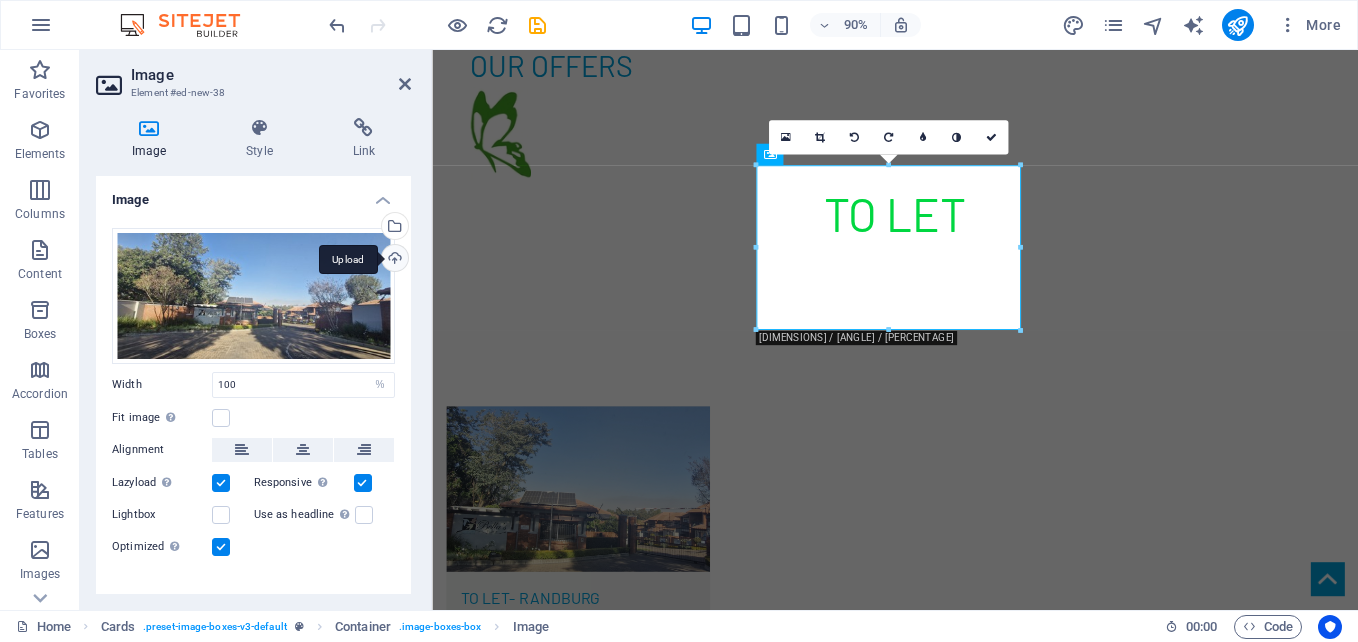 click on "Upload" at bounding box center (393, 260) 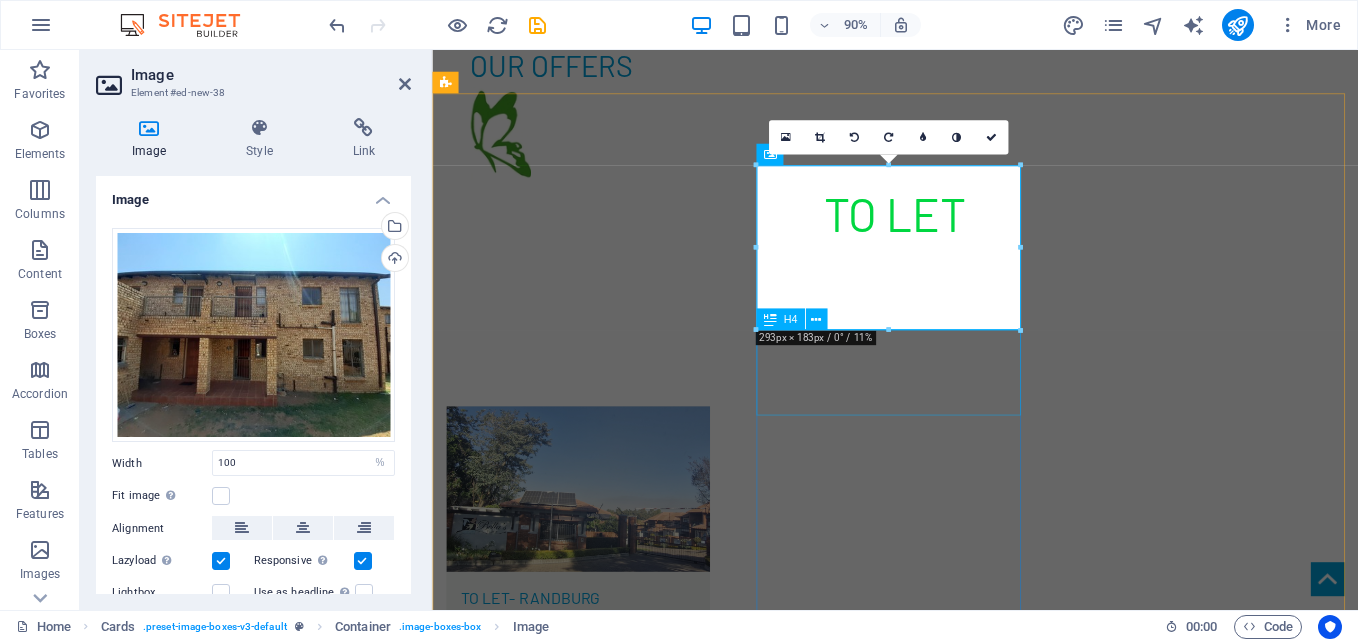click on "TO LeT- RANDBURG r8 500PM OCCUPATION : IMM" at bounding box center [594, 1467] 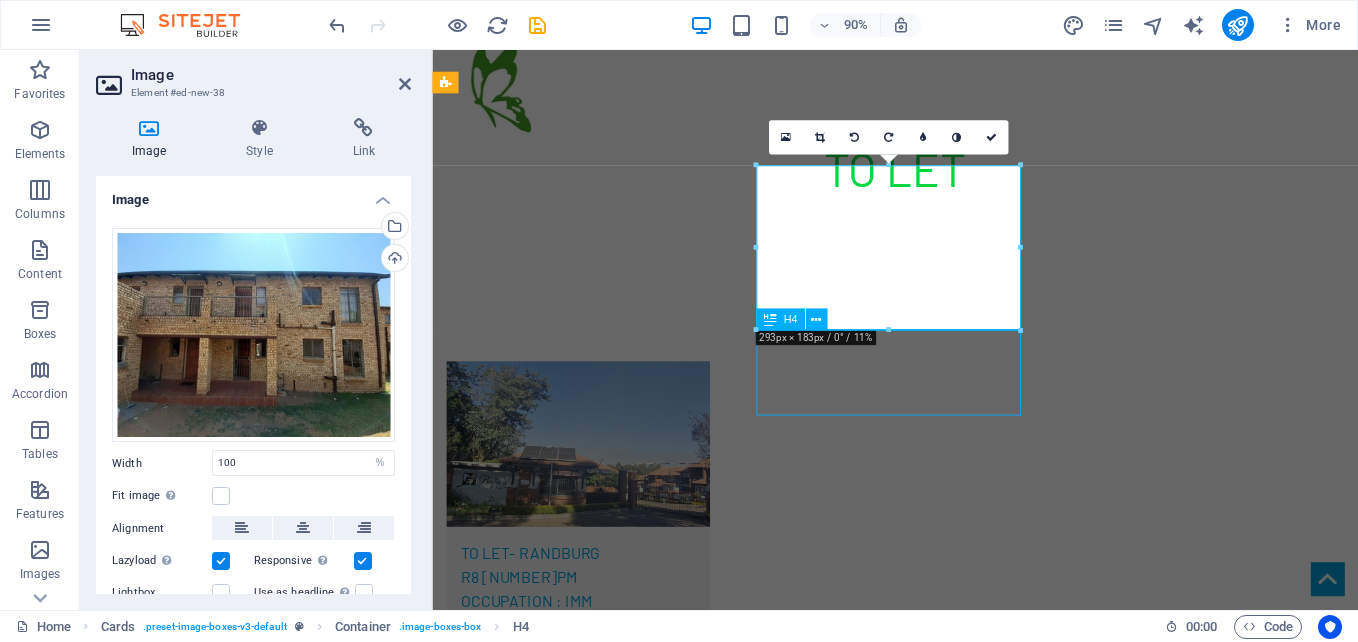 scroll, scrollTop: 1905, scrollLeft: 0, axis: vertical 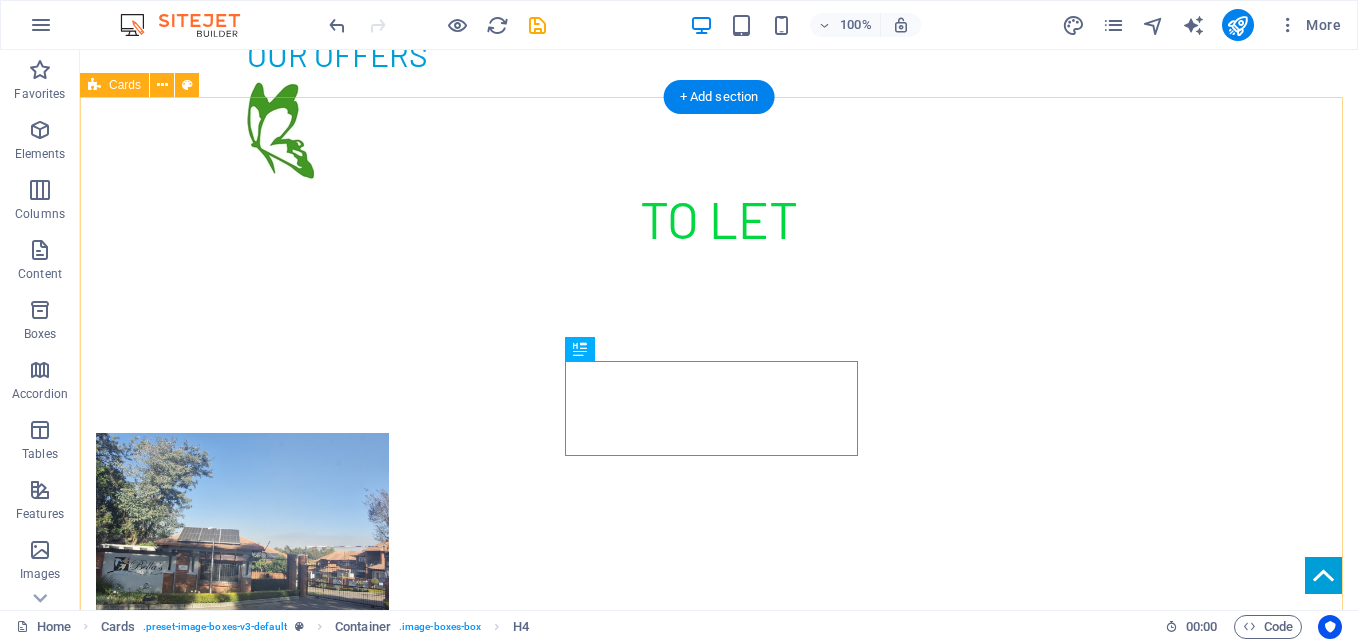 click on "TO LeT- RANDBURG r8 500PM OCCUPATION : IMM Modern 2-Bedroom Apartment for Rent Discover comfortable and secure living in this modern 2-bedroom, 2-bathroom apartment. The unit features an open-plan lounge and a neat, functional kitchen, perfect for easy living and entertaining. Step out onto your private balcony and enjoy the fresh air and views. Located in a safe and secure complex, ideal for professionals, couples, or small families. Rental excludes: Electricity, water, gas, and sewer TO LeT- RANDBURG r8 500PM OCCUPATION : IMM Modern 2-Bedroom Apartment for Rent Discover comfortable and secure living in this modern 2-bedroom, 2-bathroom apartment. The unit features an open-plan lounge and a neat, functional kitchen, perfect for easy living and entertaining. Step out onto your private balcony and enjoy the fresh air and views. Located in a safe and secure complex, ideal for professionals, couples, or small families. Rental excludes: Electricity, water, gas, and sewer" at bounding box center [719, 1214] 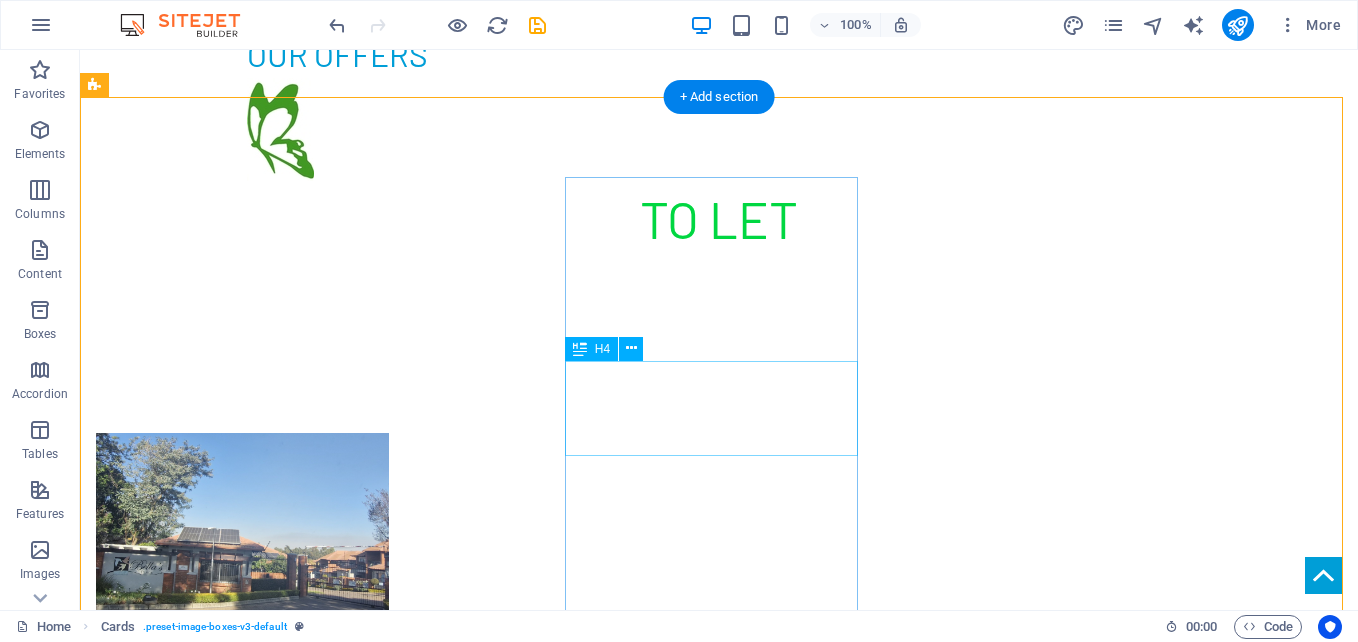 click on "TO LeT- RANDBURG r8 500PM OCCUPATION : IMM" at bounding box center [242, 1454] 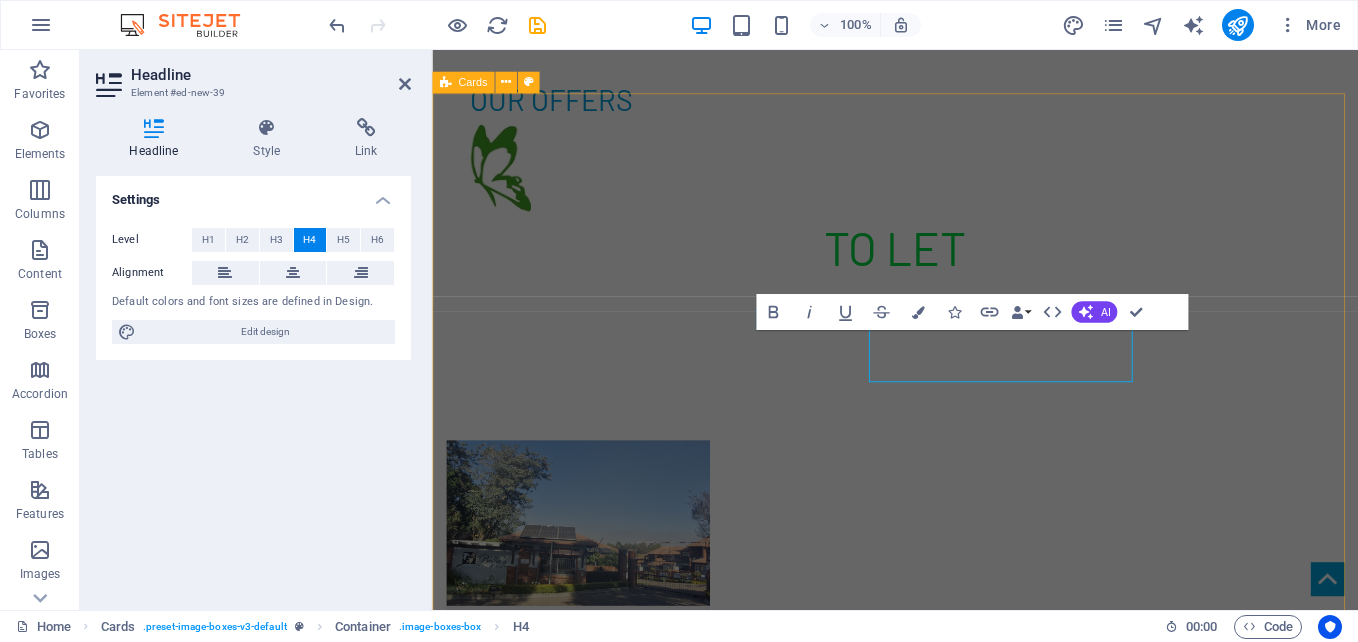 scroll, scrollTop: 1942, scrollLeft: 0, axis: vertical 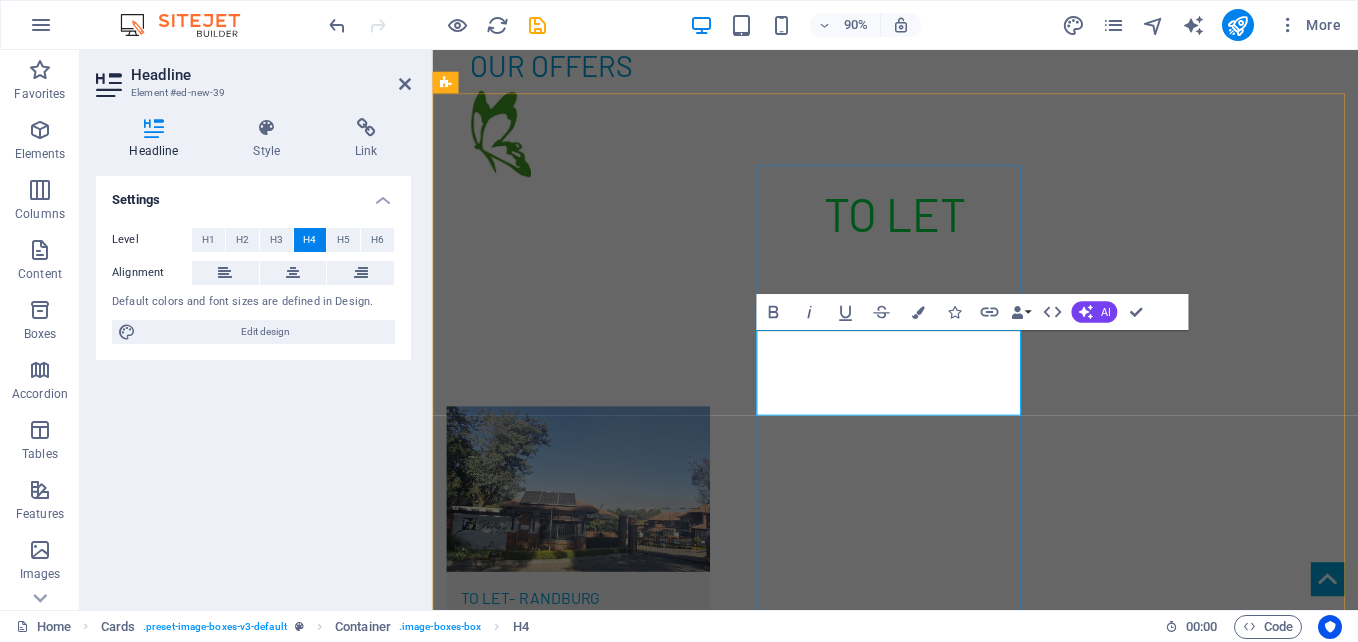 click on "TO LeT- RANDBURG r8 500PM OCCUPATION : IMM" at bounding box center (594, 1467) 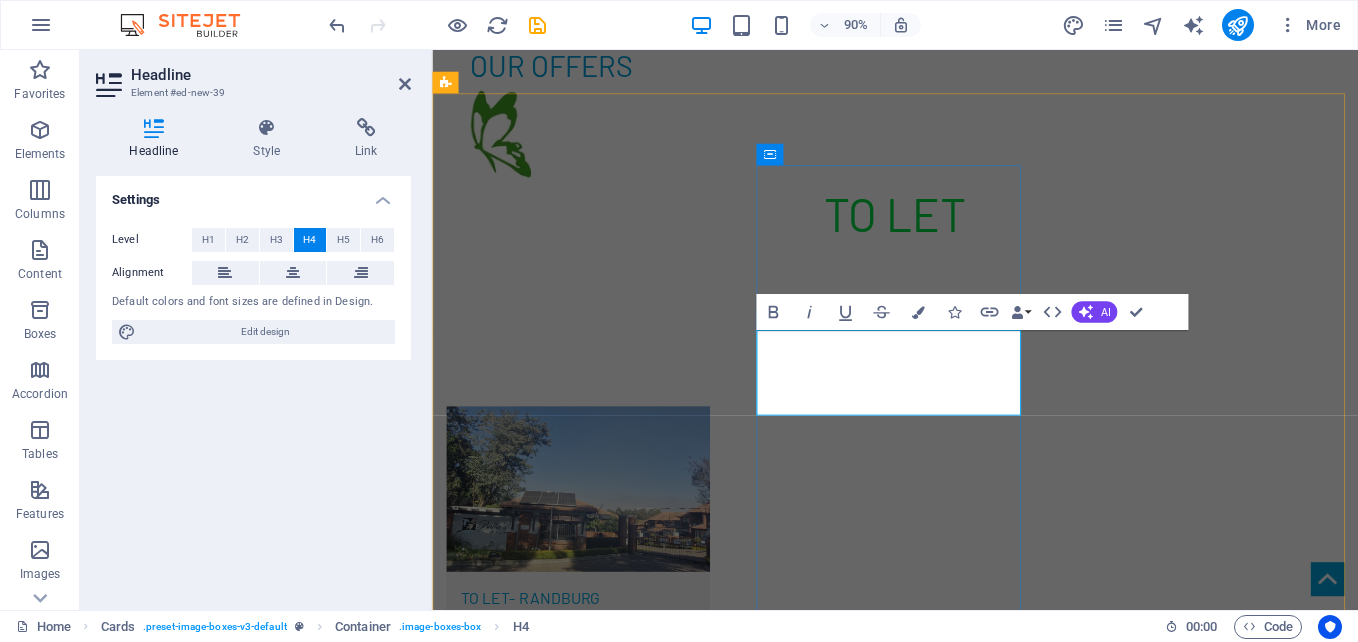 click on "TO LeT- HONEYDEW r5 [NUMBER]PM OCCUPATION : [DATE]" at bounding box center (594, 1475) 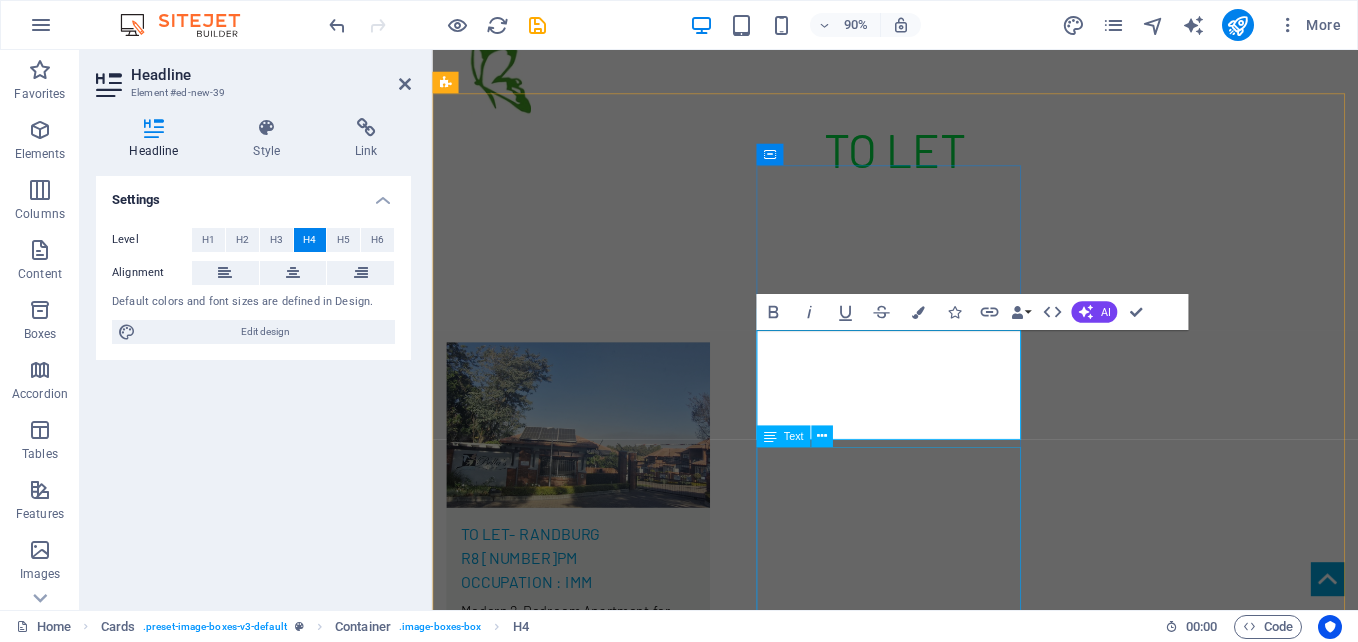 scroll, scrollTop: 2042, scrollLeft: 0, axis: vertical 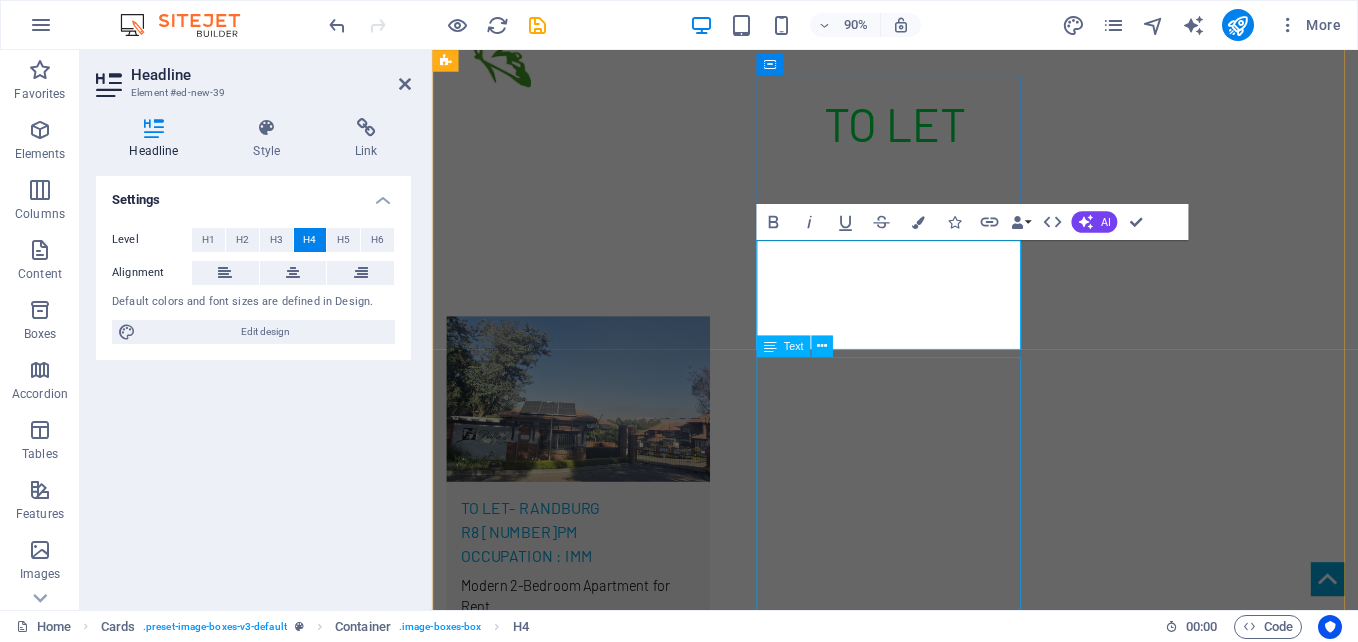 click on "Modern 2-Bedroom Apartment for Rent Discover comfortable and secure living in this modern 2-bedroom, 2-bathroom apartment. The unit features an open-plan lounge and a neat, functional kitchen, perfect for easy living and entertaining. Step out onto your private balcony and enjoy the fresh air and views. Located in a safe and secure complex, ideal for professionals, couples, or small families. Rental excludes: Electricity, water, gas, and sewer" at bounding box center (594, 1651) 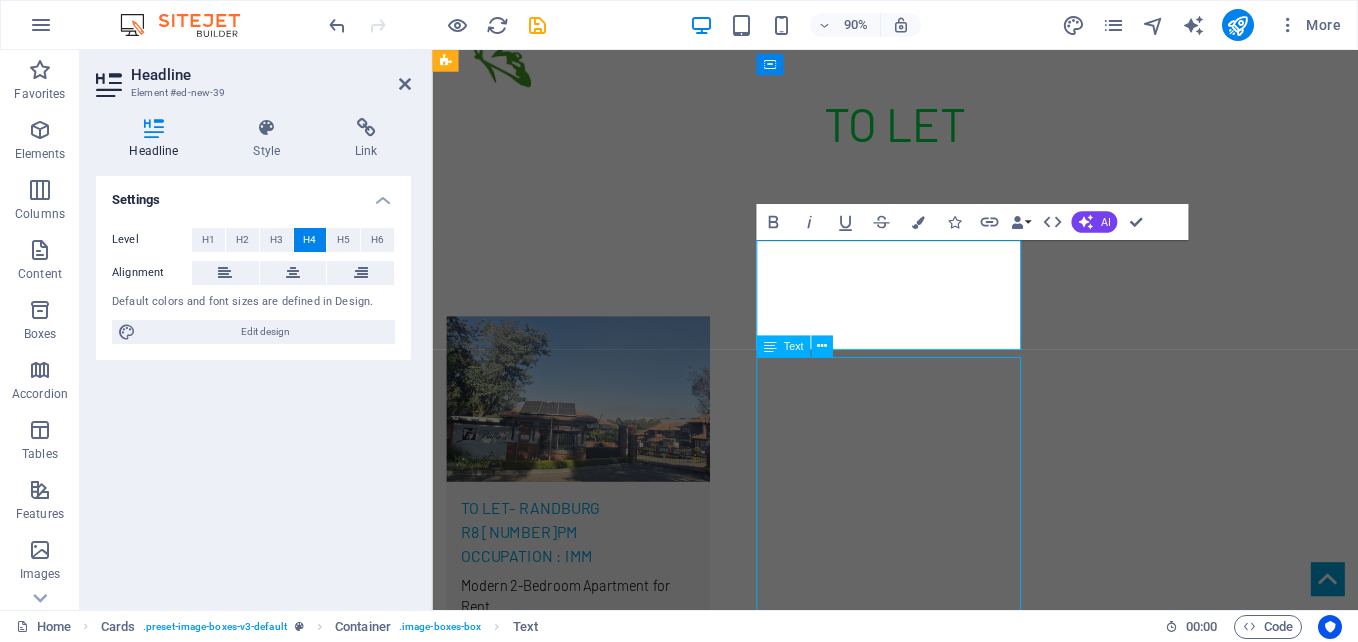 click on "Modern 2-Bedroom Apartment for Rent Discover comfortable and secure living in this modern 2-bedroom, 2-bathroom apartment. The unit features an open-plan lounge and a neat, functional kitchen, perfect for easy living and entertaining. Step out onto your private balcony and enjoy the fresh air and views. Located in a safe and secure complex, ideal for professionals, couples, or small families. Rental excludes: Electricity, water, gas, and sewer" at bounding box center [594, 1651] 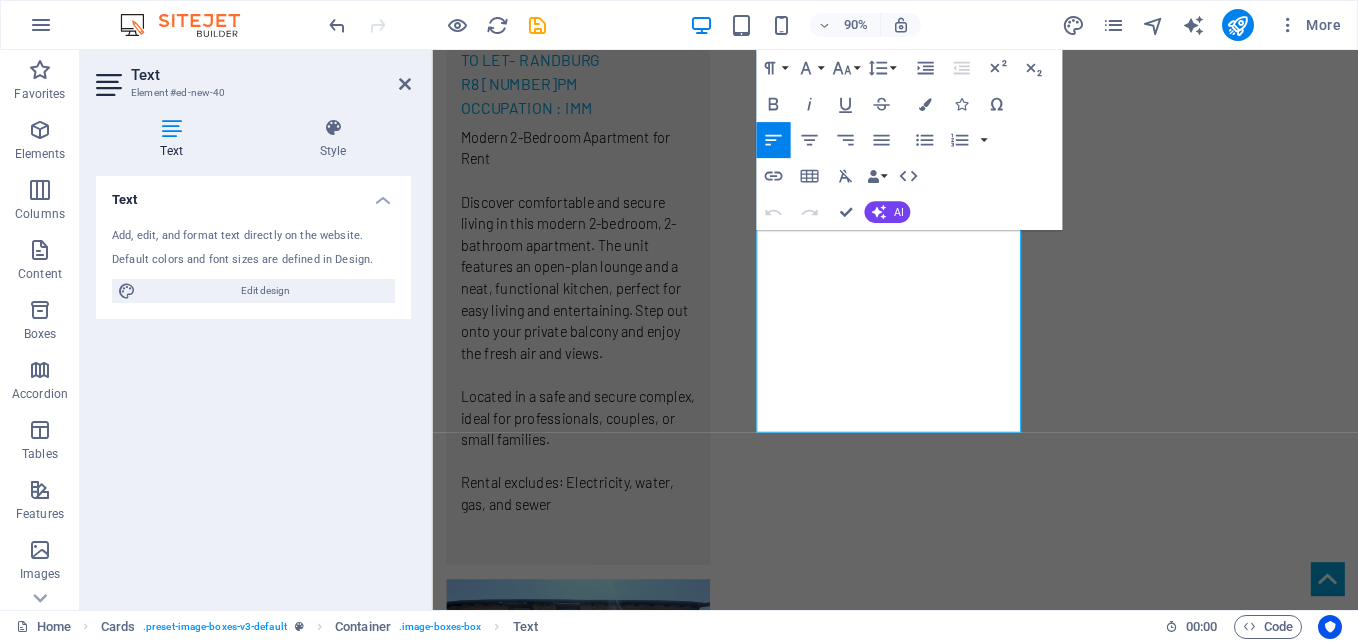 scroll, scrollTop: 2611, scrollLeft: 0, axis: vertical 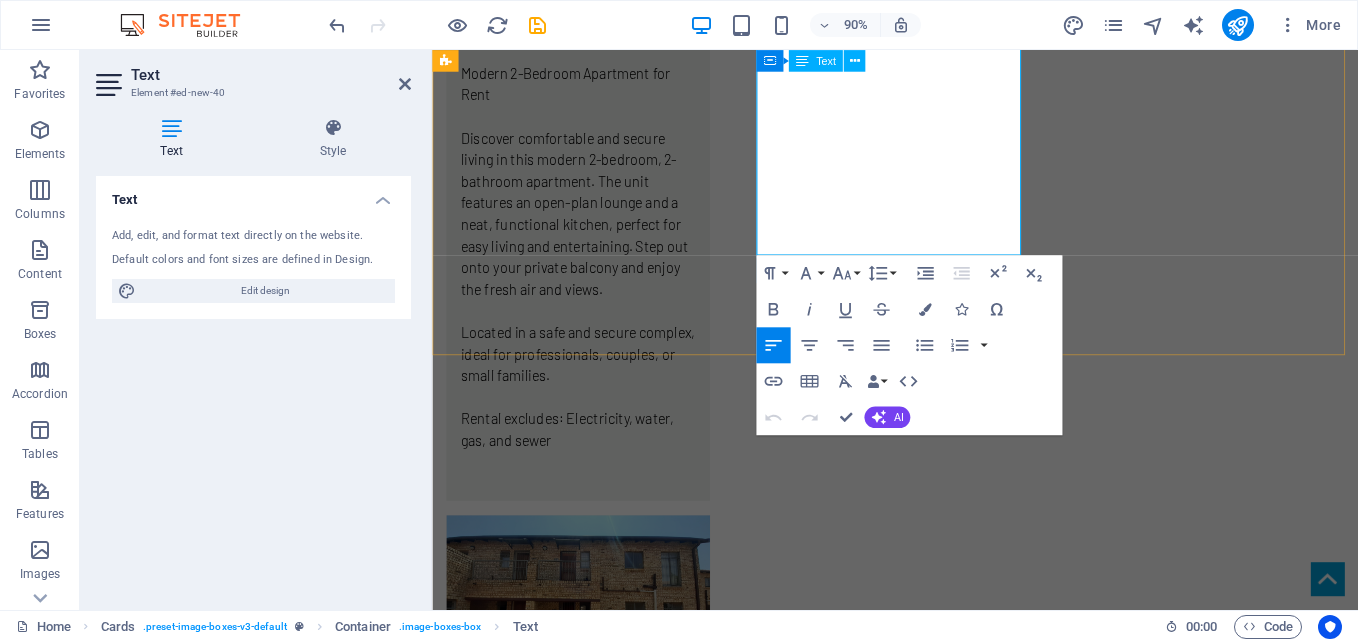 drag, startPoint x: 807, startPoint y: 402, endPoint x: 940, endPoint y: 273, distance: 185.28357 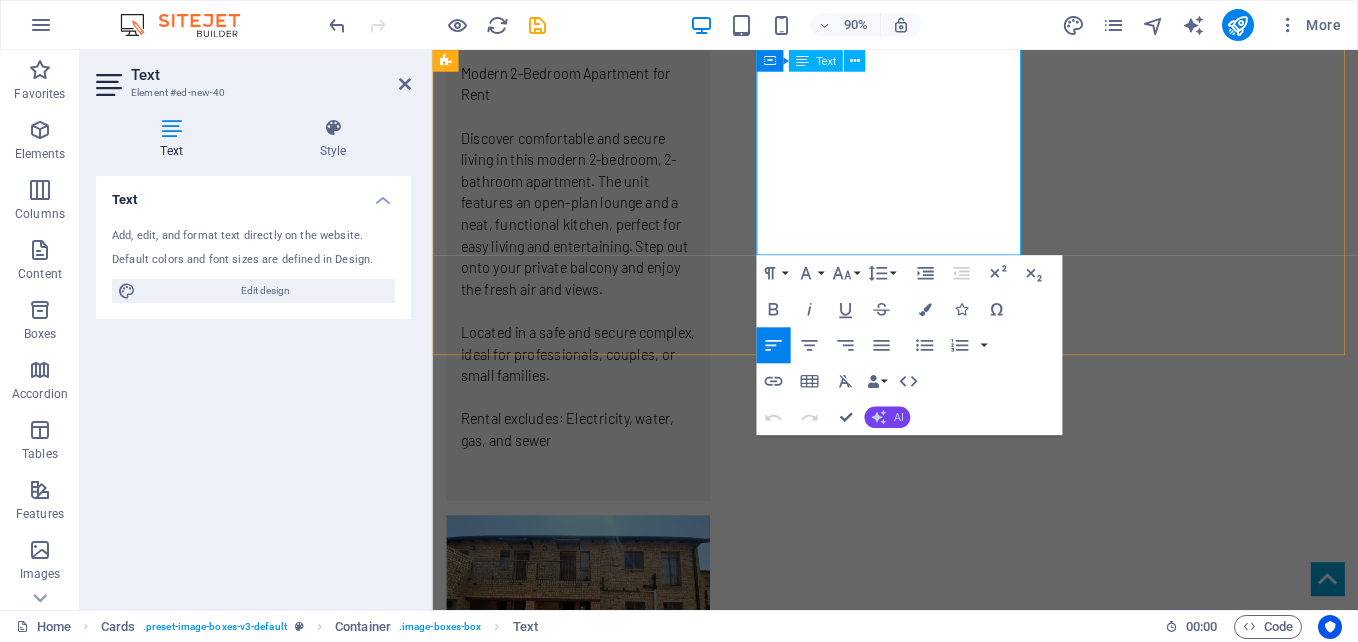 scroll, scrollTop: 16943, scrollLeft: 0, axis: vertical 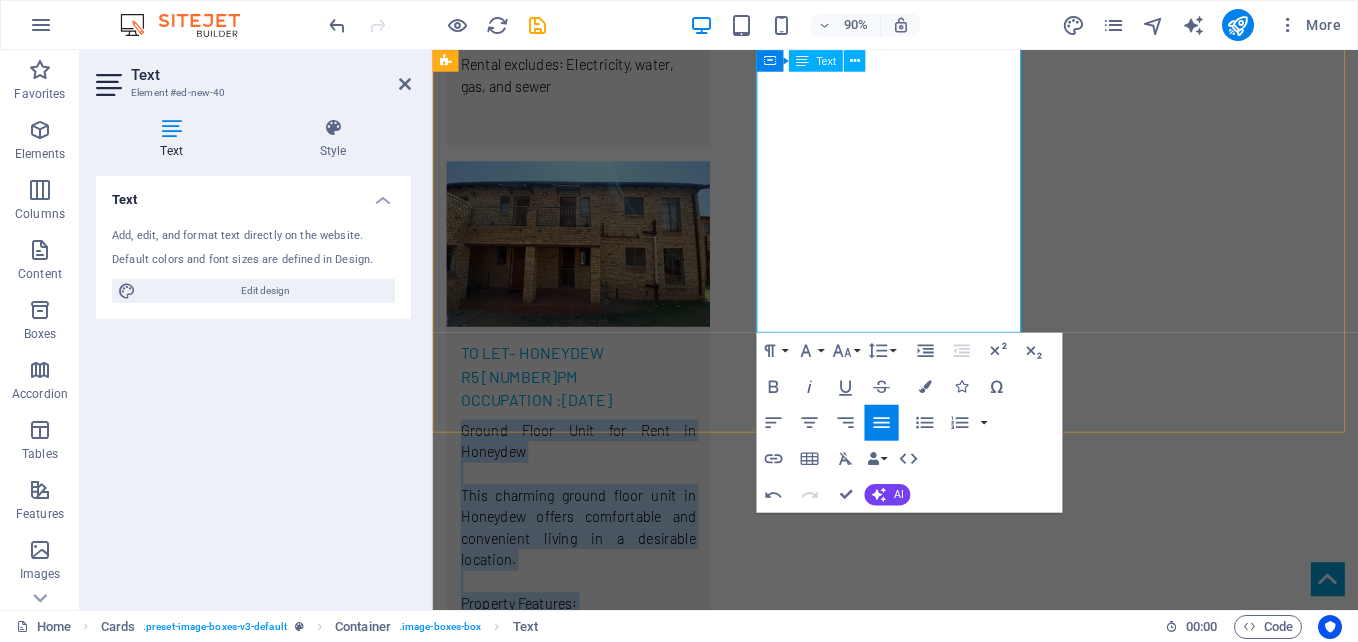 drag, startPoint x: 810, startPoint y: 433, endPoint x: 971, endPoint y: 343, distance: 184.44783 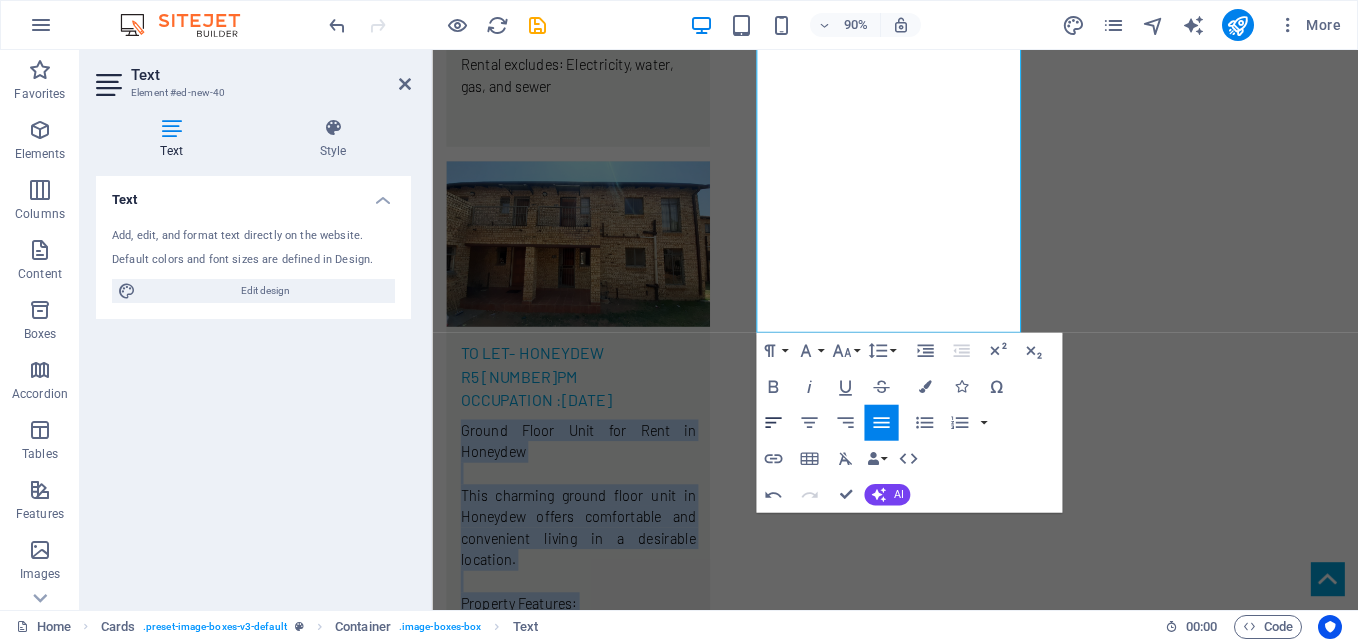 click 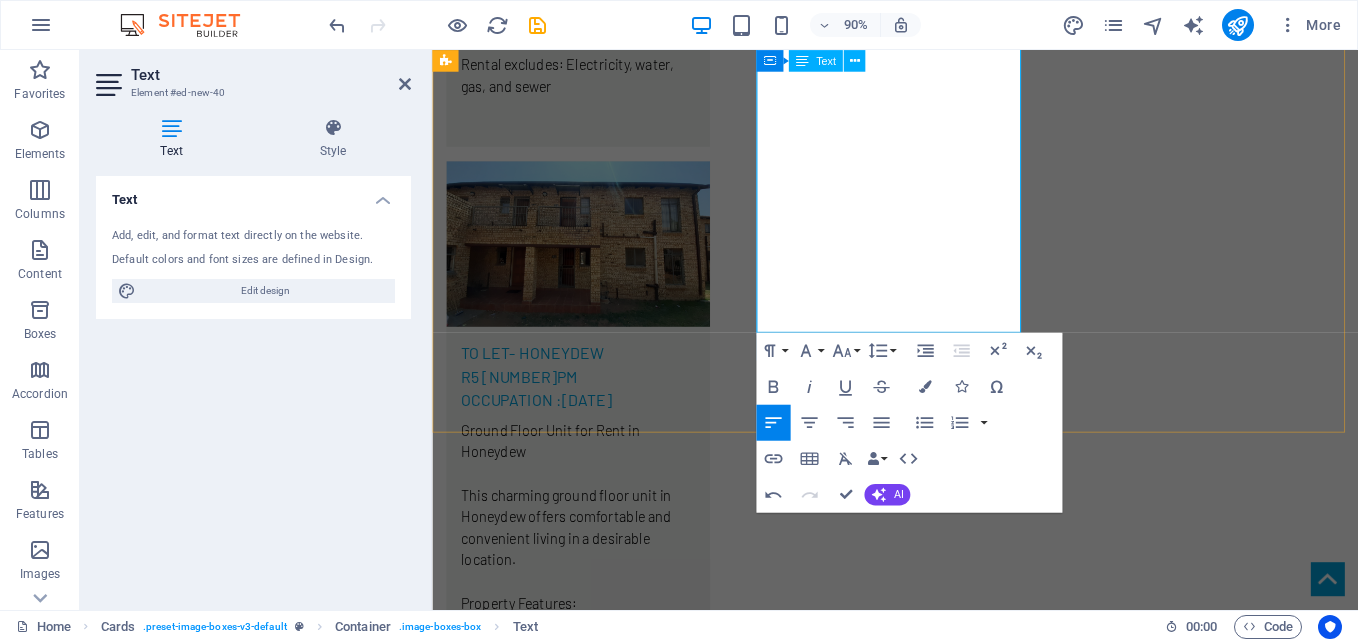 click at bounding box center (594, 1408) 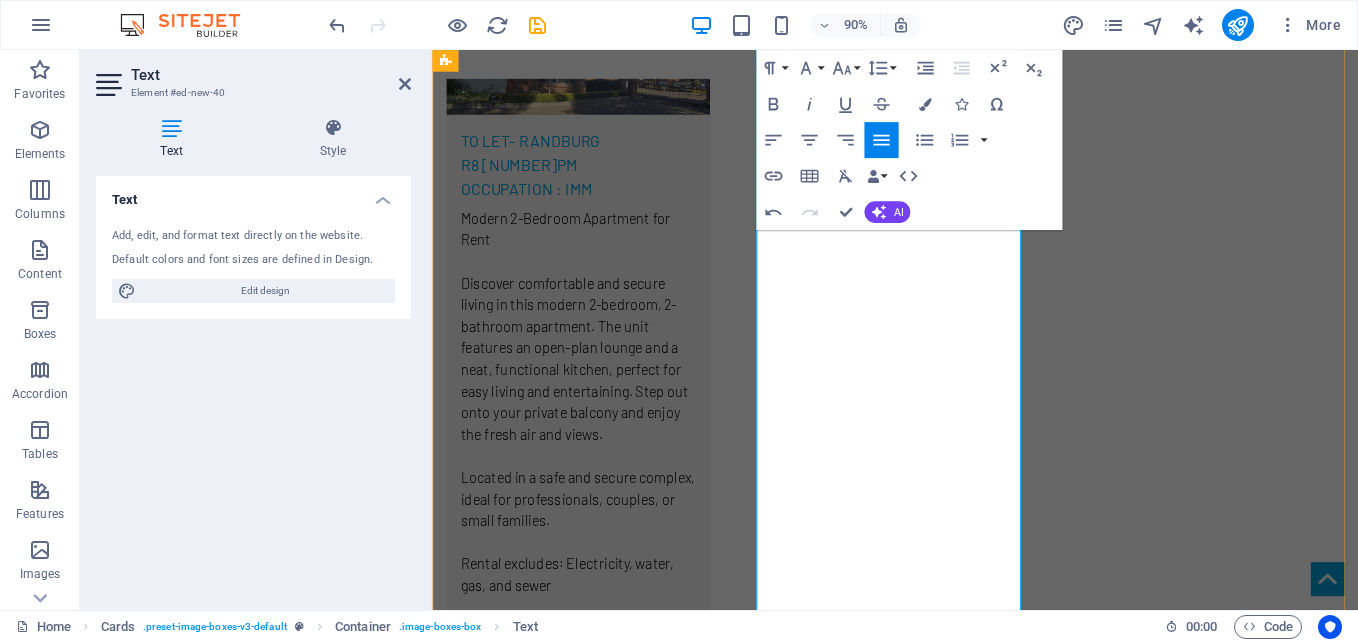 scroll, scrollTop: 2405, scrollLeft: 0, axis: vertical 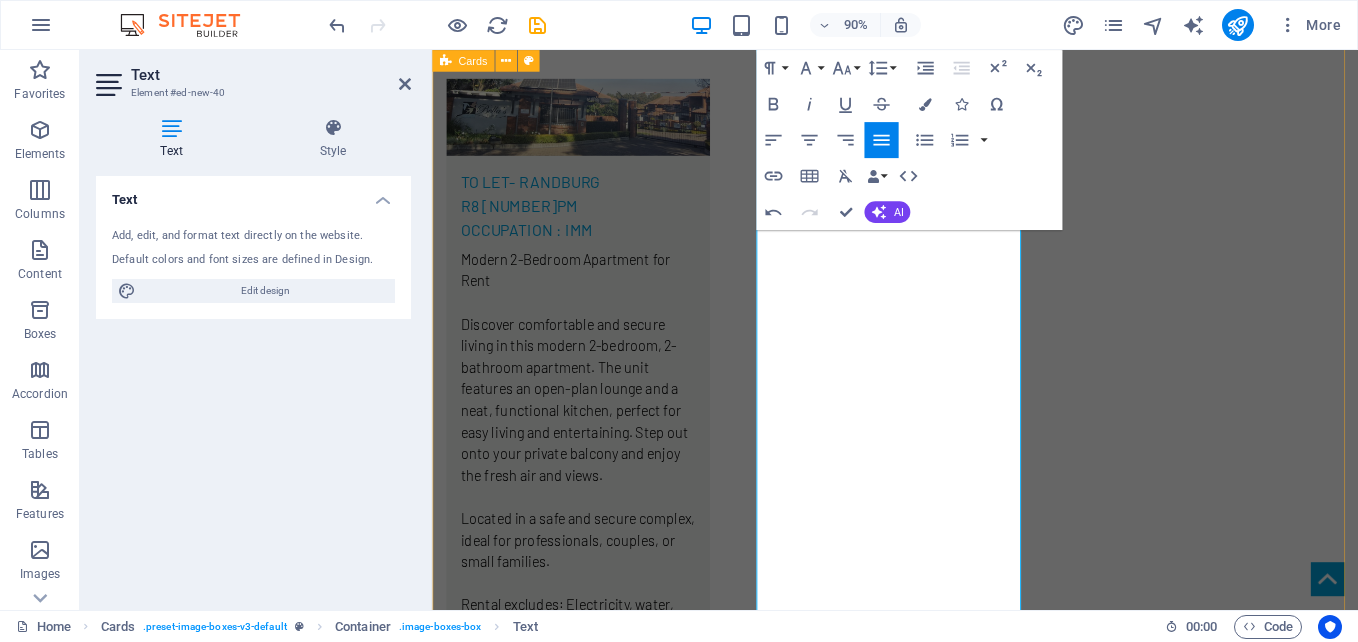 click on "TO LeT- RANDBURG r8 500PM OCCUPATION : IMM Modern 2-Bedroom Apartment for Rent Discover comfortable and secure living in this modern 2-bedroom, 2-bathroom apartment. The unit features an open-plan lounge and a neat, functional kitchen, perfect for easy living and entertaining. Step out onto your private balcony and enjoy the fresh air and views. Located in a safe and secure complex, ideal for professionals, couples, or small families. Rental excludes: Electricity, water, gas, and sewer TO LeT- HONEYDEW r5 800PM OCCUPATION :01 SEPTEMBER 2025 Ground Floor Unit for Rent in Honeydew  This charming ground floor unit in Honeydew offers comfortable and convenient living in a desirable location. Property Features: Bedrooms: 2 carpeted bedrooms with built-in cupboards for ample storage. Bathroom: 1 well-maintained bathroom. Living Space: Open-plan lounge that opens onto a private balcony, perfect for relaxing or entertaining. Kitchen: Neat and functional kitchen. Parking: Includes 1 carport for secure parking." at bounding box center (946, 1016) 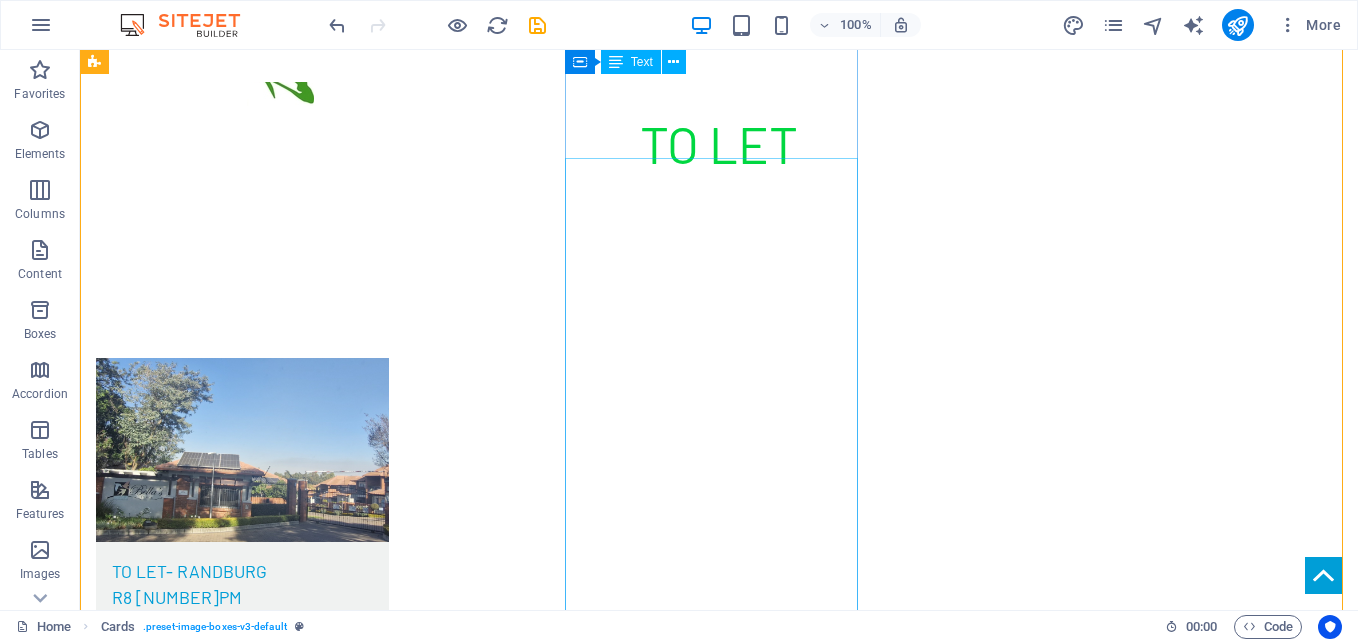 scroll, scrollTop: 1967, scrollLeft: 0, axis: vertical 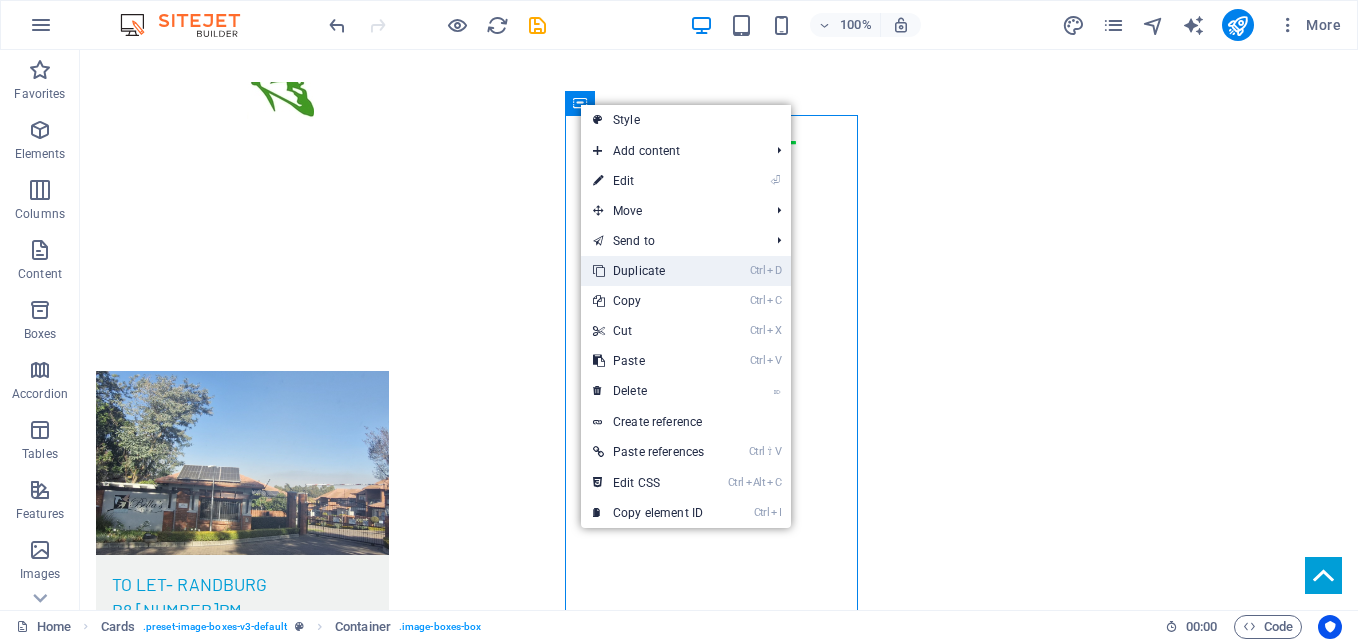 click on "Ctrl D  Duplicate" at bounding box center [648, 271] 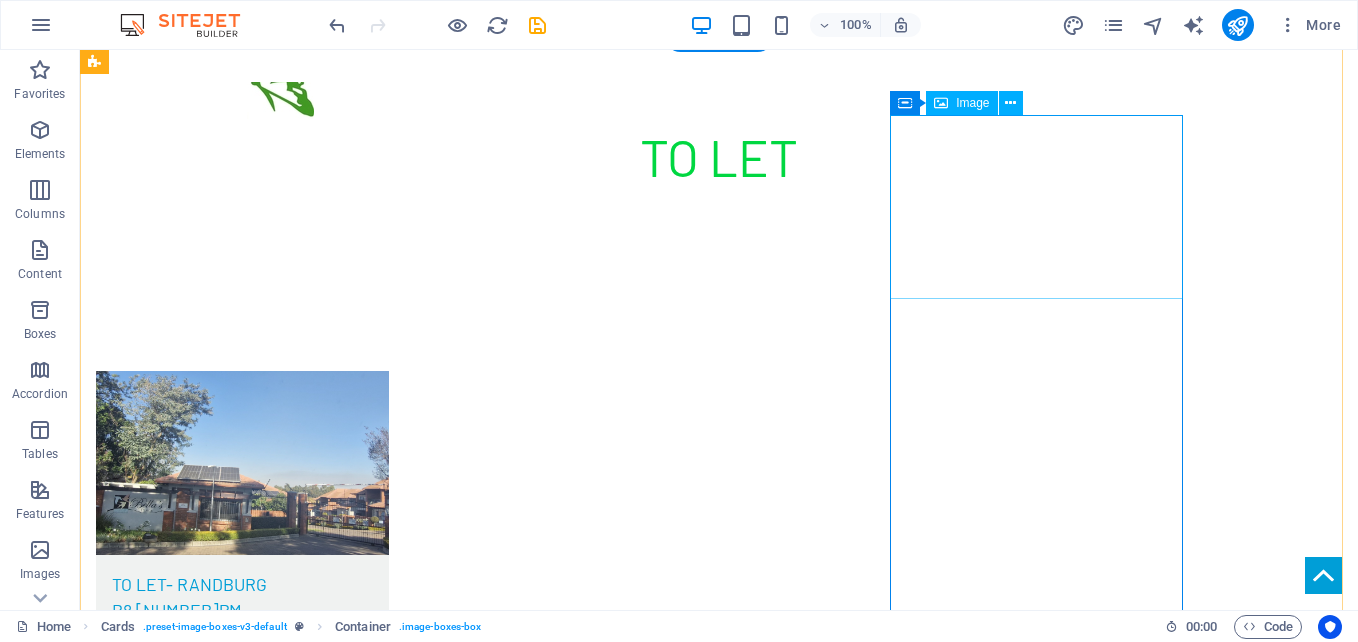 click at bounding box center (242, 2546) 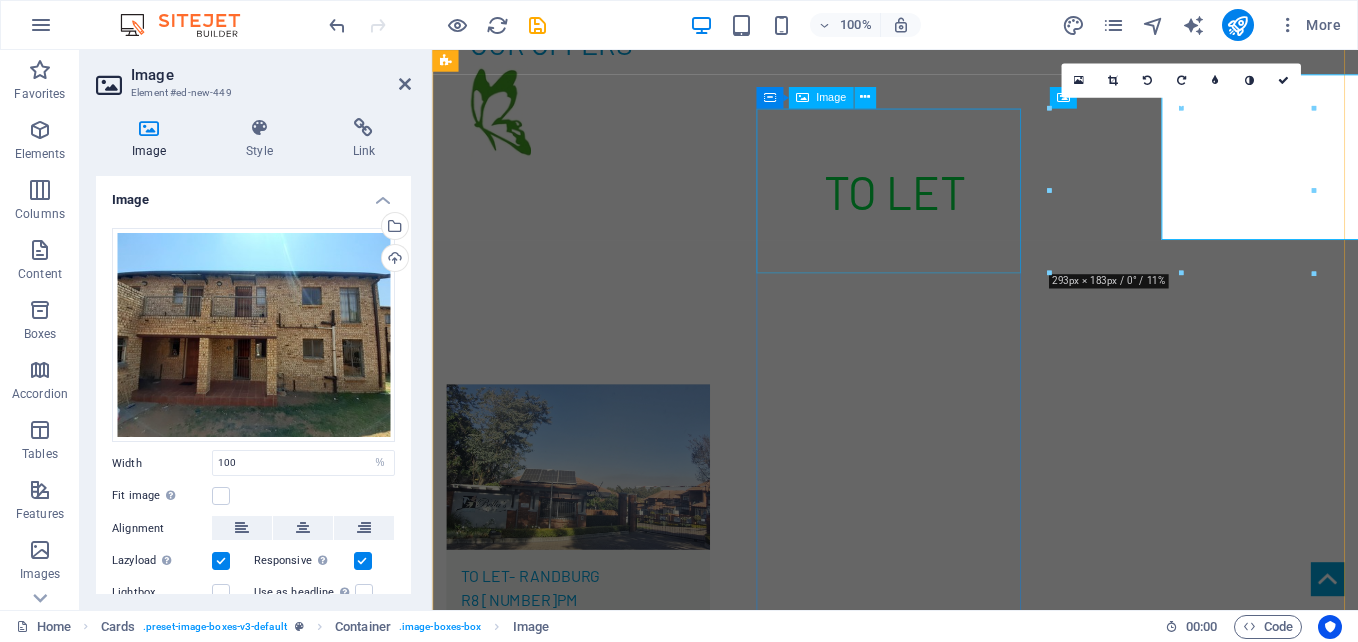 scroll, scrollTop: 2005, scrollLeft: 0, axis: vertical 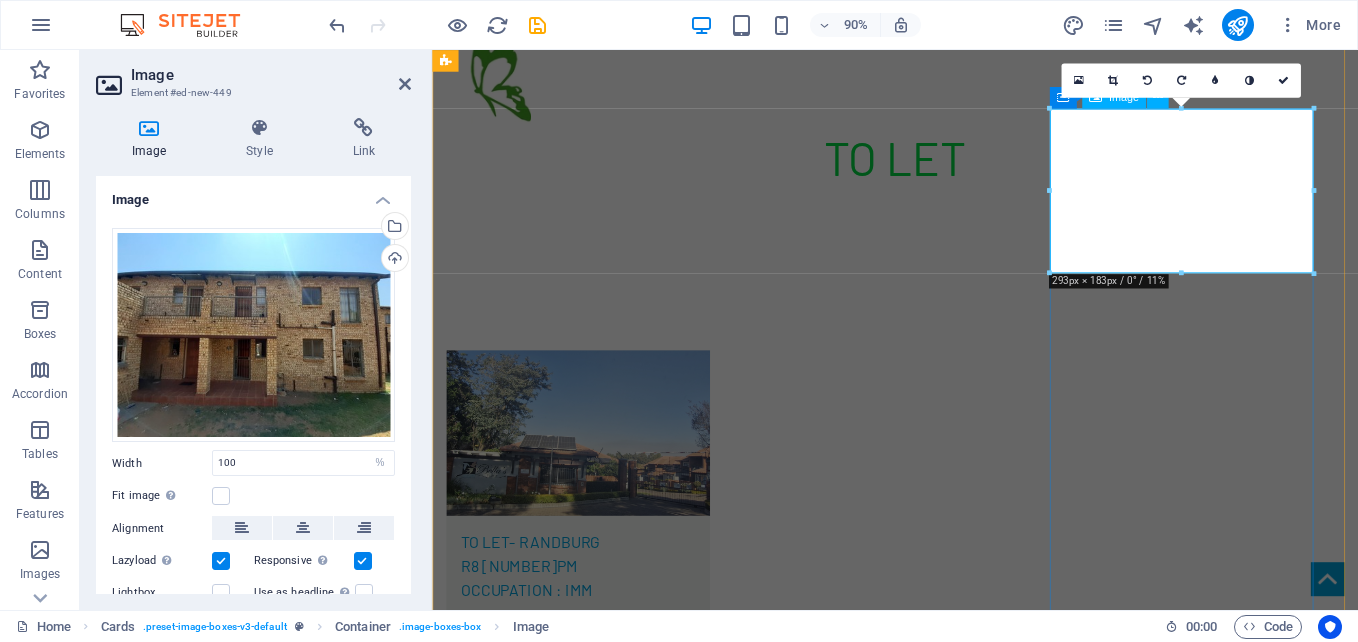 click at bounding box center (594, 2558) 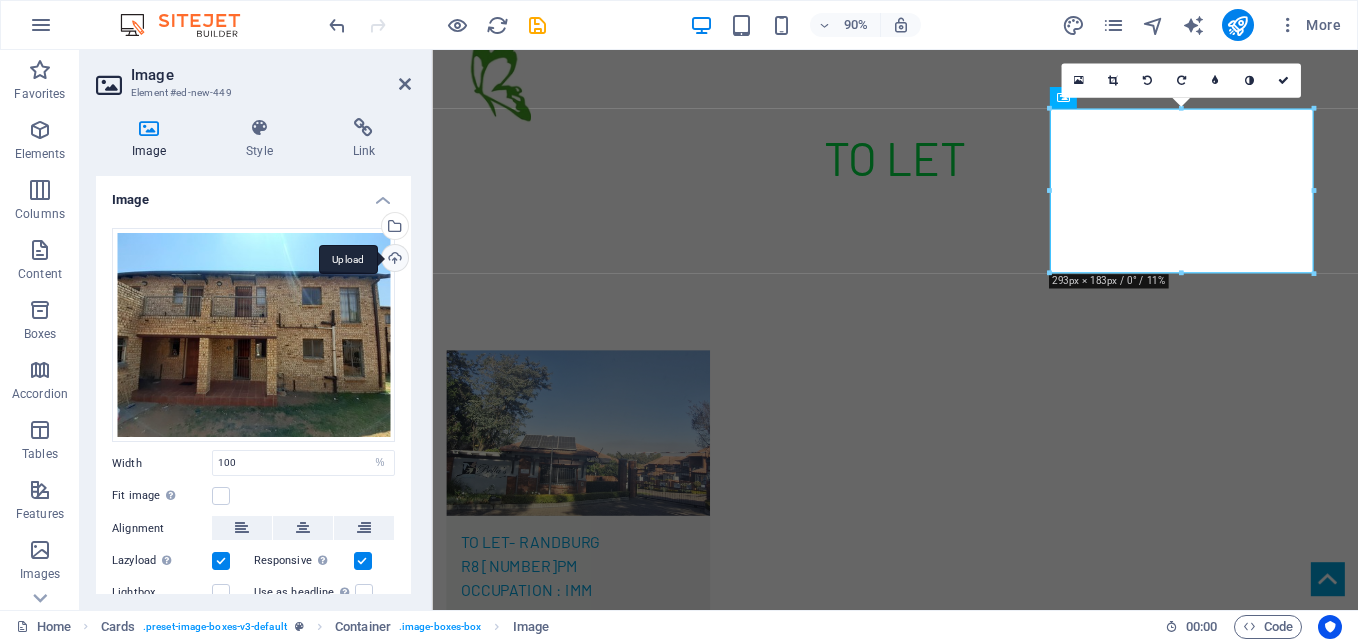 click on "Upload" at bounding box center (393, 260) 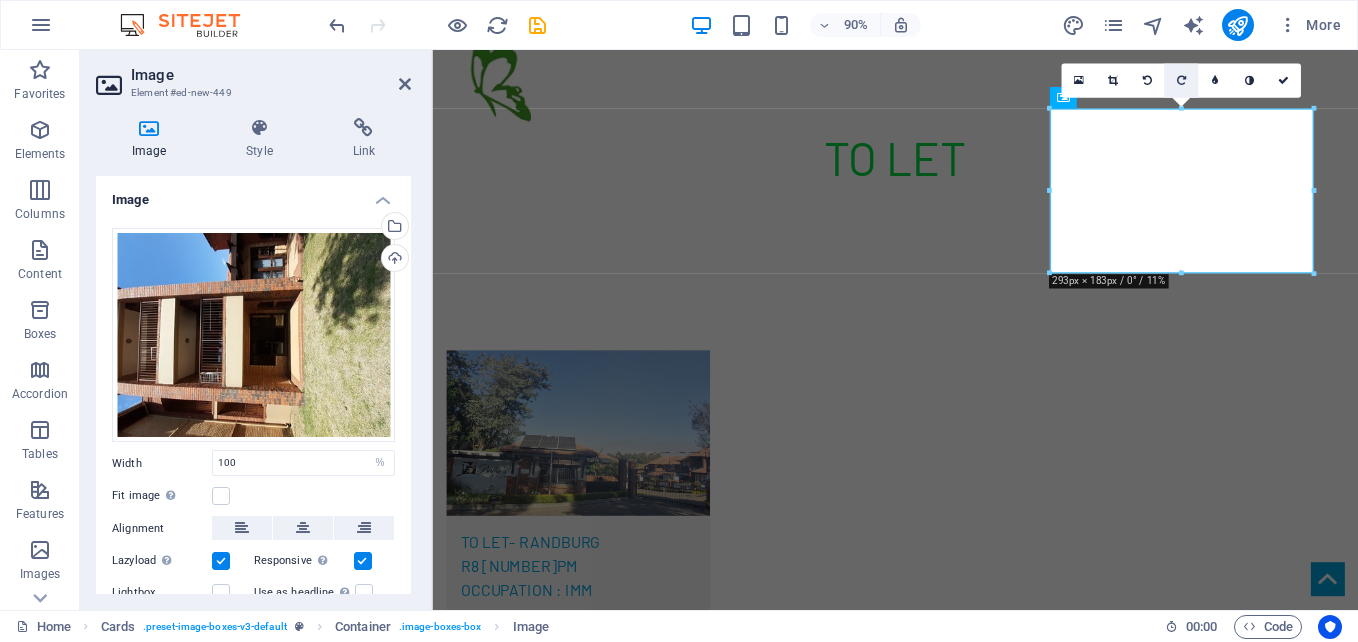 click at bounding box center [1181, 80] 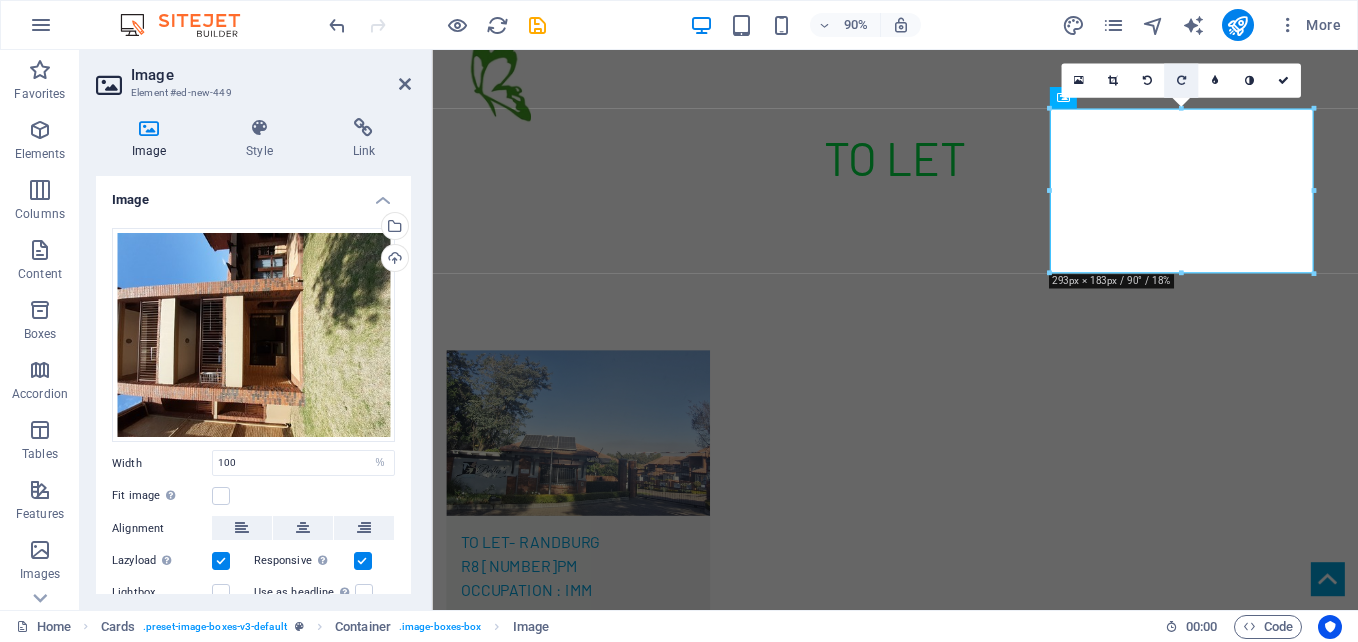 click at bounding box center (1180, 80) 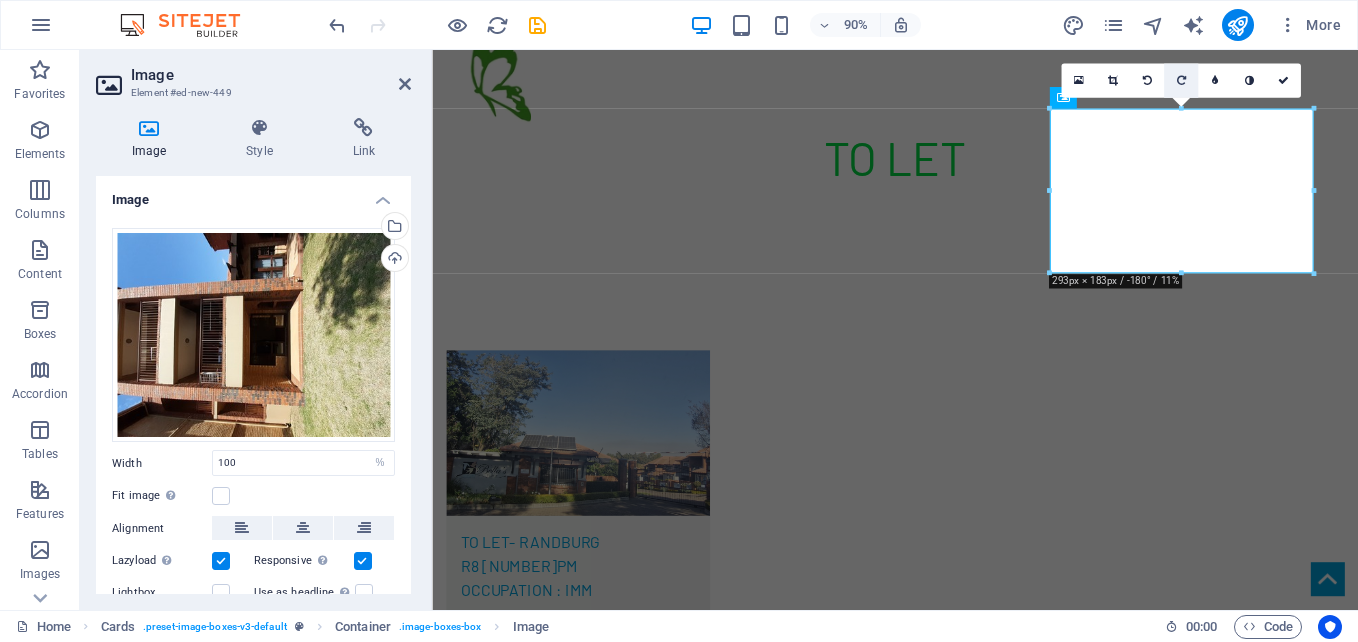 click at bounding box center (1180, 80) 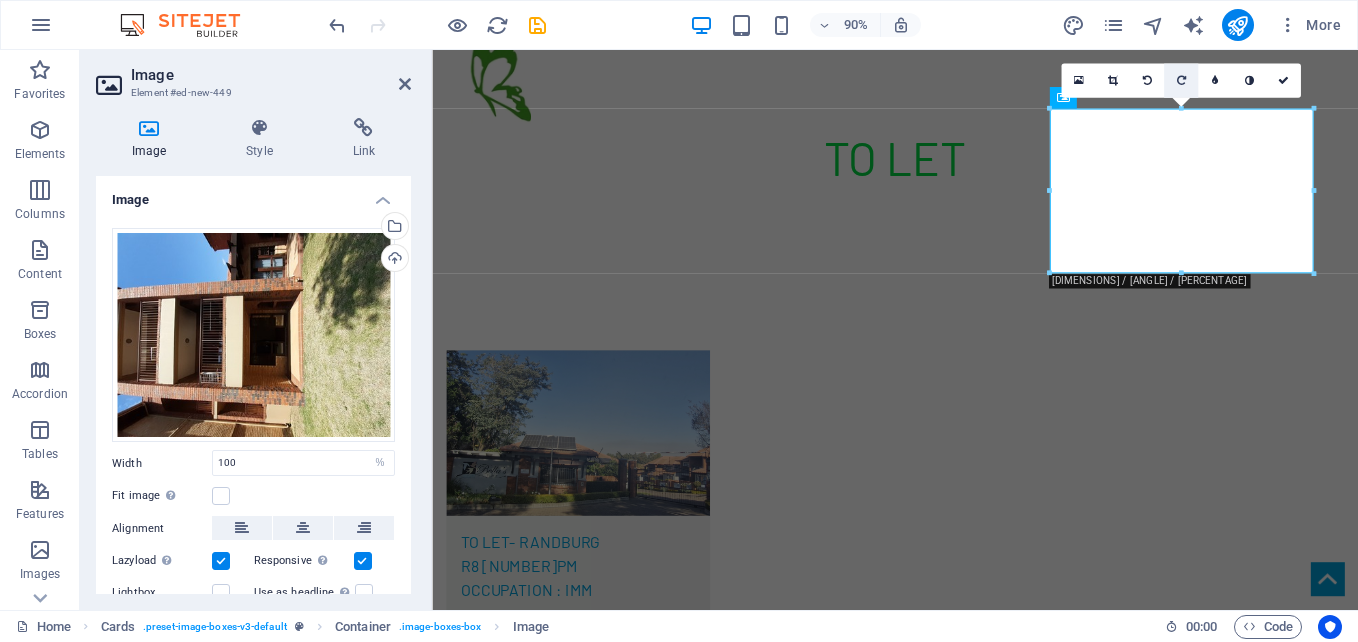 click at bounding box center [1180, 80] 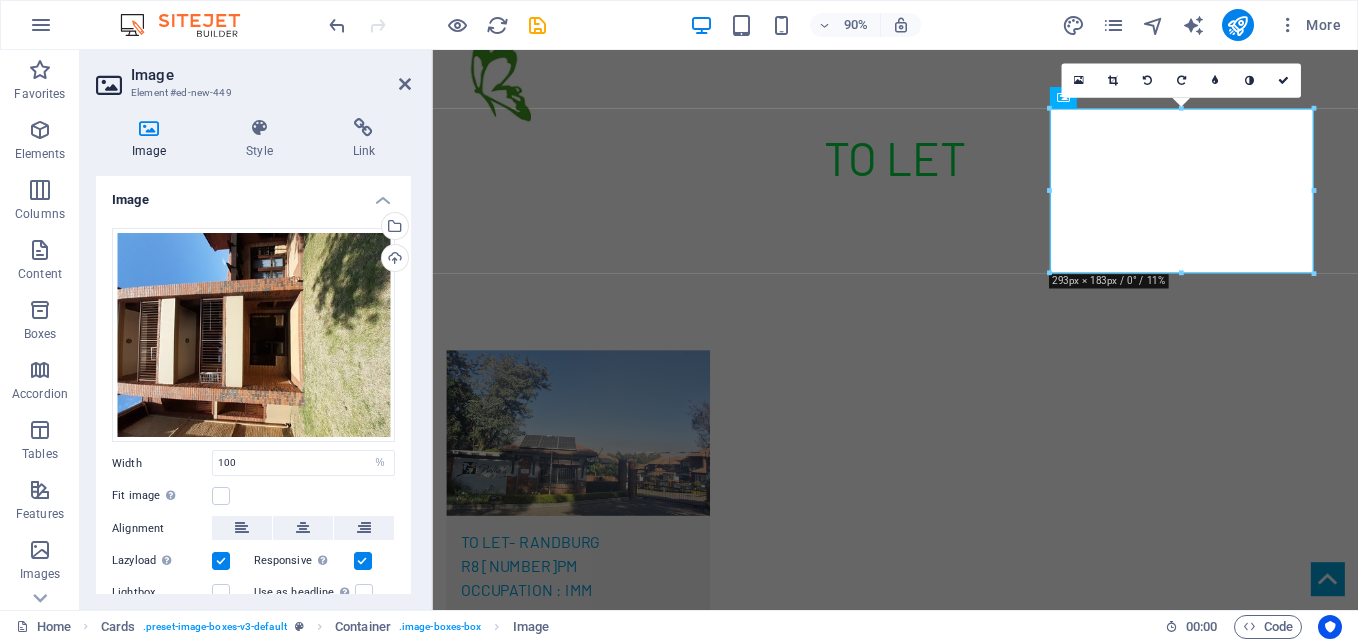 click at bounding box center (1180, 80) 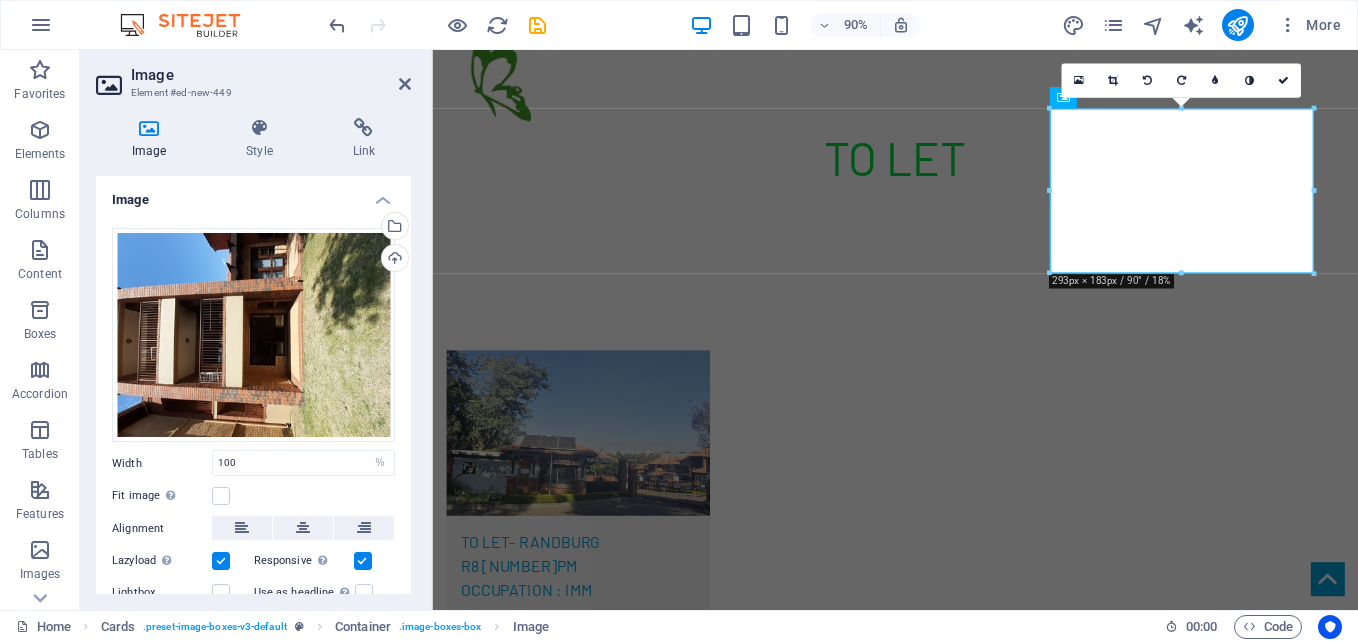 click at bounding box center [1180, 80] 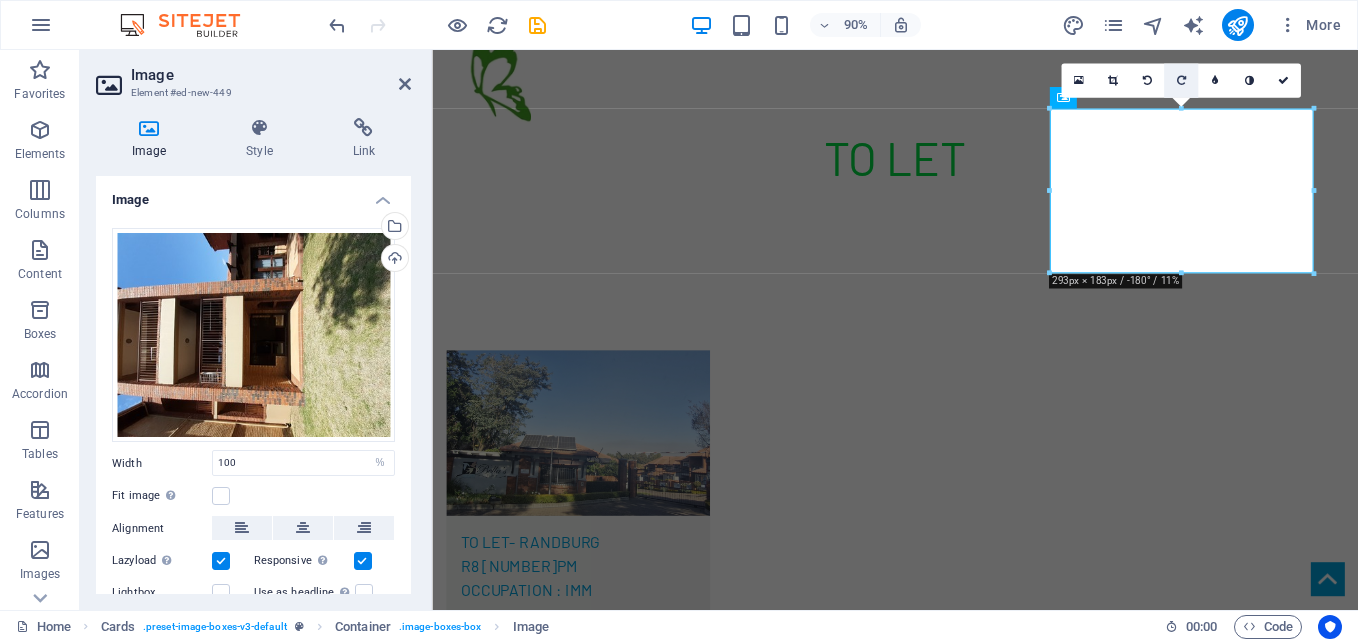 click at bounding box center (1180, 80) 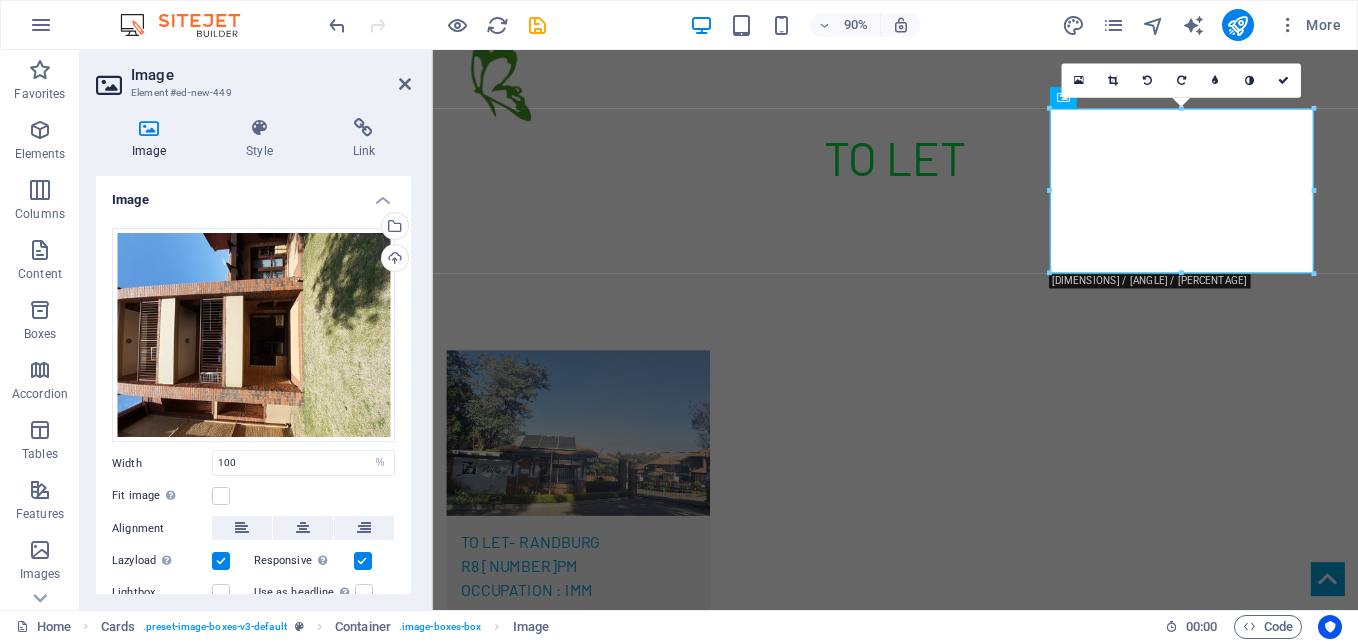 click at bounding box center (1180, 80) 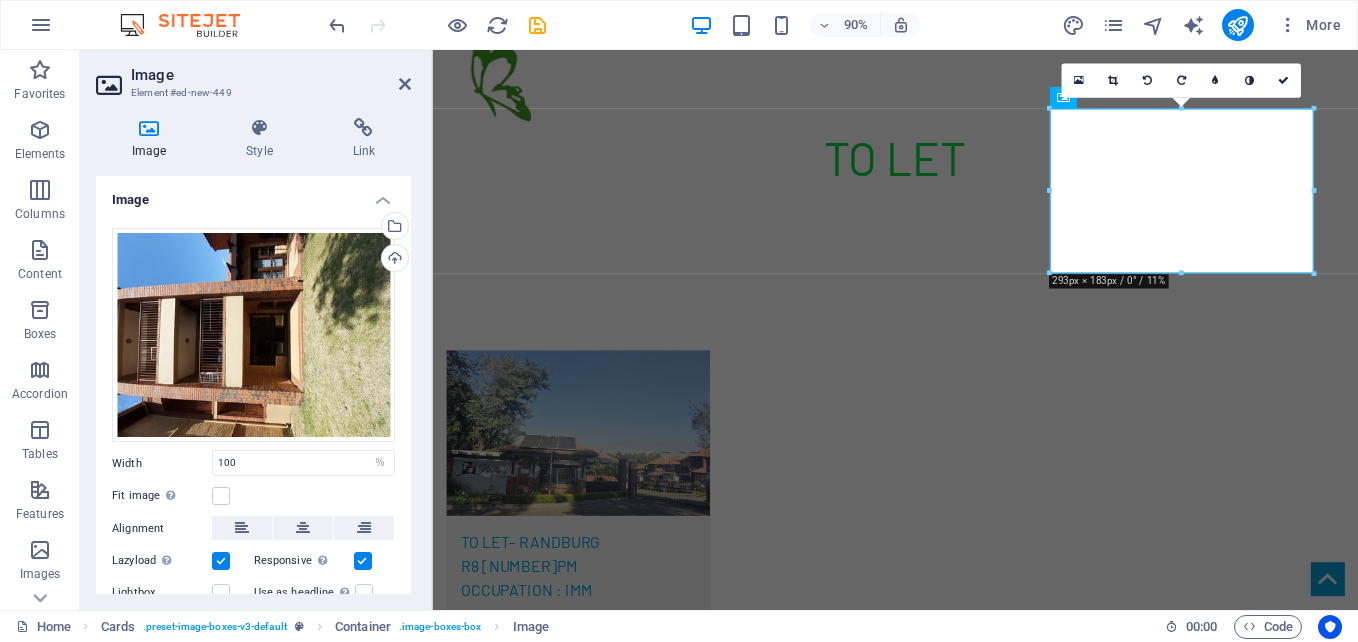click at bounding box center [1180, 80] 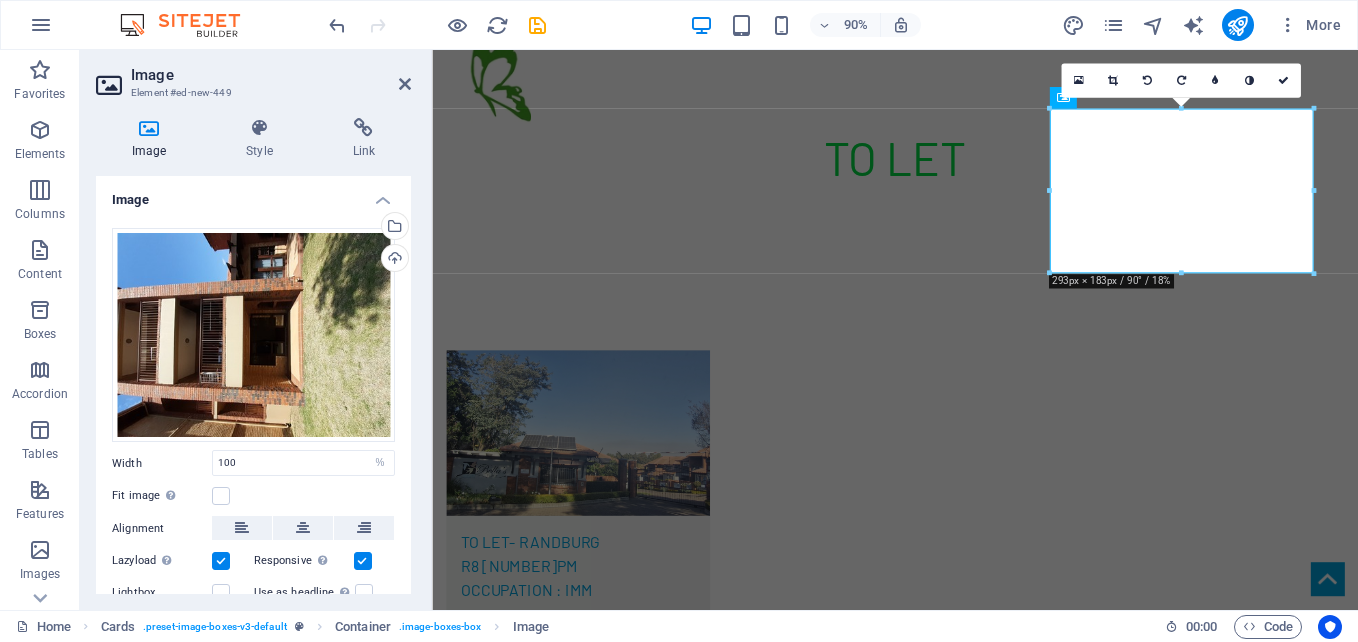 click at bounding box center [1180, 80] 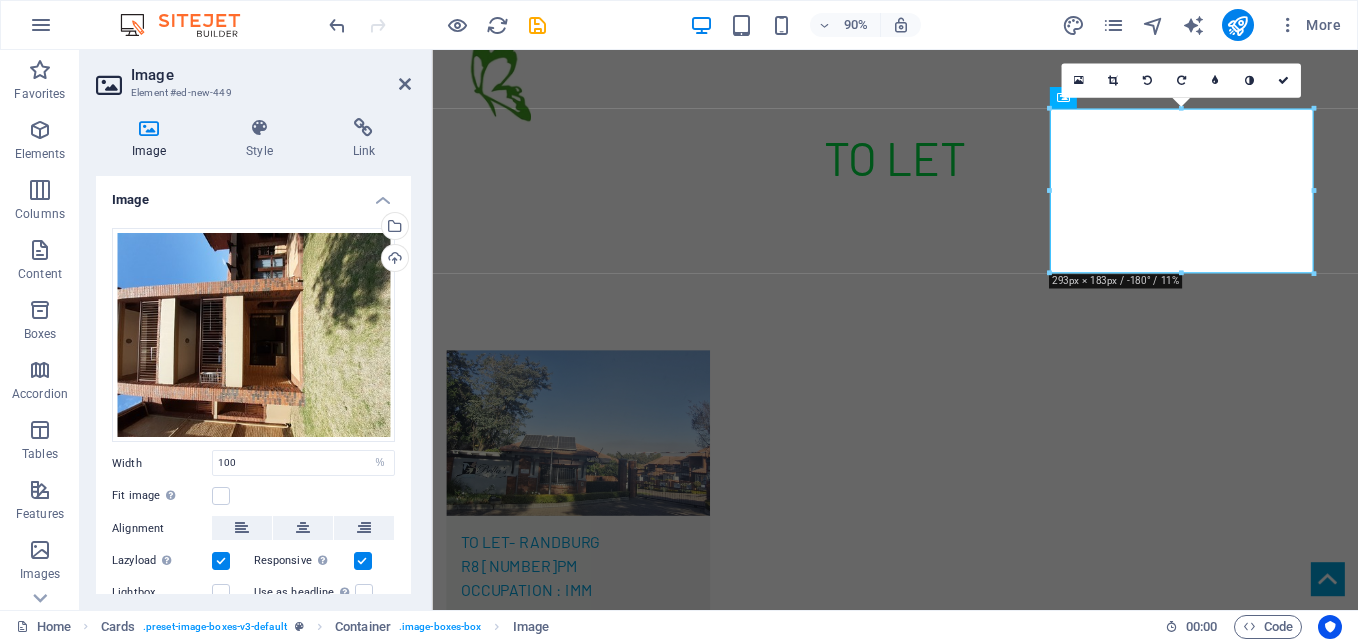 click at bounding box center [1180, 80] 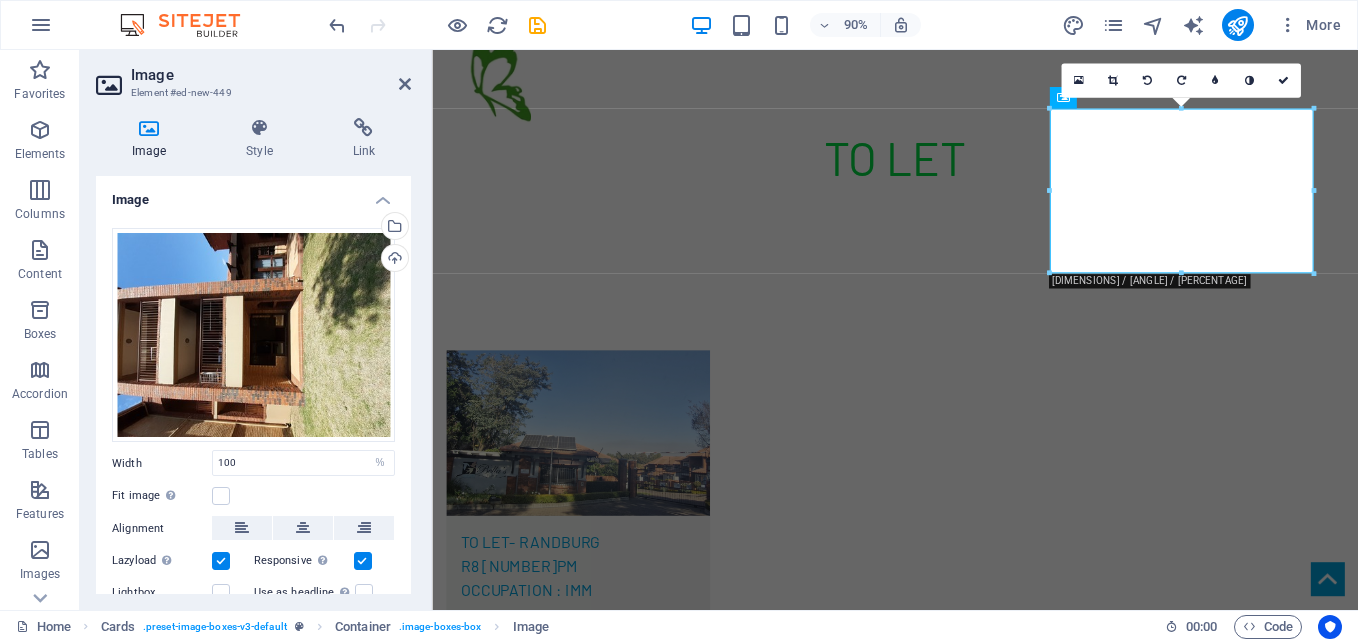 click at bounding box center [1180, 80] 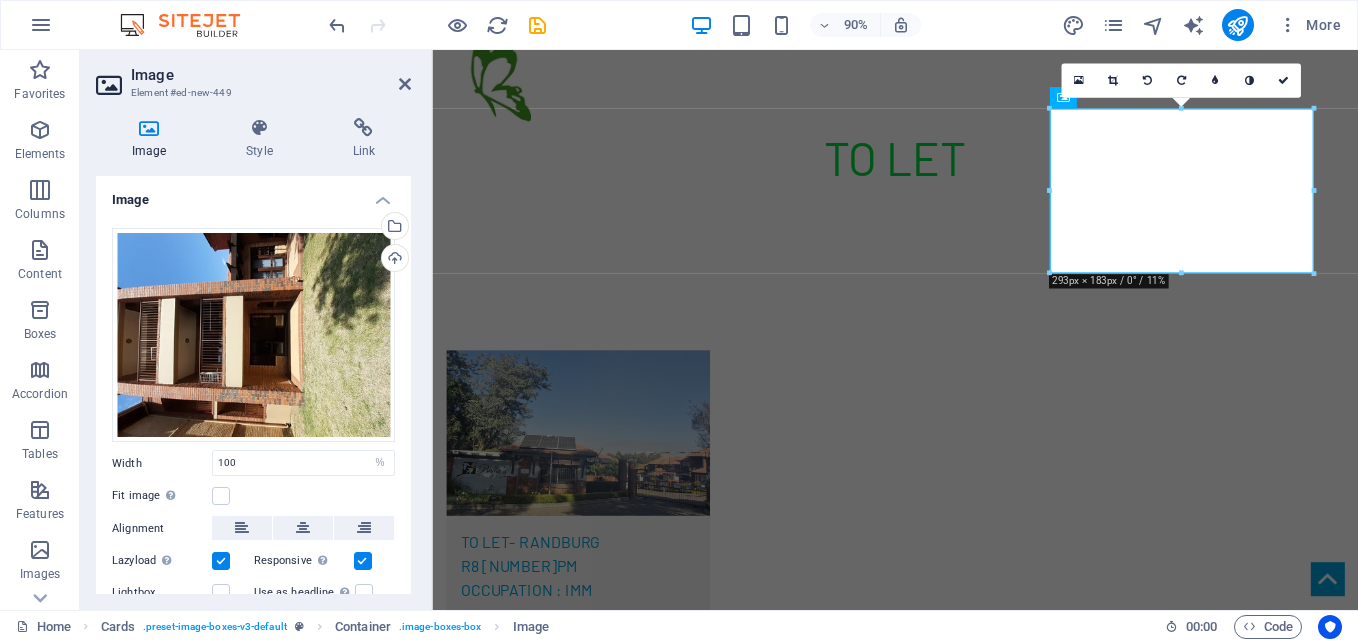 click at bounding box center [1180, 80] 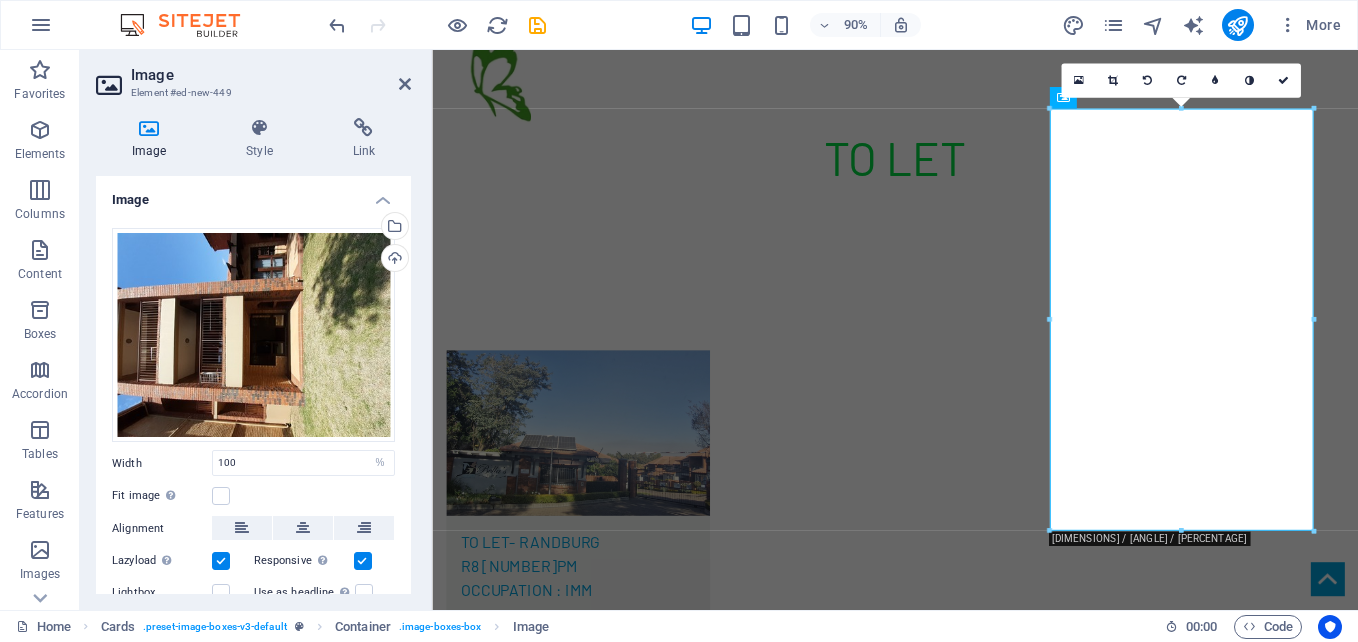 click at bounding box center (1180, 80) 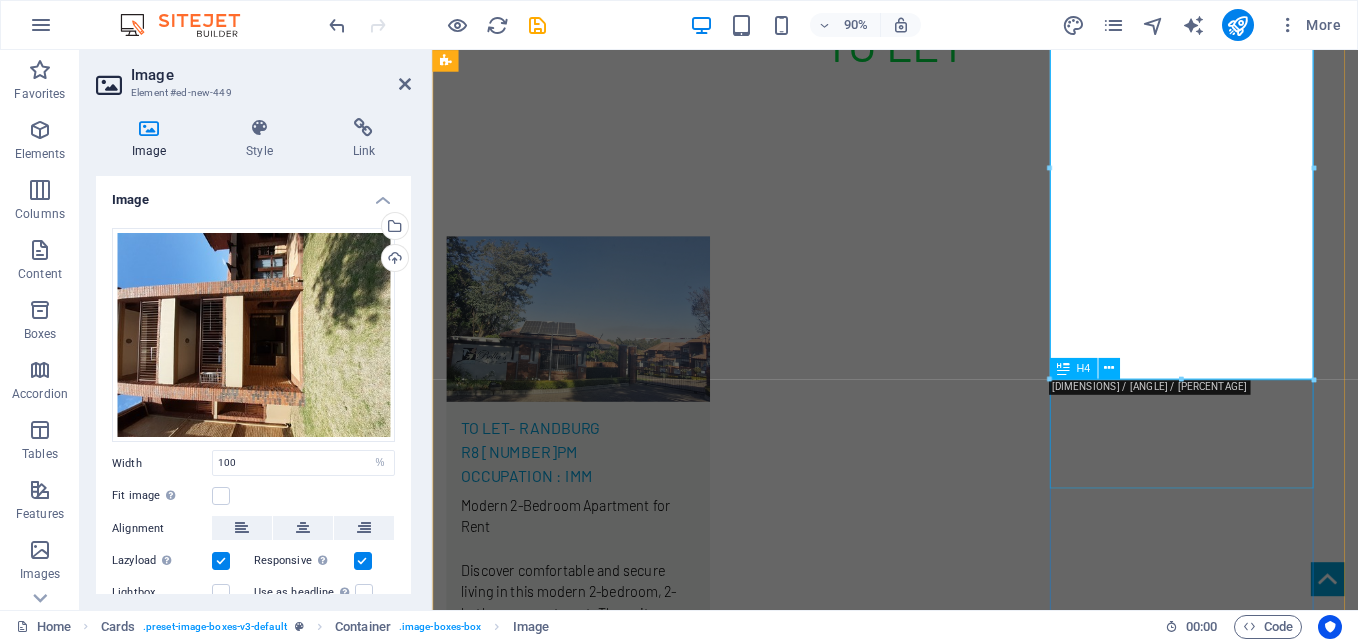 scroll, scrollTop: 2205, scrollLeft: 0, axis: vertical 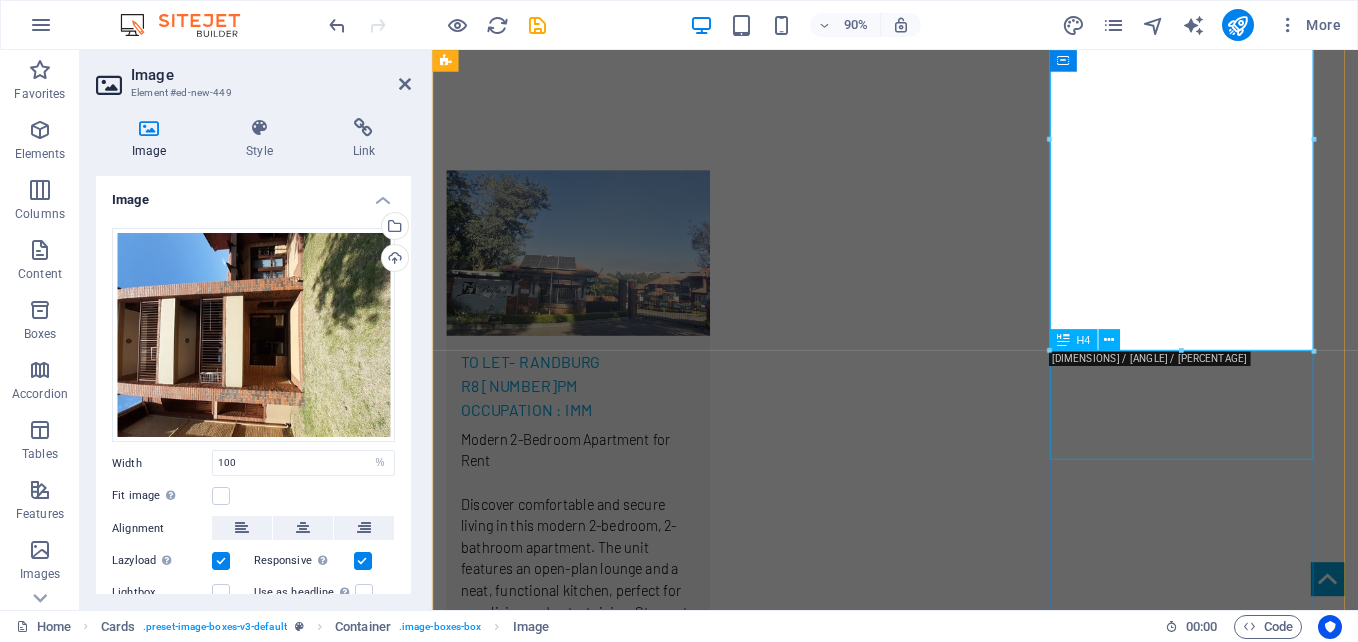 click on "TO LeT- HONEYDEW r5 800PM OCCUPATION :01 SEPTEMBER 2025" at bounding box center (594, 2783) 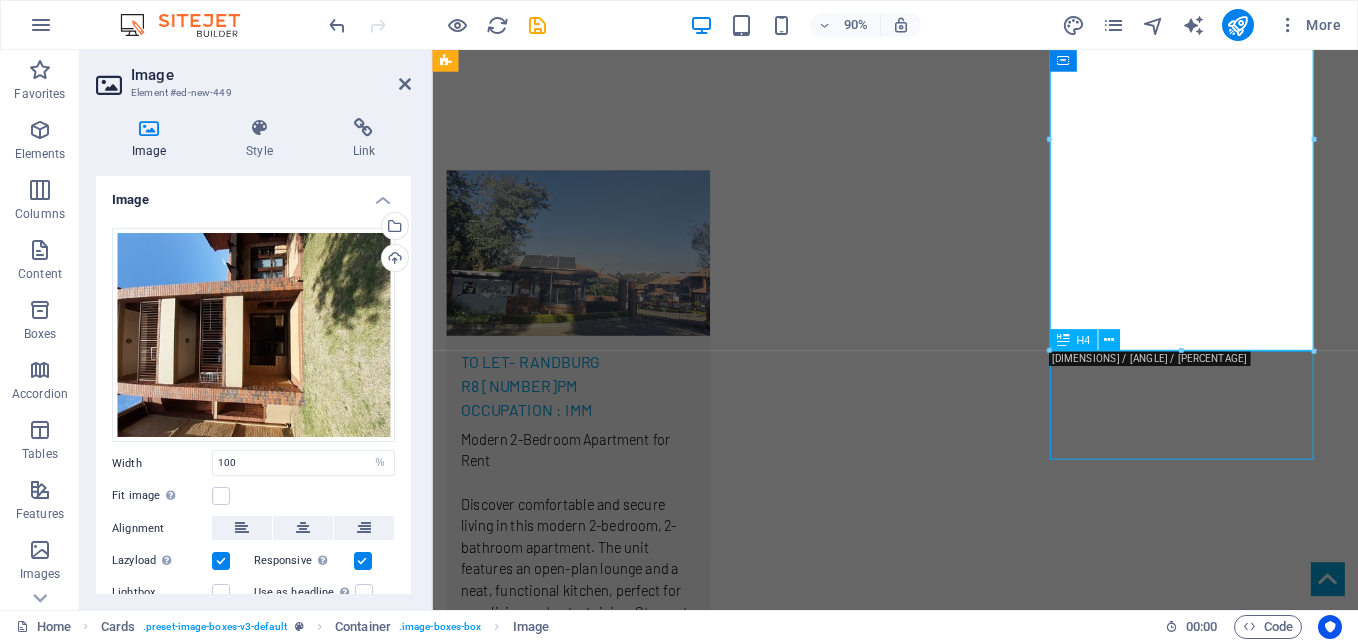 click on "TO LeT- HONEYDEW r5 800PM OCCUPATION :01 SEPTEMBER 2025" at bounding box center [594, 2783] 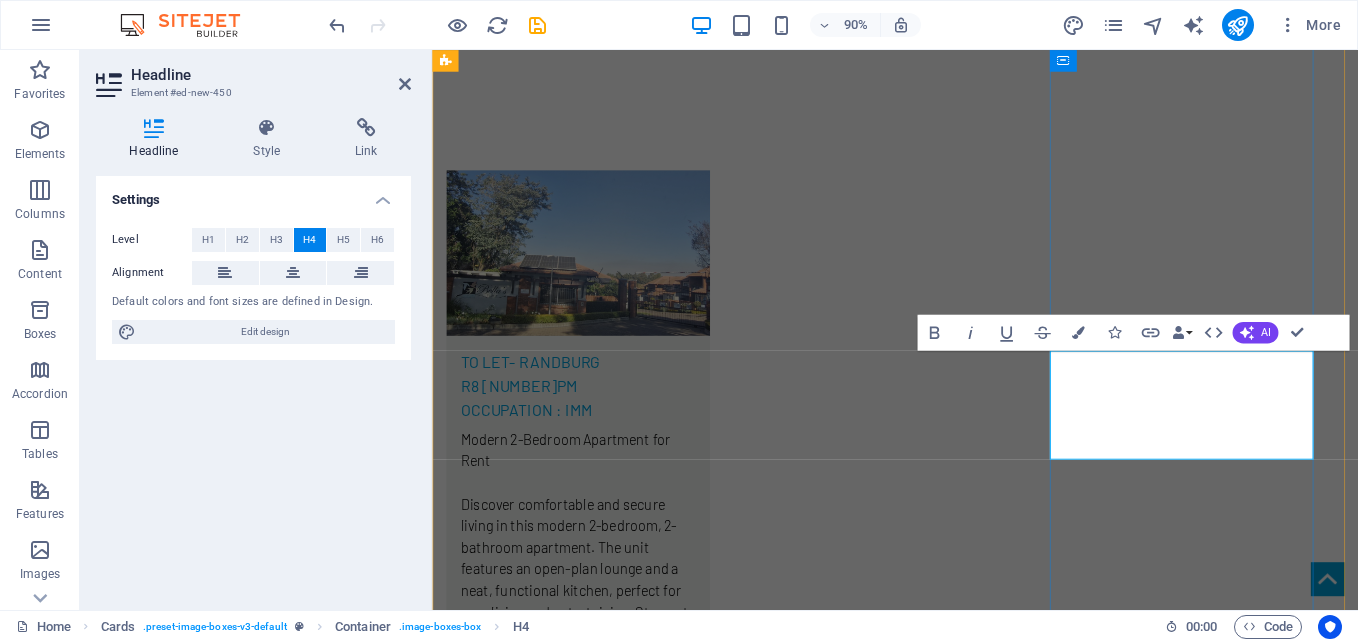 click on "TO LeT- HONEYDEW r5 800PM OCCUPATION :01 SEPTEMBER 2025" at bounding box center [594, 2791] 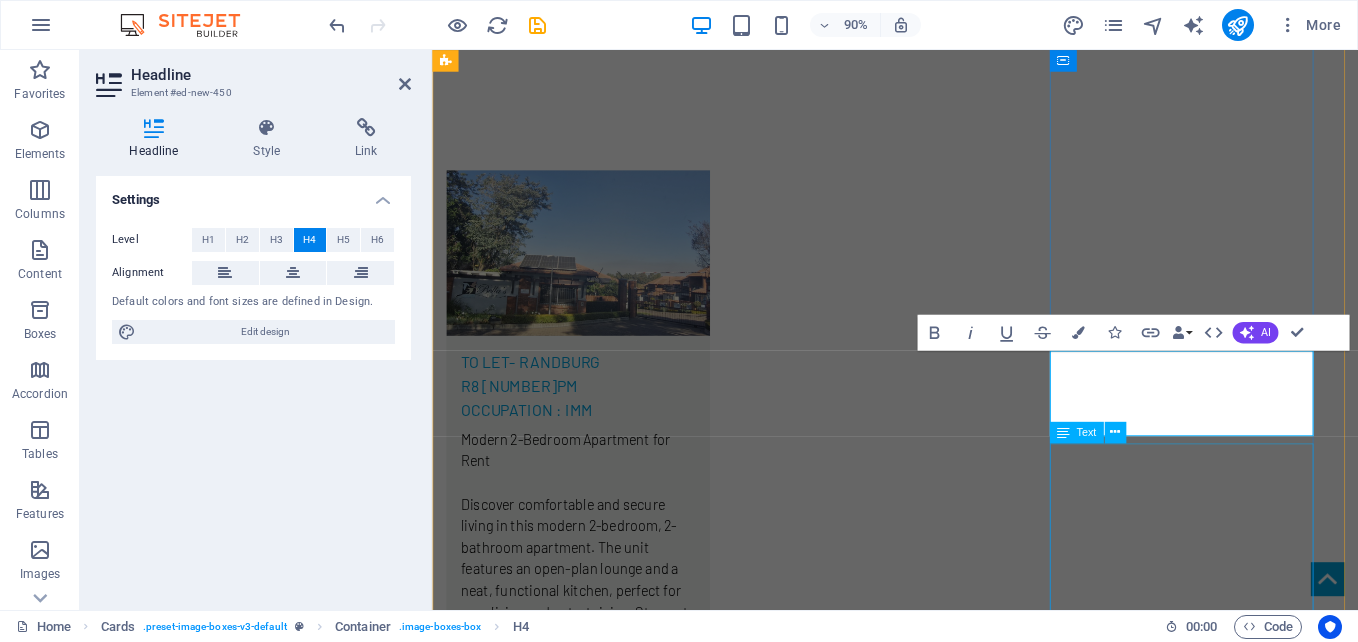 click on "Ground Floor Unit for Rent in Honeydew This charming ground floor unit in Honeydew offers comfortable and convenient living in a desirable location. Property Features: Bedrooms: 2 carpeted bedrooms with built-in cupboards for ample storage. Bathroom: 1 well-maintained bathroom. Living Space: Open-plan lounge that opens onto a private balcony, perfect for relaxing or entertaining. Kitchen: Neat and functional kitchen. Parking: Includes 1 carport for secure parking. Rental Details: Rent: R[NUMBER]pm + Sewer R[NUMBER]pm + Water & Electricity as per usage Deposit: R[NUMBER] + R[NUMBER] Utility Deposit + R[NUMBER] Admin Fee (R[NUMBER] payable upfront with application) Available: [DATE] Additional Information: Rental excludes electricity, water, and sewerage charges. This unit offers a comfortable and convenient living experience in a well-regarded area. Contact us today to arrange a viewing or for more information!" at bounding box center [594, 3319] 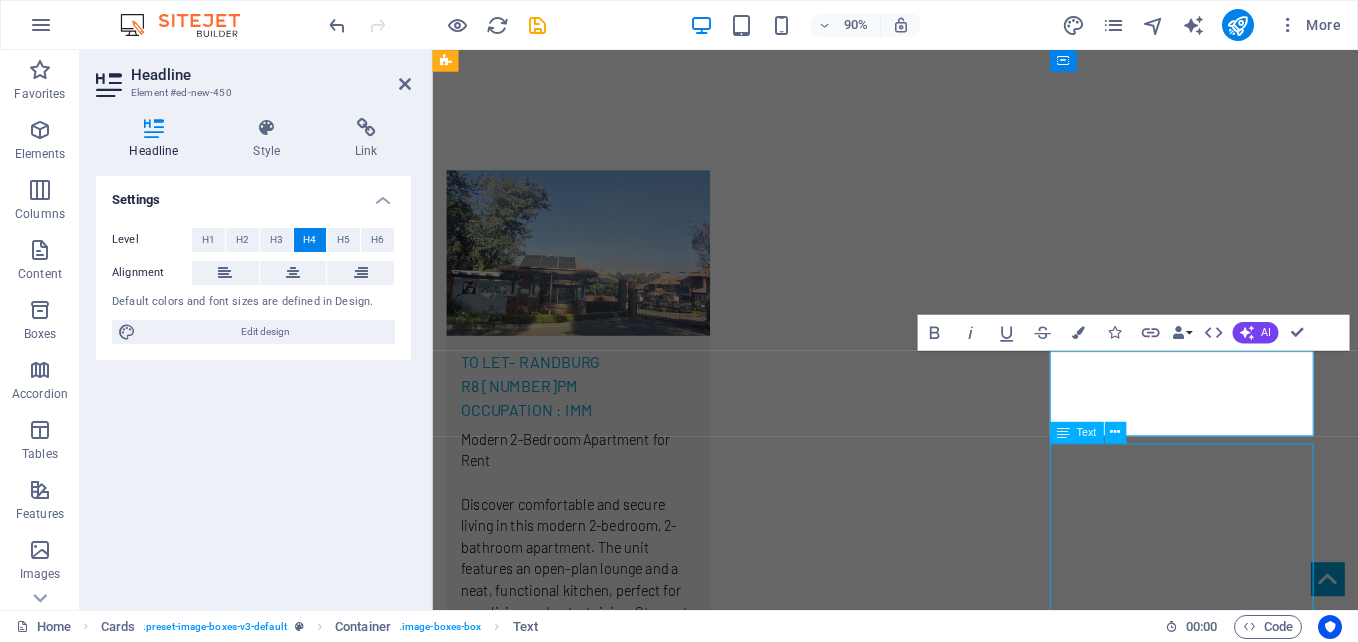 click on "Ground Floor Unit for Rent in Honeydew This charming ground floor unit in Honeydew offers comfortable and convenient living in a desirable location. Property Features: Bedrooms: 2 carpeted bedrooms with built-in cupboards for ample storage. Bathroom: 1 well-maintained bathroom. Living Space: Open-plan lounge that opens onto a private balcony, perfect for relaxing or entertaining. Kitchen: Neat and functional kitchen. Parking: Includes 1 carport for secure parking. Rental Details: Rent: R[NUMBER]pm + Sewer R[NUMBER]pm + Water & Electricity as per usage Deposit: R[NUMBER] + R[NUMBER] Utility Deposit + R[NUMBER] Admin Fee (R[NUMBER] payable upfront with application) Available: [DATE] Additional Information: Rental excludes electricity, water, and sewerage charges. This unit offers a comfortable and convenient living experience in a well-regarded area. Contact us today to arrange a viewing or for more information!" at bounding box center (594, 3319) 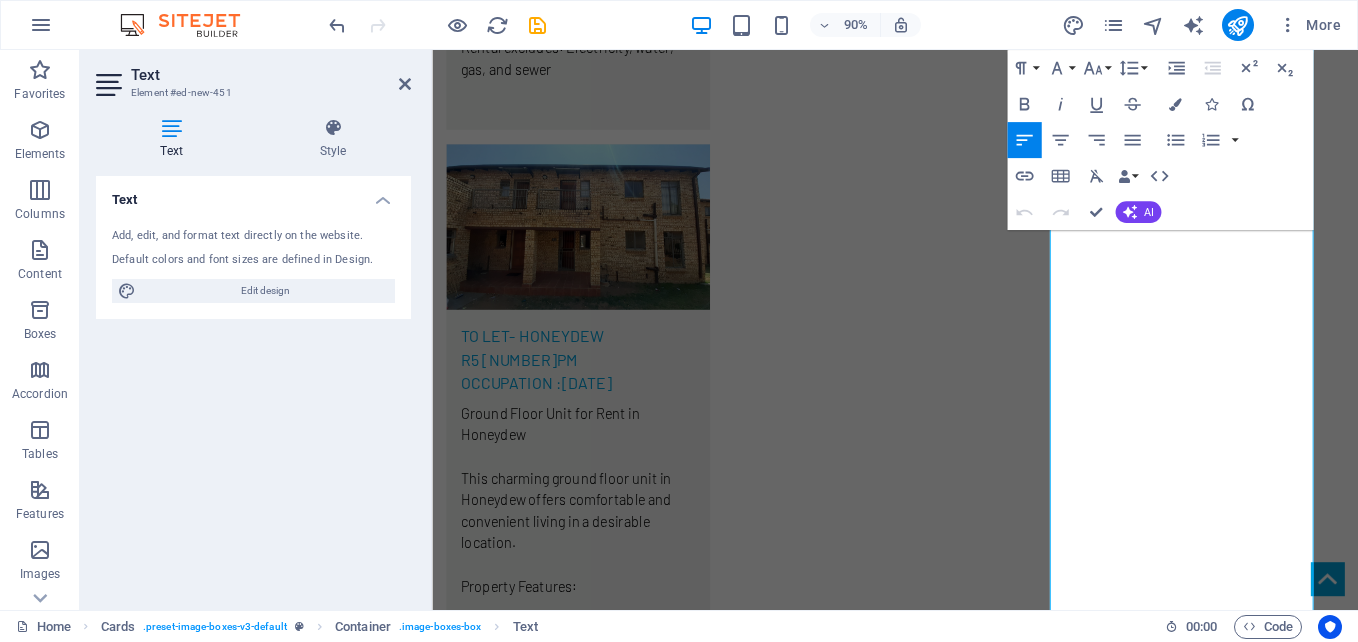 scroll, scrollTop: 3163, scrollLeft: 0, axis: vertical 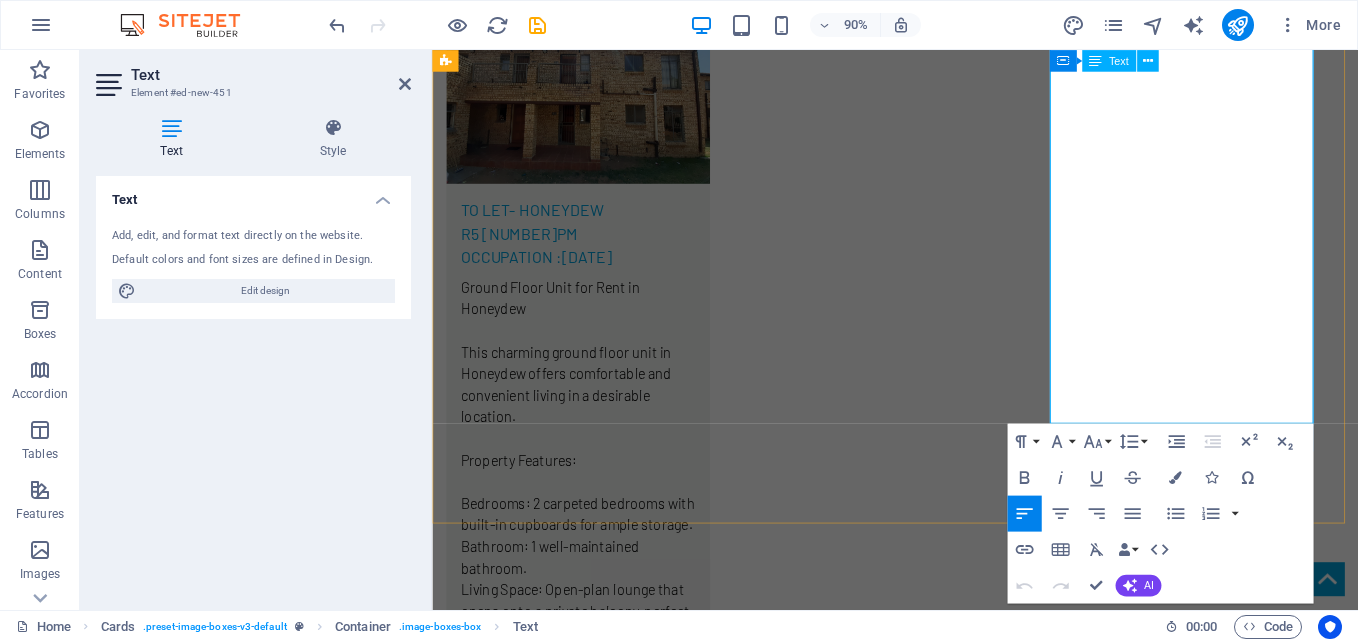 drag, startPoint x: 1134, startPoint y: 494, endPoint x: 1255, endPoint y: 437, distance: 133.75351 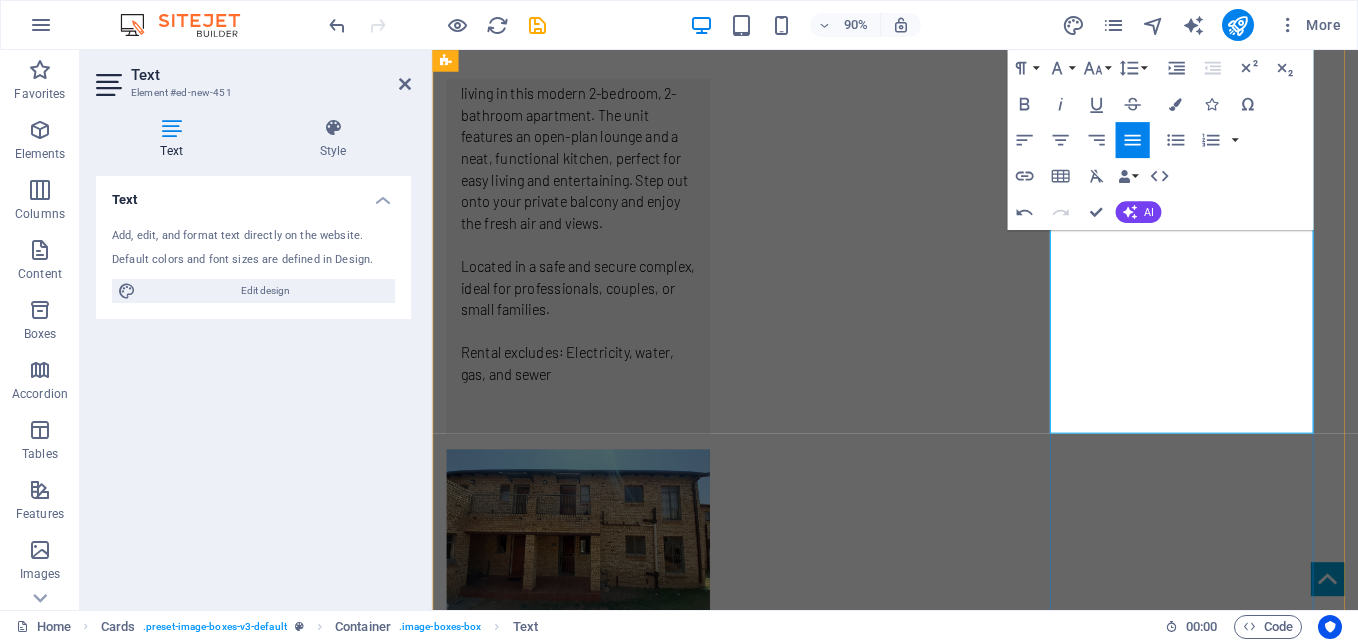scroll, scrollTop: 2663, scrollLeft: 0, axis: vertical 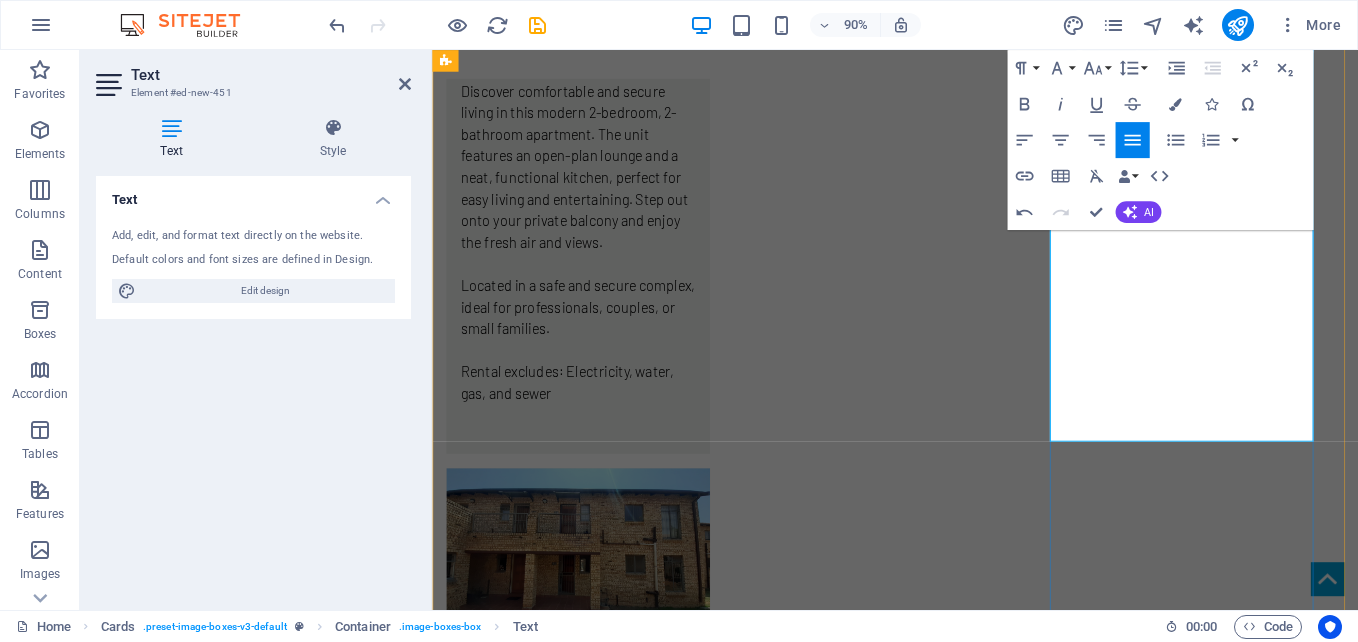 drag, startPoint x: 1371, startPoint y: 428, endPoint x: 1127, endPoint y: 179, distance: 348.62158 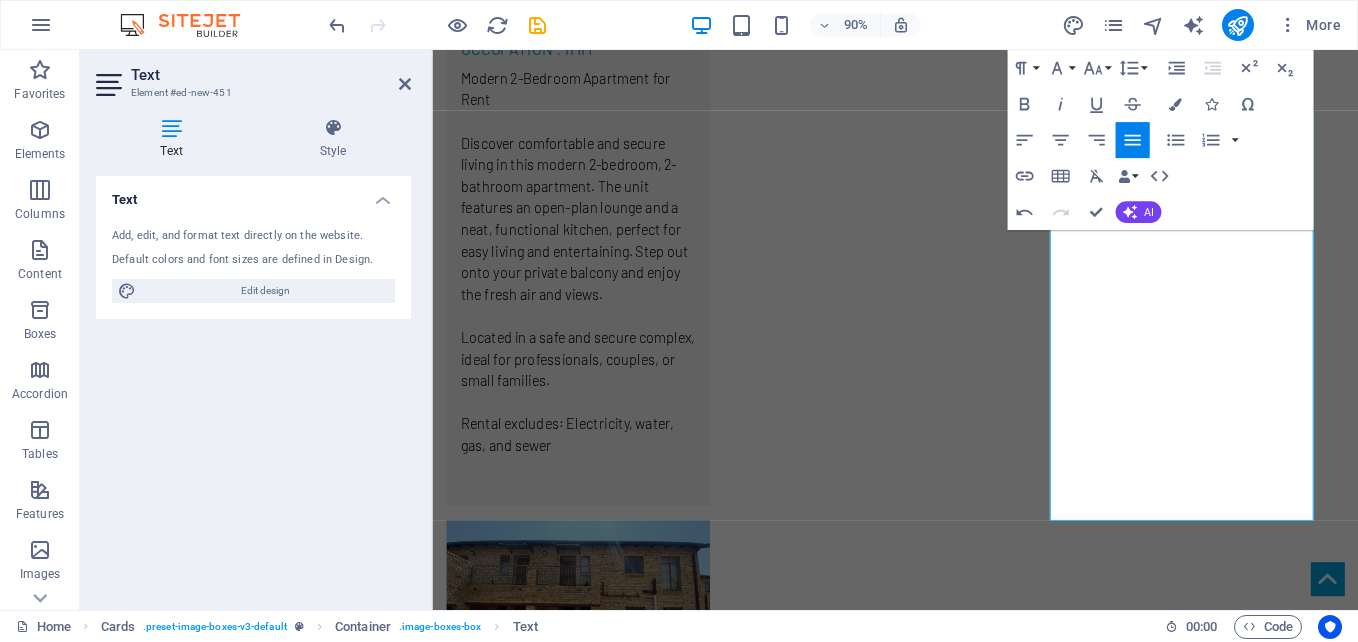 scroll, scrollTop: 2658, scrollLeft: 0, axis: vertical 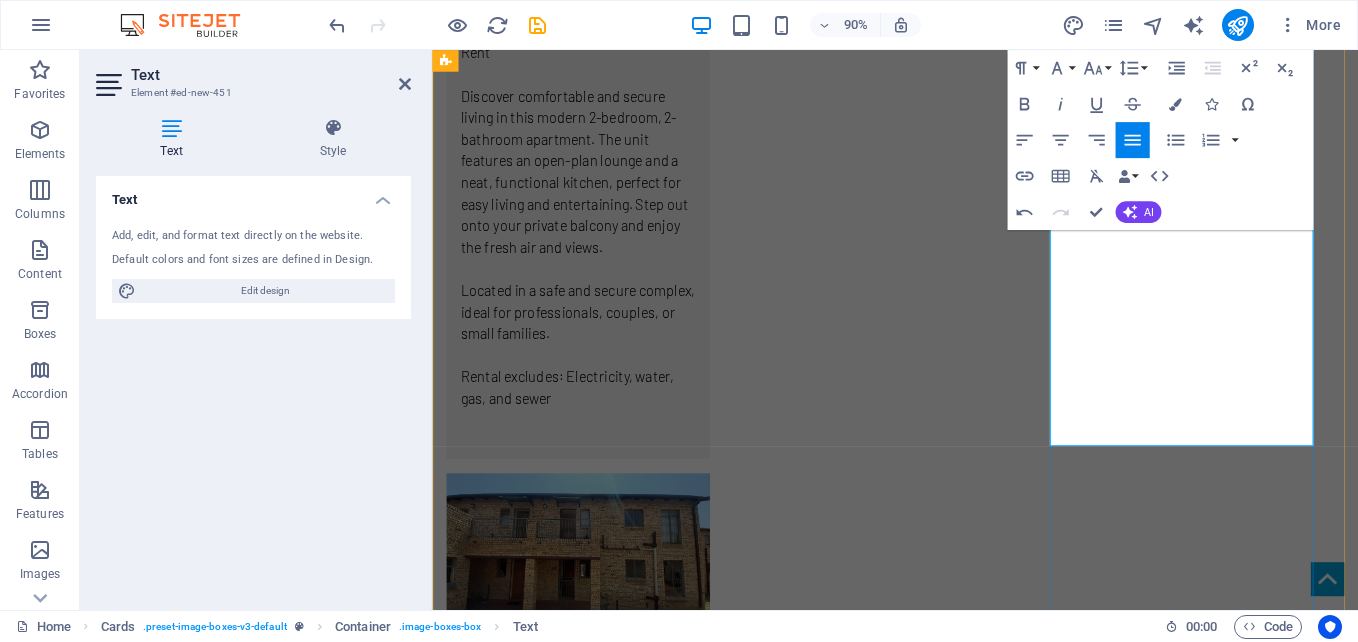 drag, startPoint x: 1134, startPoint y: 443, endPoint x: 1267, endPoint y: 449, distance: 133.13527 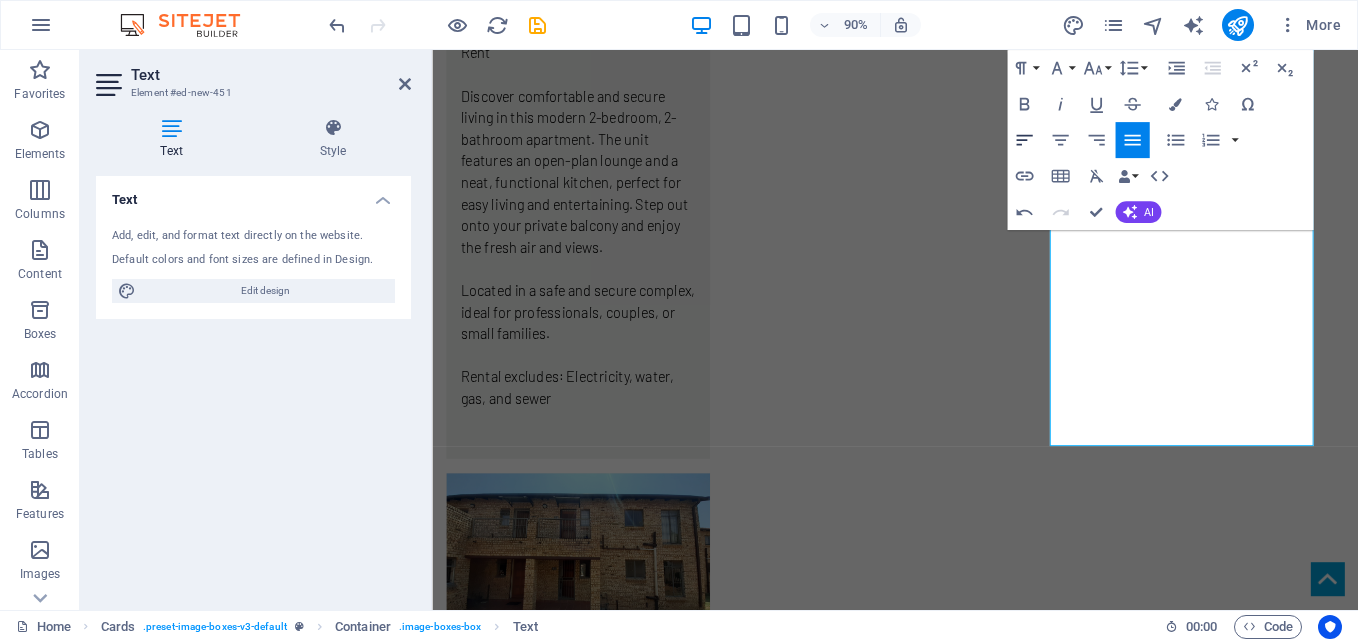 click 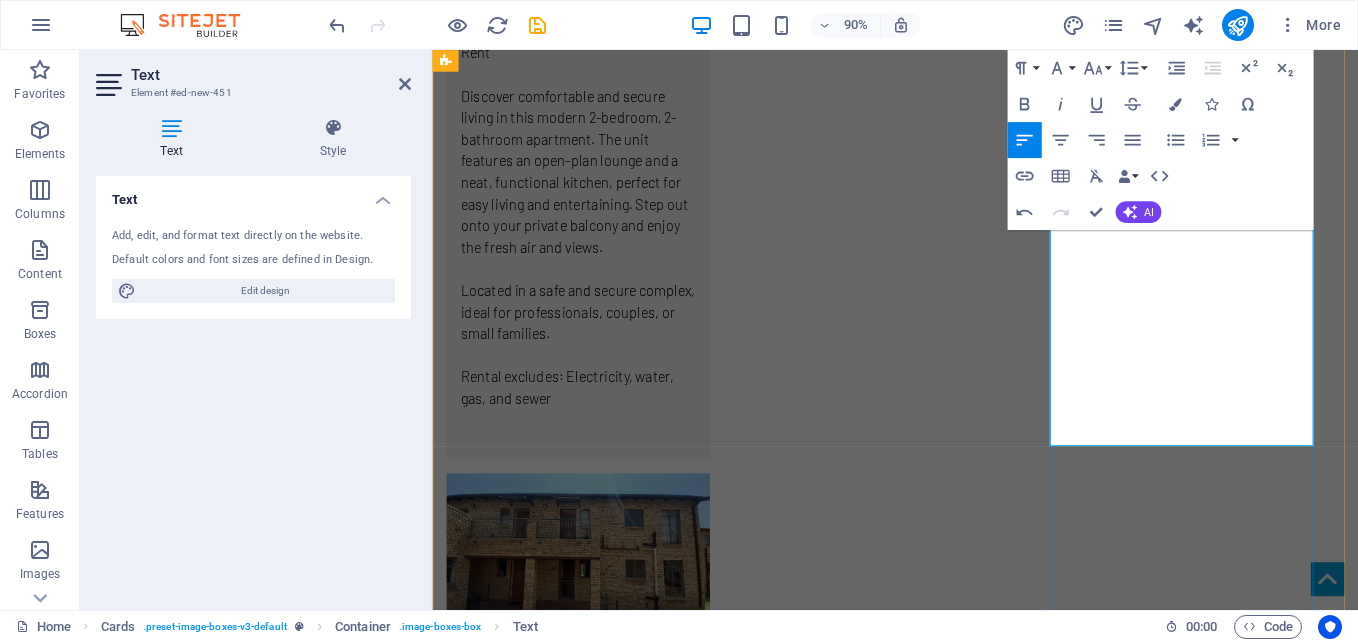 click on "Cost per month :" at bounding box center [594, 2710] 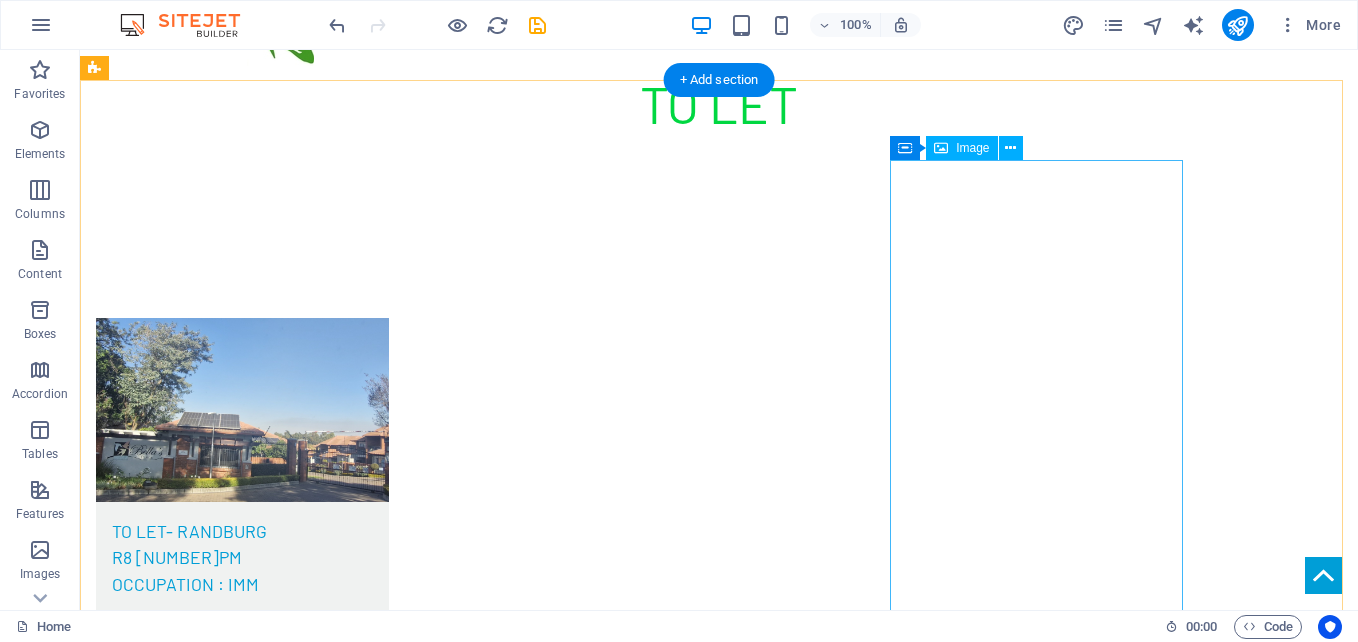 scroll, scrollTop: 2021, scrollLeft: 0, axis: vertical 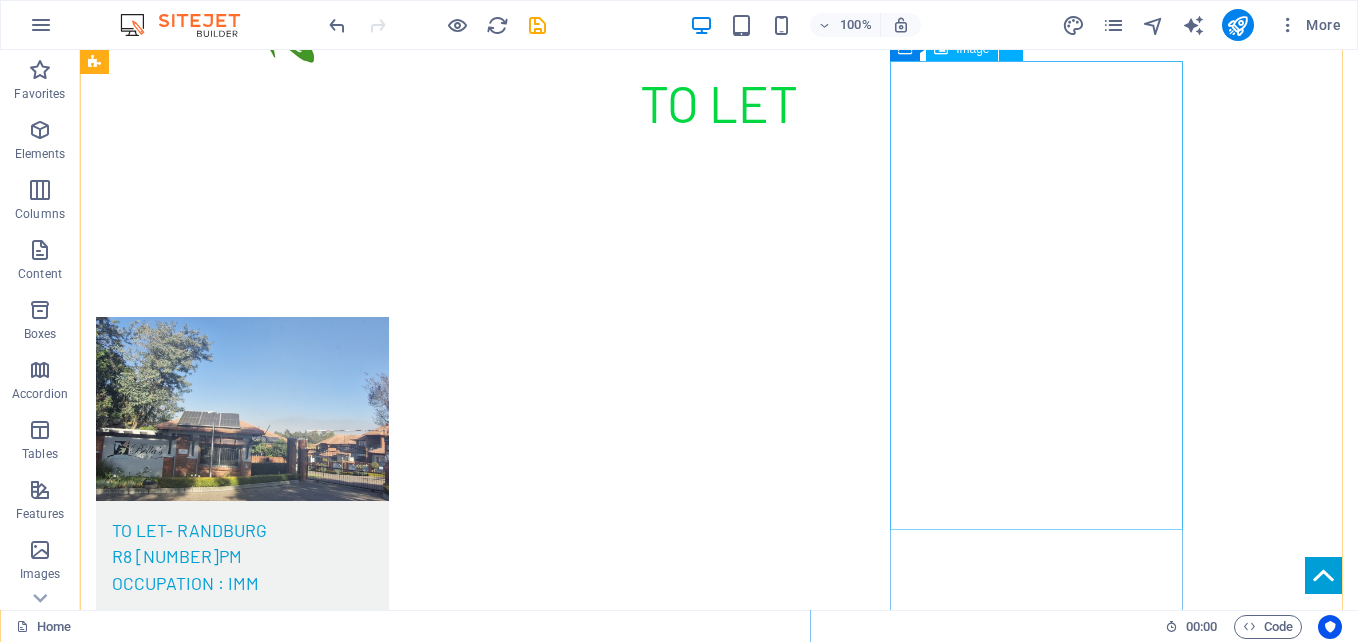 click at bounding box center [242, 2635] 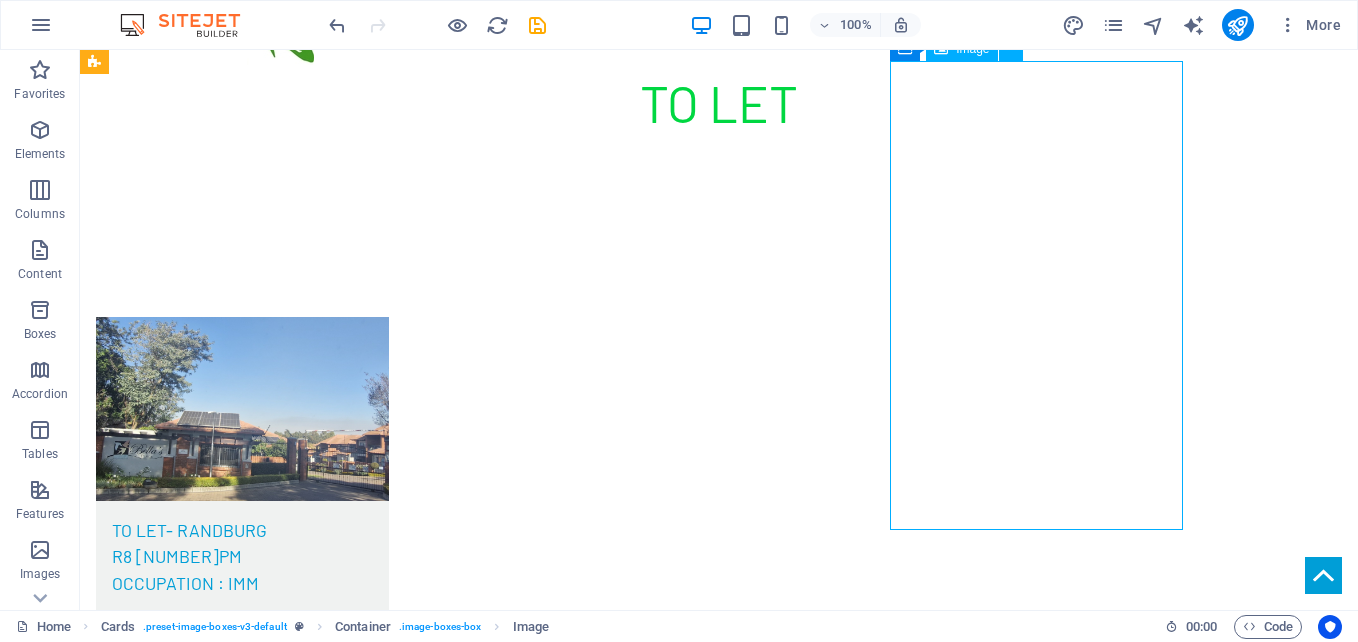 click at bounding box center (242, 2635) 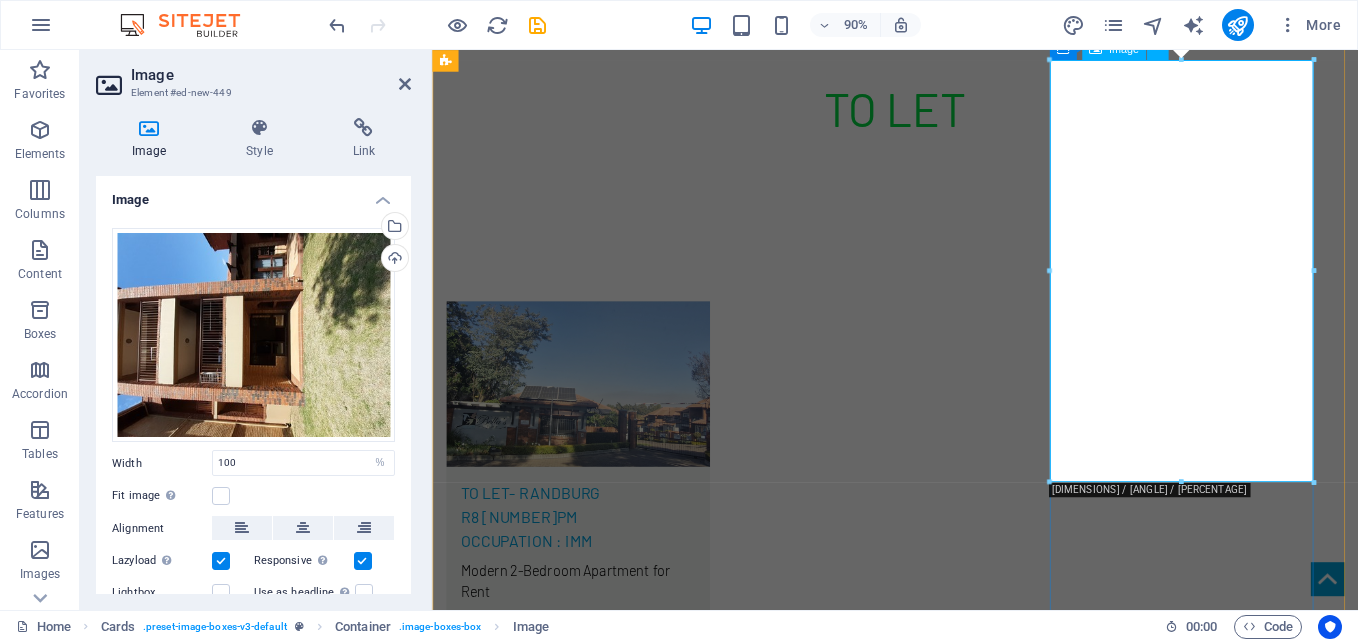 scroll, scrollTop: 1859, scrollLeft: 0, axis: vertical 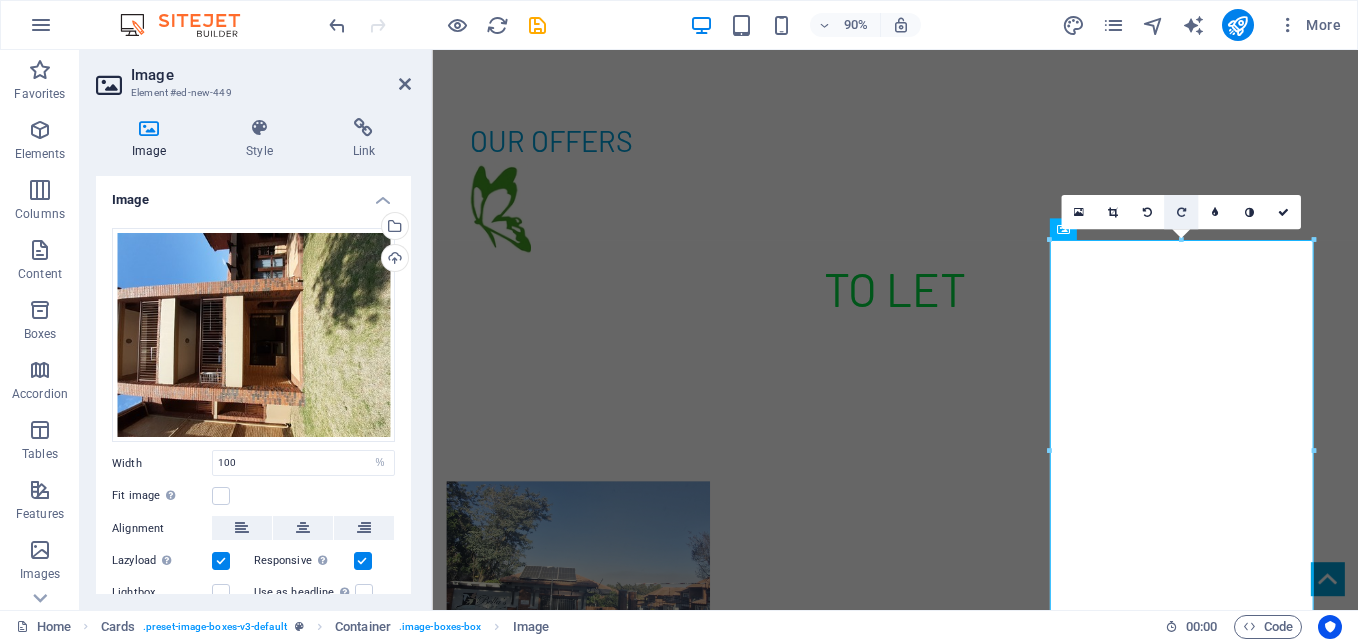 click at bounding box center [1180, 211] 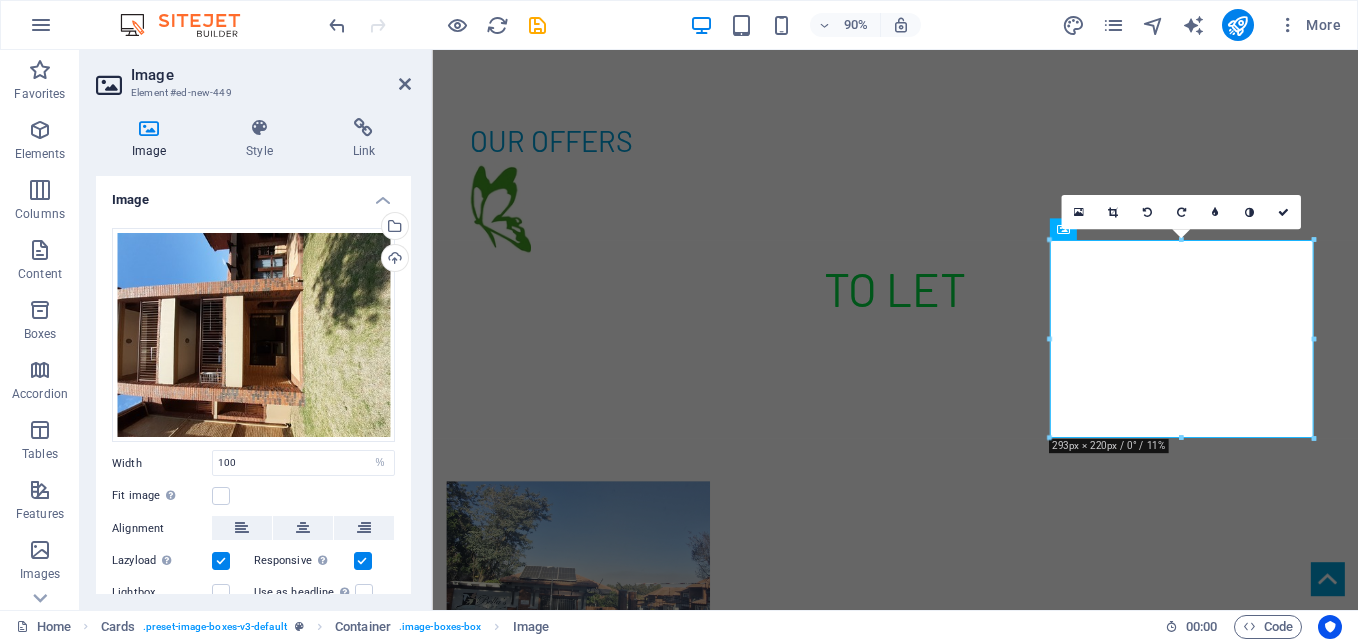 click at bounding box center (1180, 211) 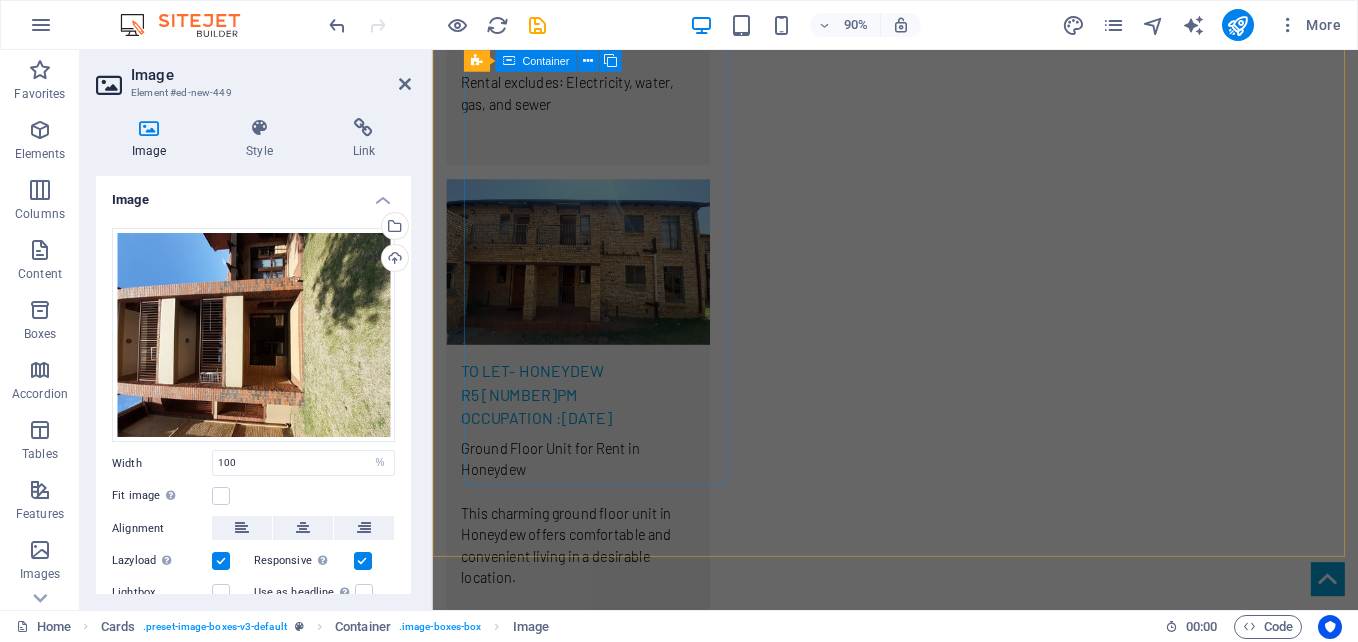 scroll, scrollTop: 3059, scrollLeft: 0, axis: vertical 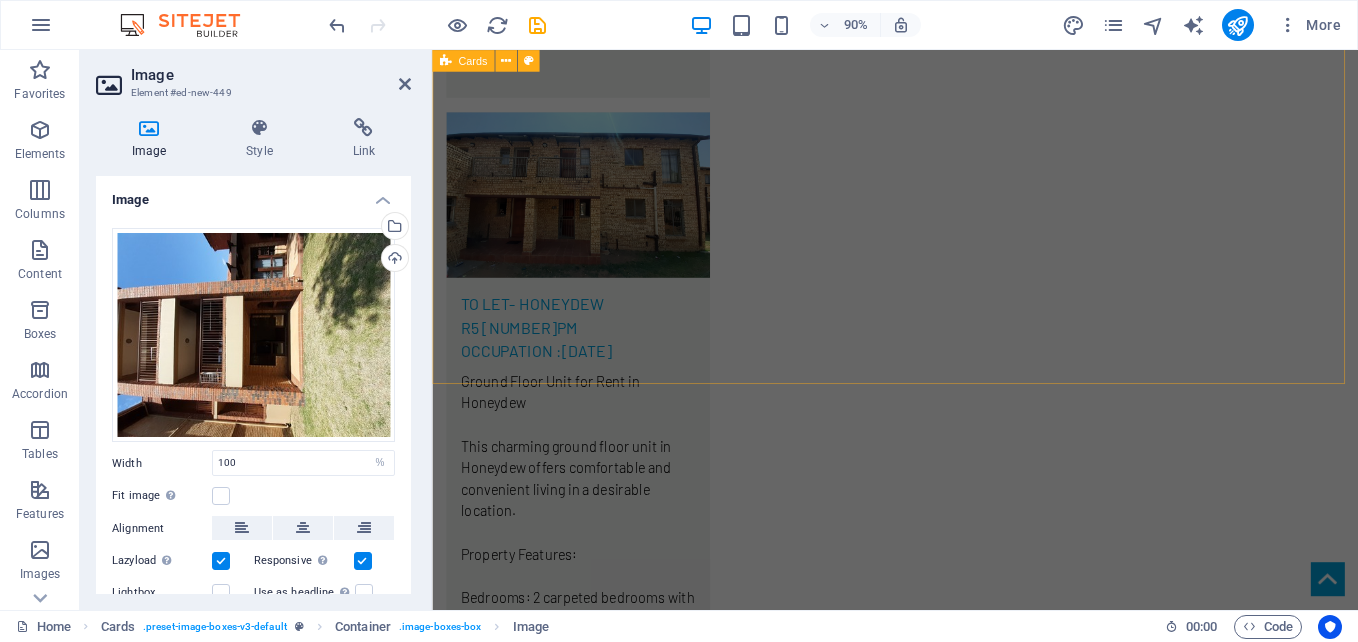 click on "TO LeT- RANDBURG r8 500PM OCCUPATION : IMM Modern 2-Bedroom Apartment for Rent Discover comfortable and secure living in this modern 2-bedroom, 2-bathroom apartment. The unit features an open-plan lounge and a neat, functional kitchen, perfect for easy living and entertaining. Step out onto your private balcony and enjoy the fresh air and views. Located in a safe and secure complex, ideal for professionals, couples, or small families. Rental excludes: Electricity, water, gas, and sewer TO LeT- HONEYDEW r5 800PM OCCUPATION :01 SEPTEMBER 2025 Ground Floor Unit for Rent in Honeydew  This charming ground floor unit in Honeydew offers comfortable and convenient living in a desirable location. Property Features: Bedrooms: 2 carpeted bedrooms with built-in cupboards for ample storage. Bathroom: 1 well-maintained bathroom. Living Space: Open-plan lounge that opens onto a private balcony, perfect for relaxing or entertaining. Kitchen: Neat and functional kitchen. Parking: Includes 1 carport for secure parking." at bounding box center [946, 900] 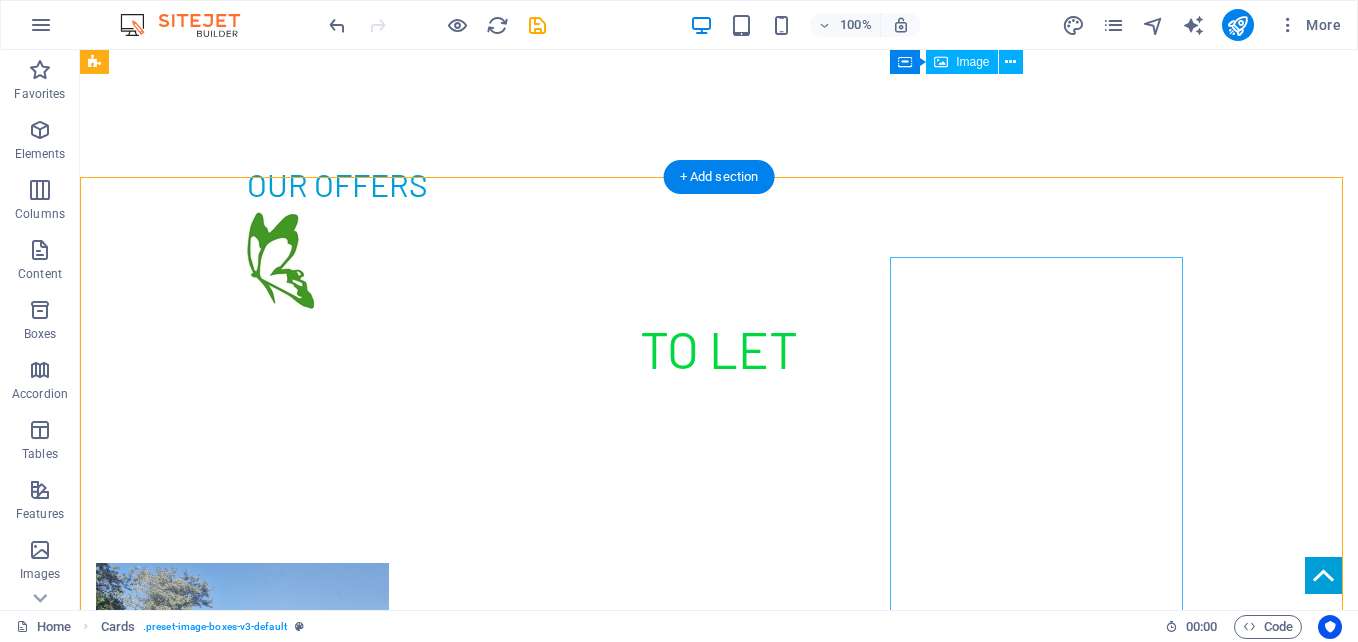 scroll, scrollTop: 1821, scrollLeft: 0, axis: vertical 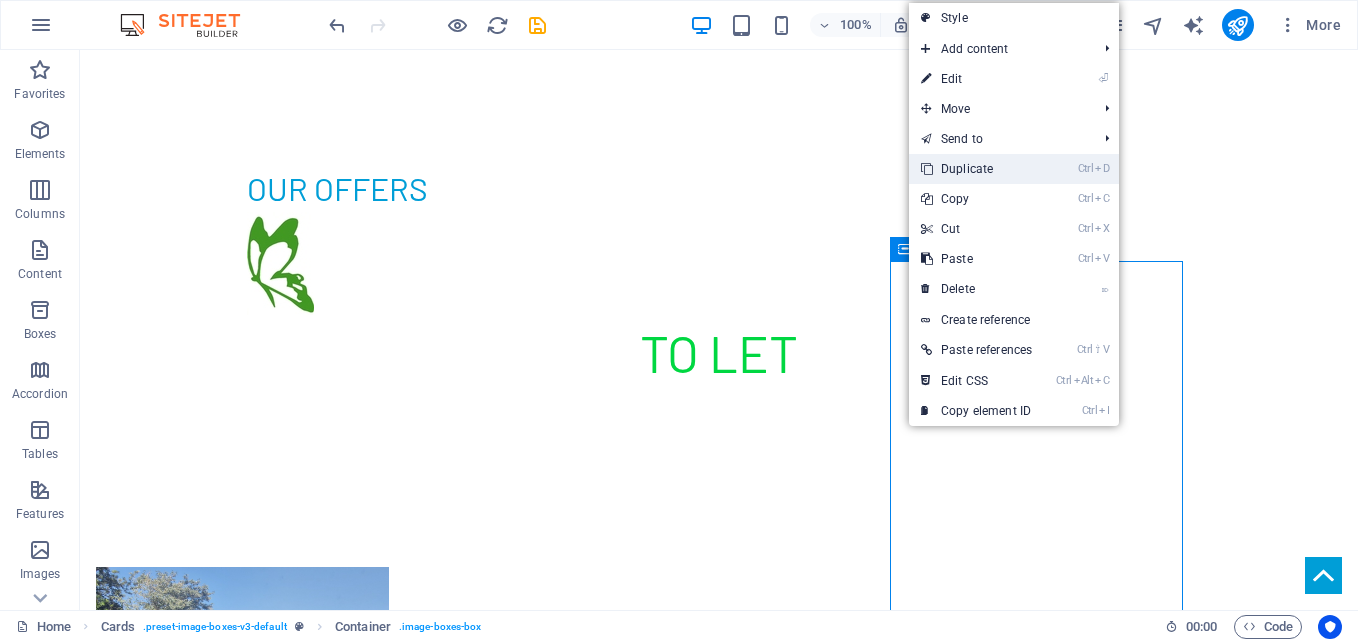 click on "Ctrl D  Duplicate" at bounding box center (976, 169) 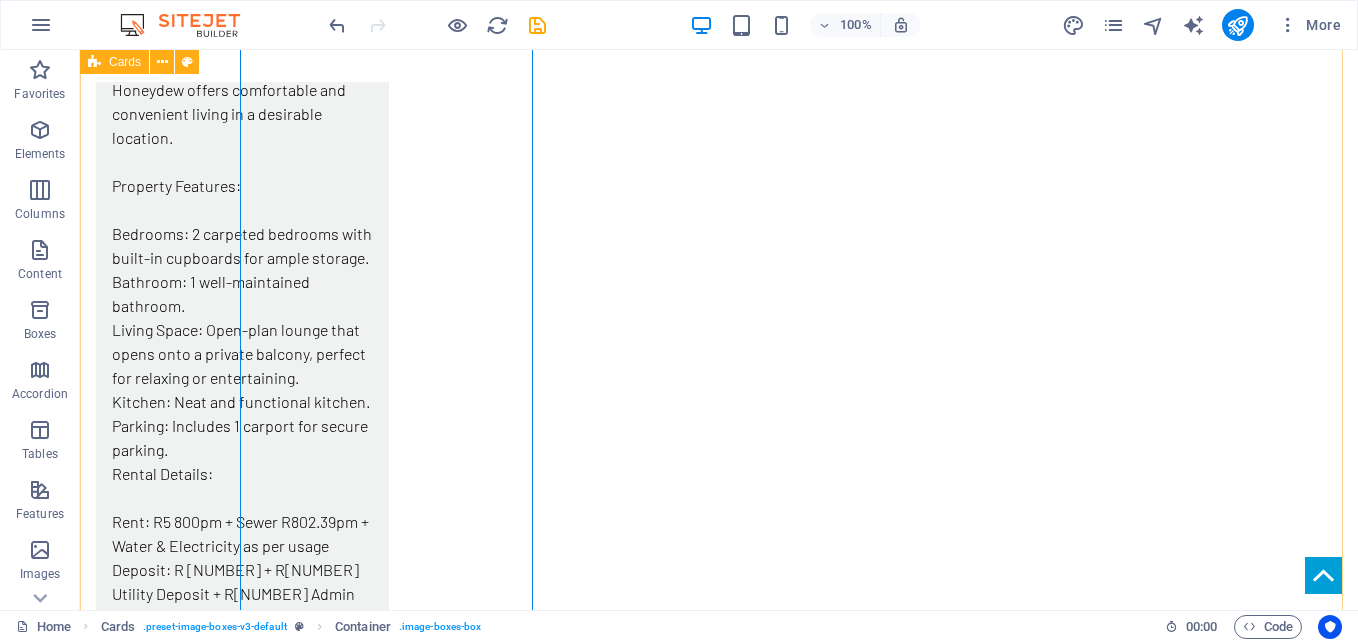 scroll, scrollTop: 3294, scrollLeft: 0, axis: vertical 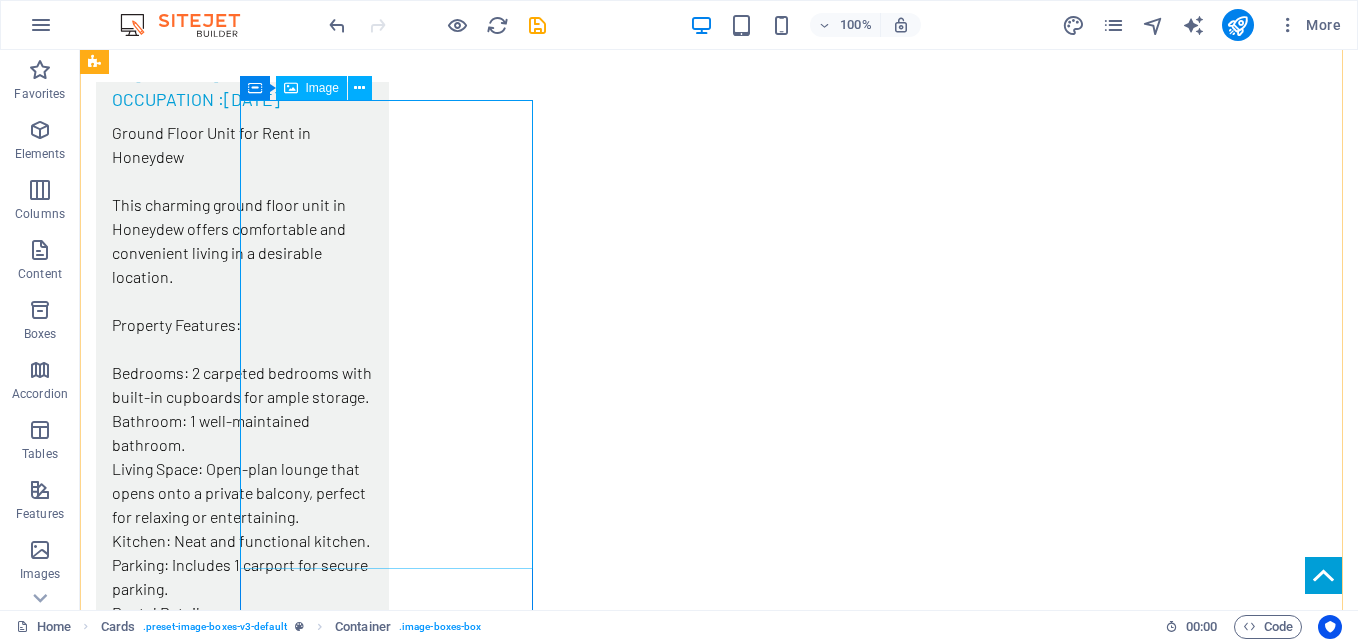 click at bounding box center [242, 2437] 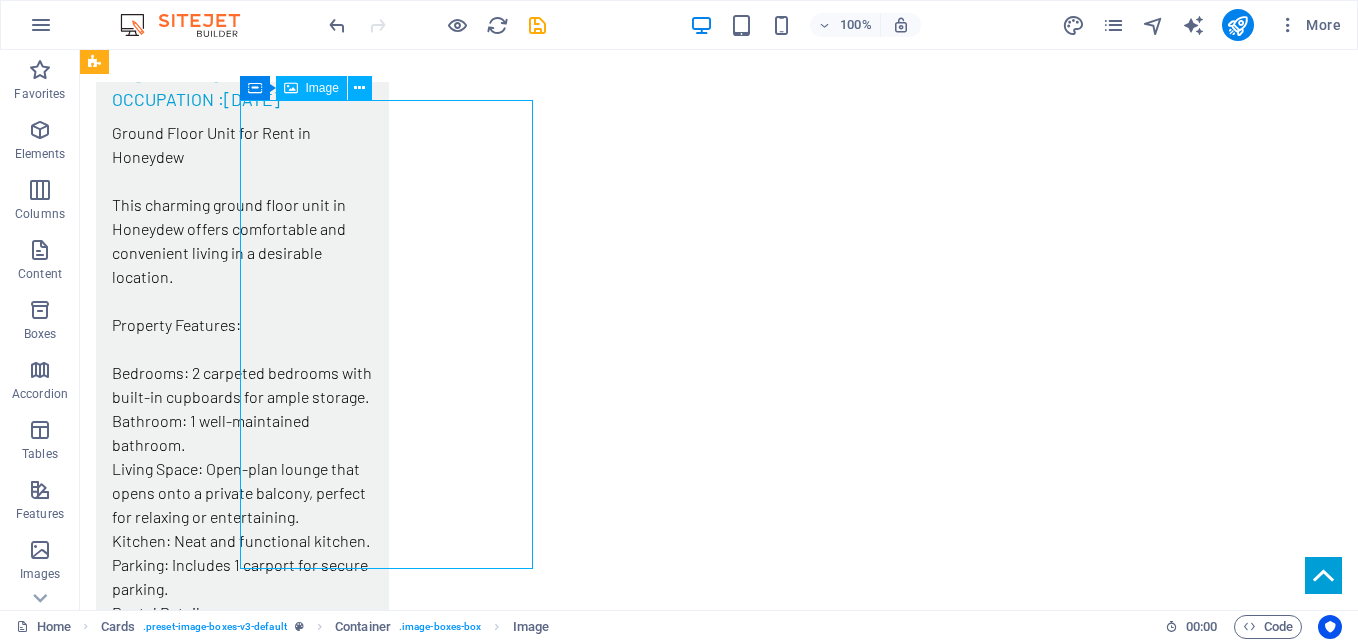 click at bounding box center [242, 2437] 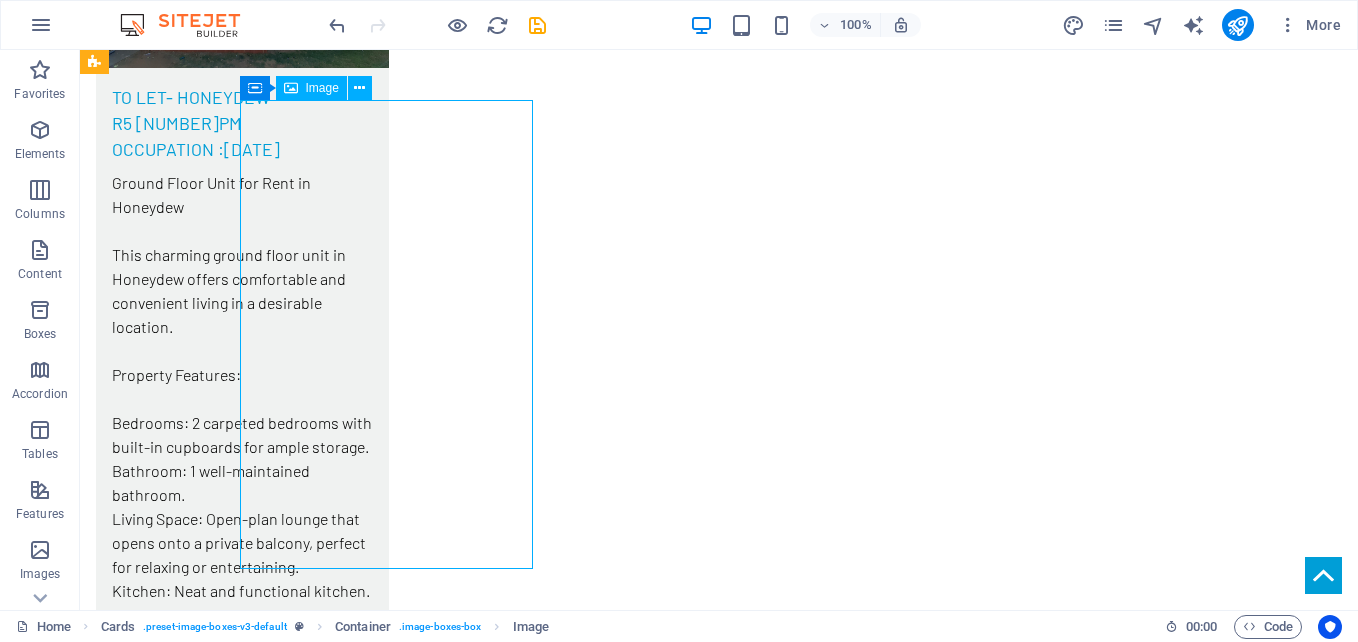 scroll, scrollTop: 3332, scrollLeft: 0, axis: vertical 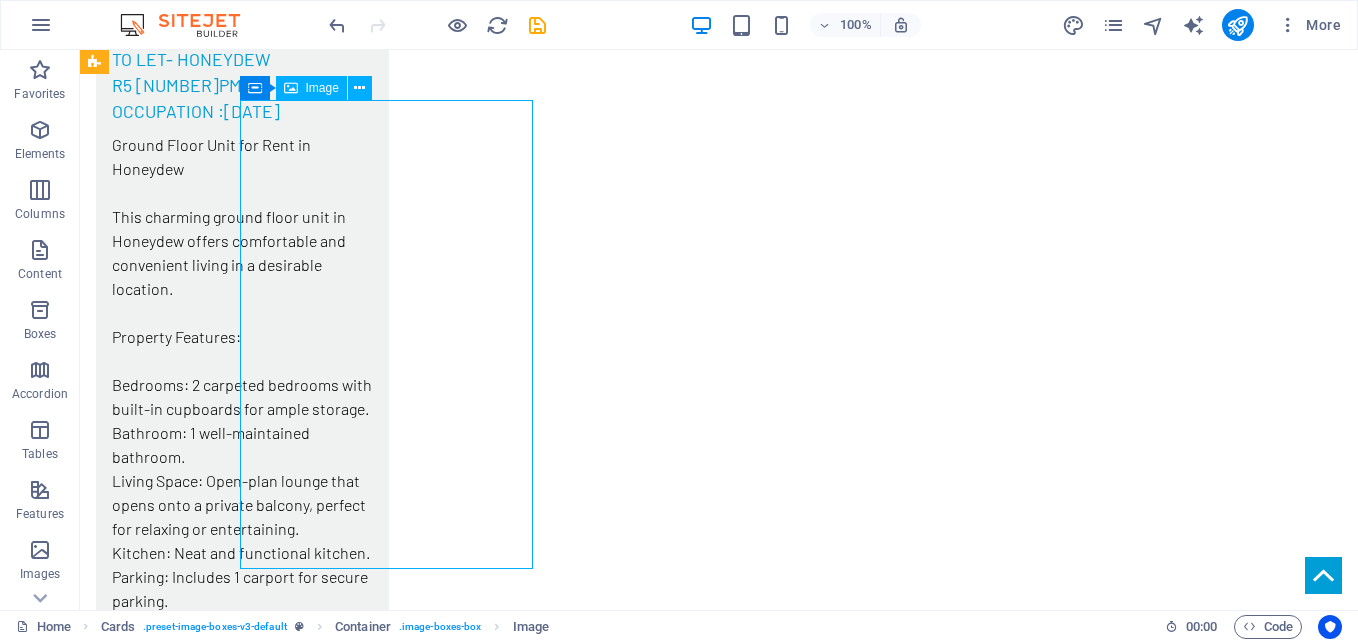 select on "%" 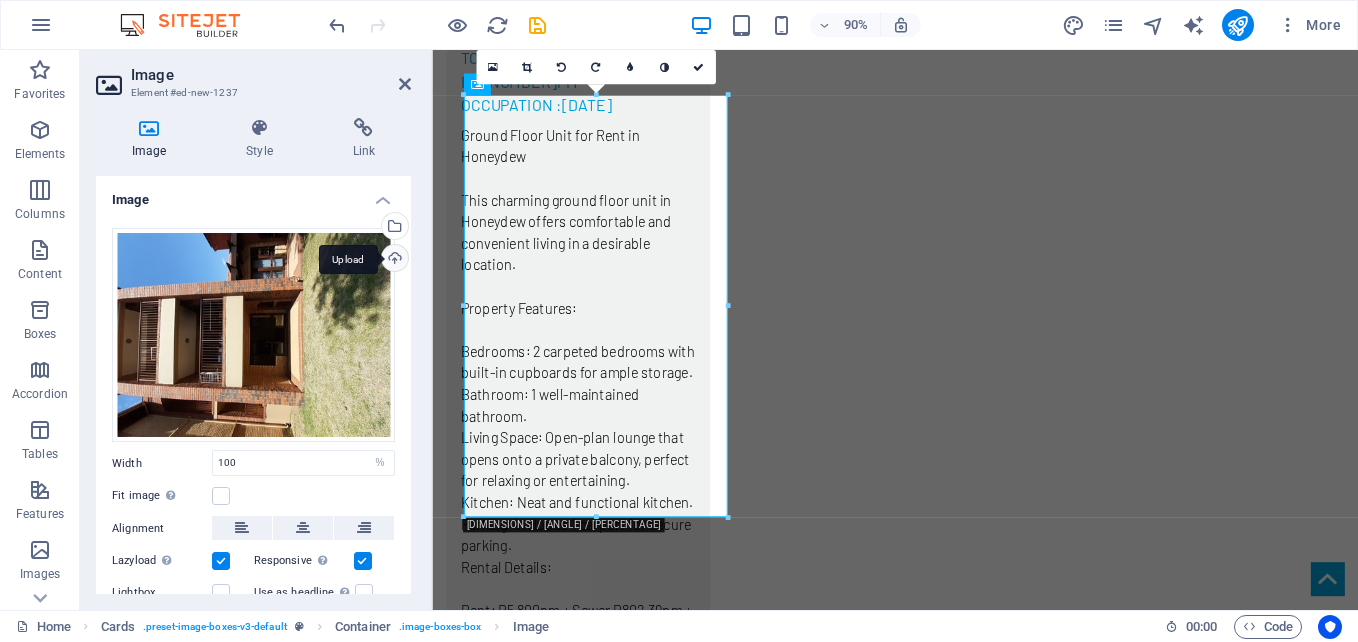 click on "Upload" at bounding box center [393, 260] 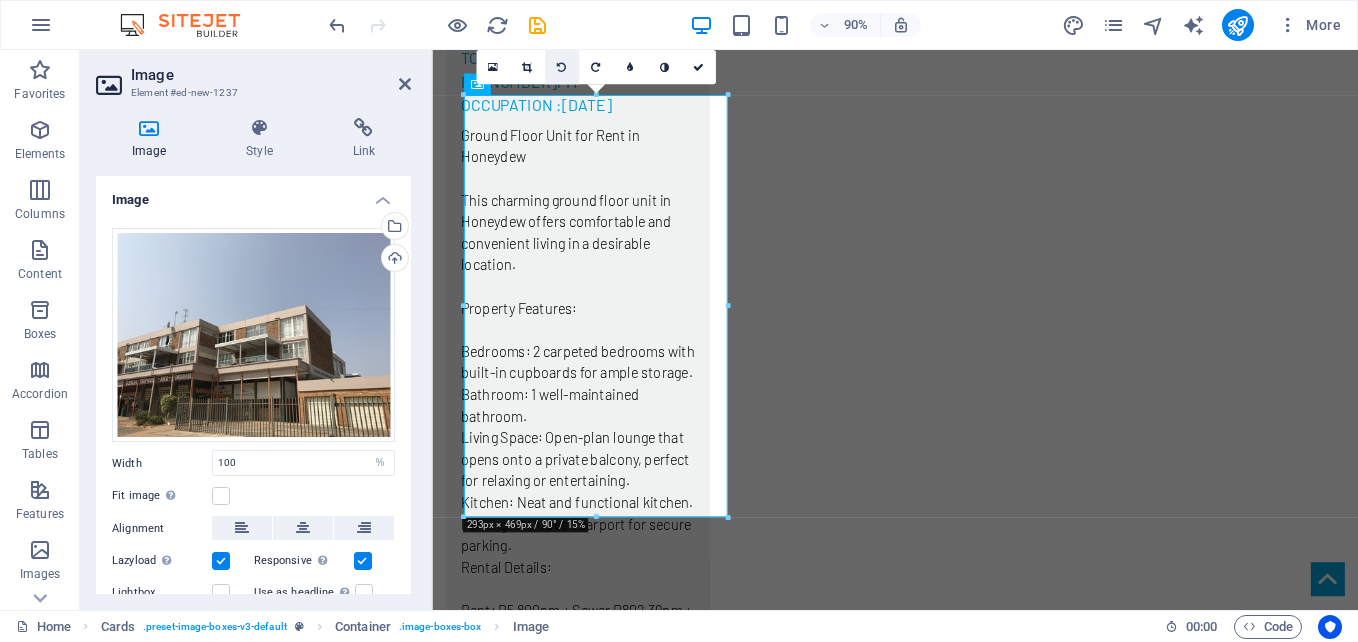 click at bounding box center [561, 66] 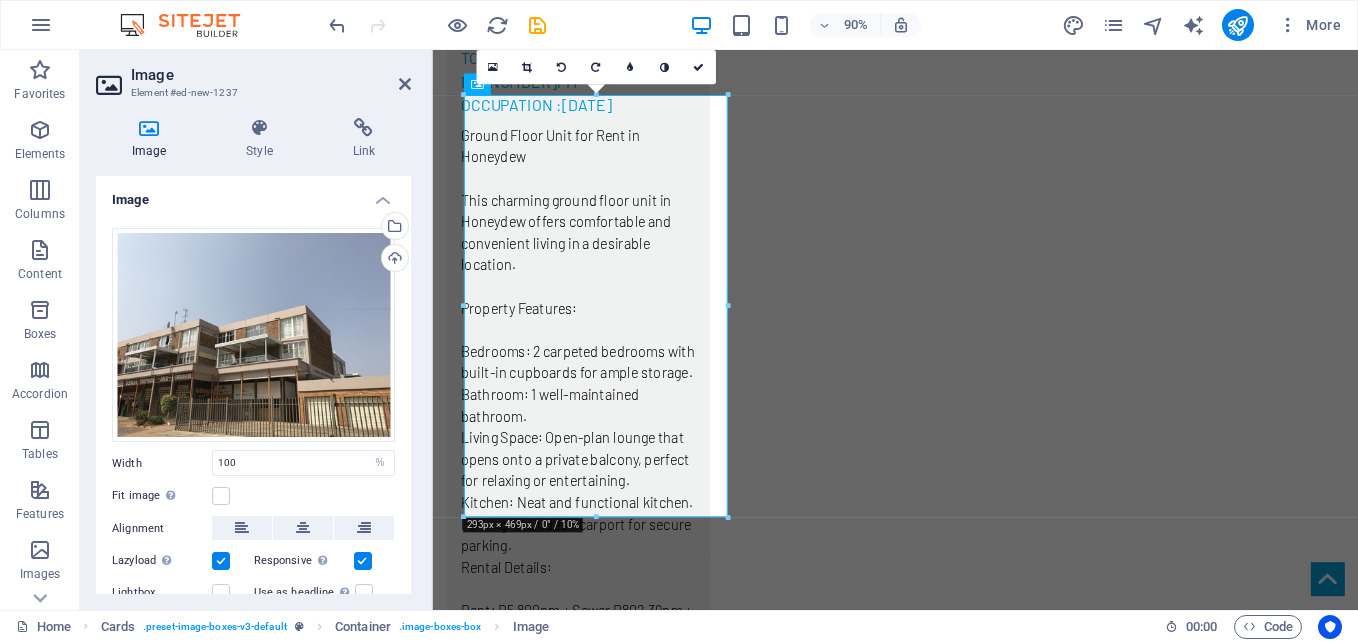 click at bounding box center [561, 66] 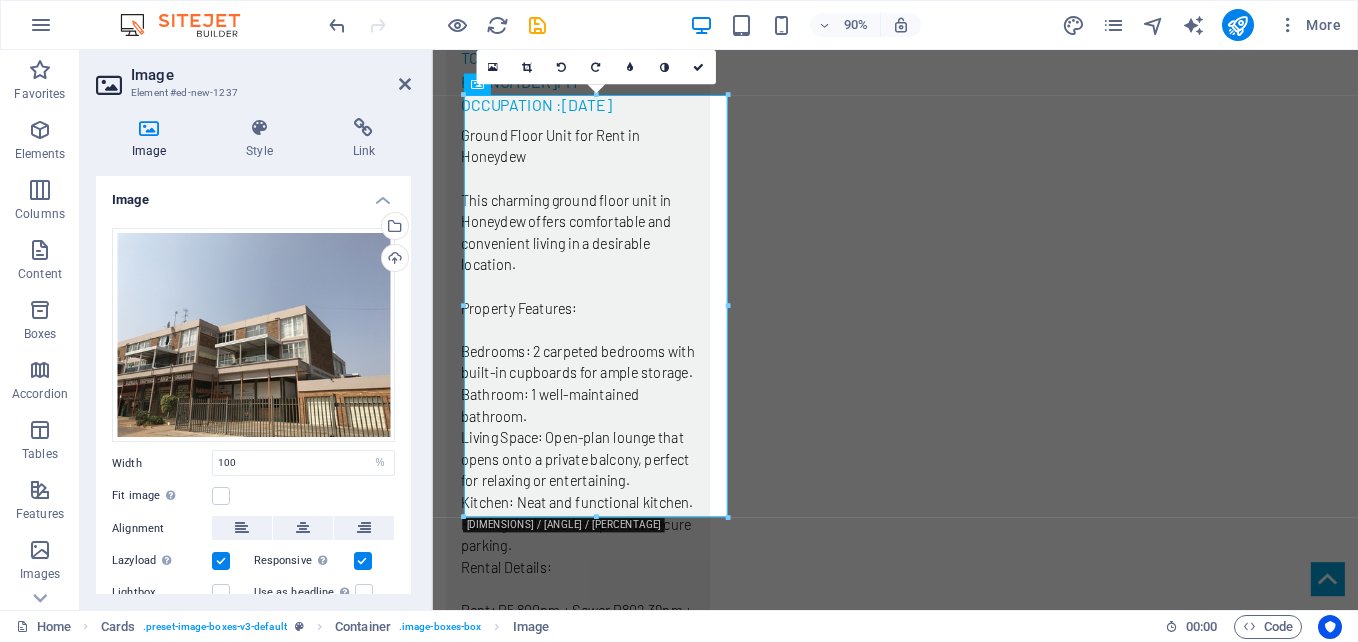 click at bounding box center [561, 66] 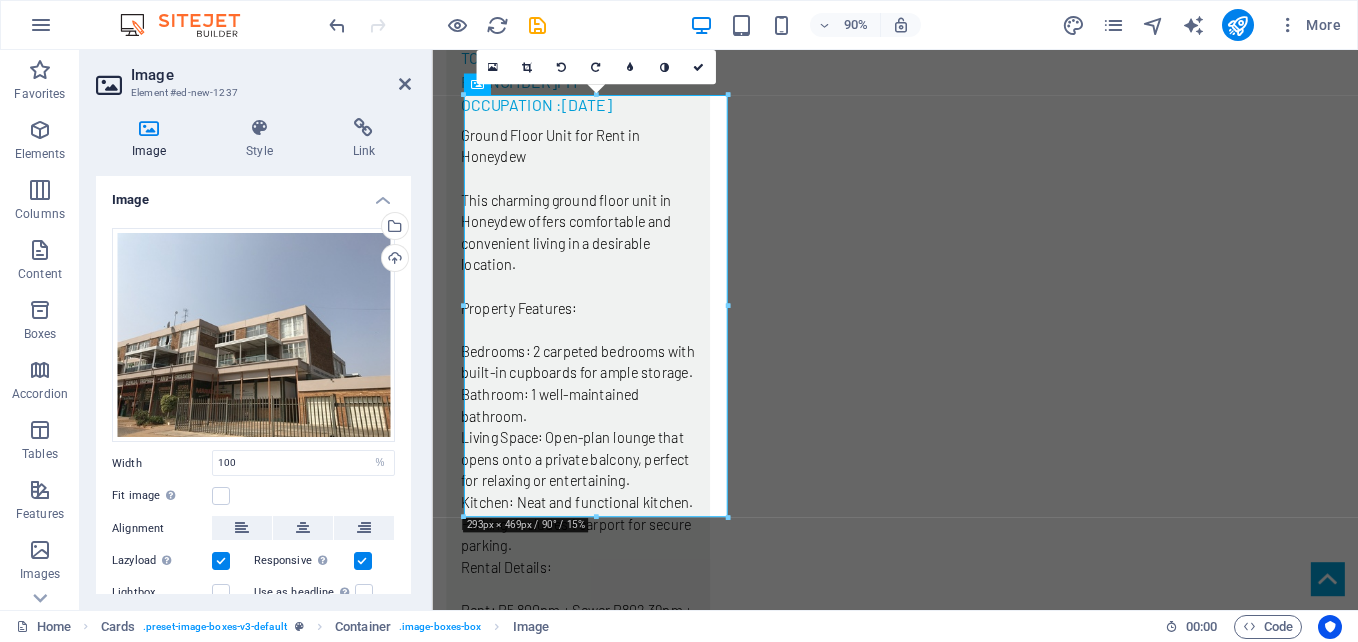 click at bounding box center [561, 66] 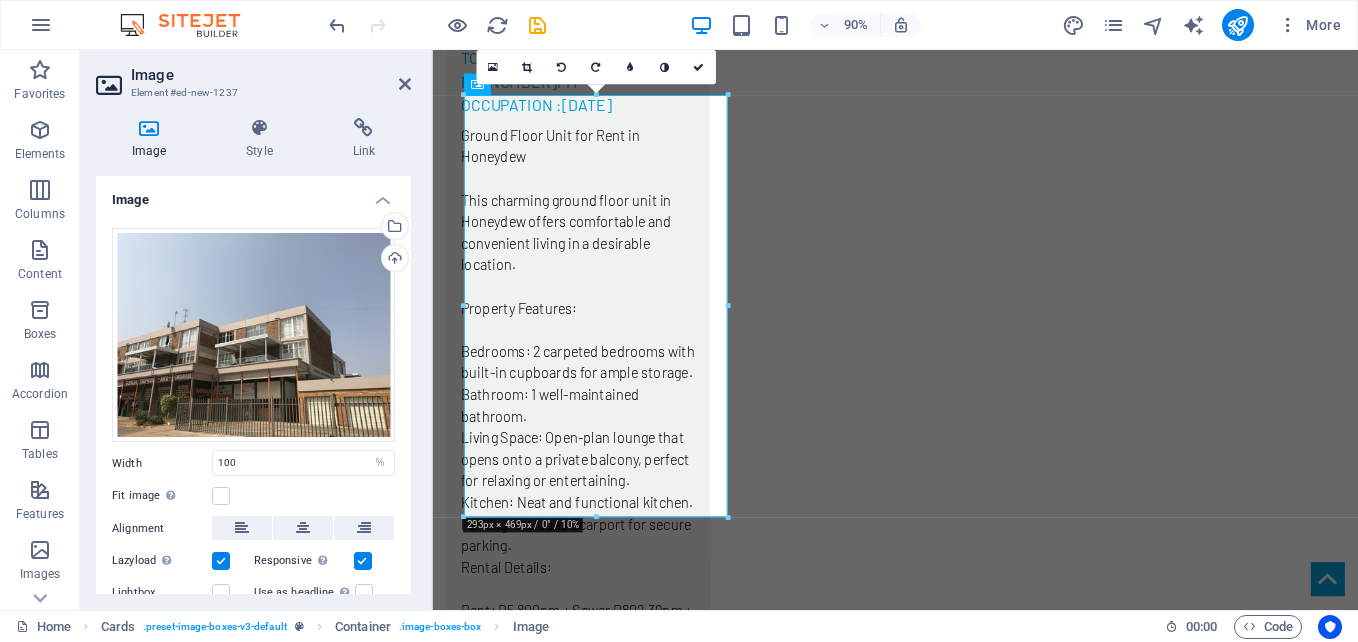 click at bounding box center [561, 66] 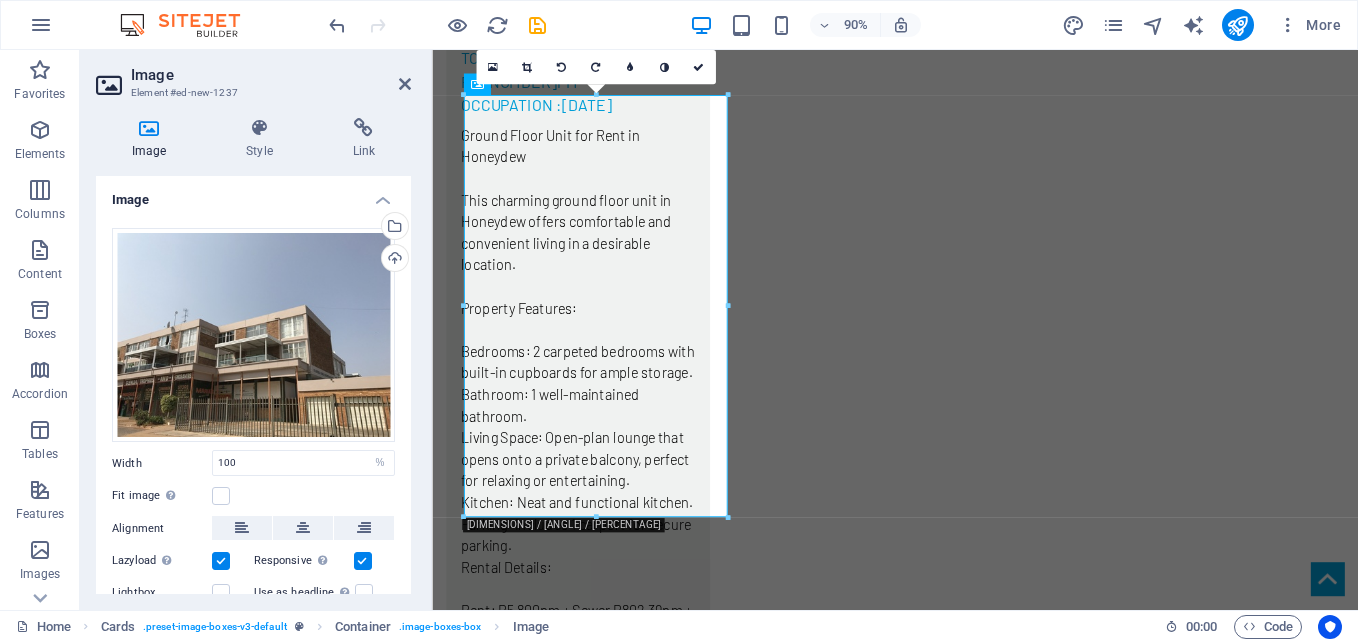 click at bounding box center (561, 66) 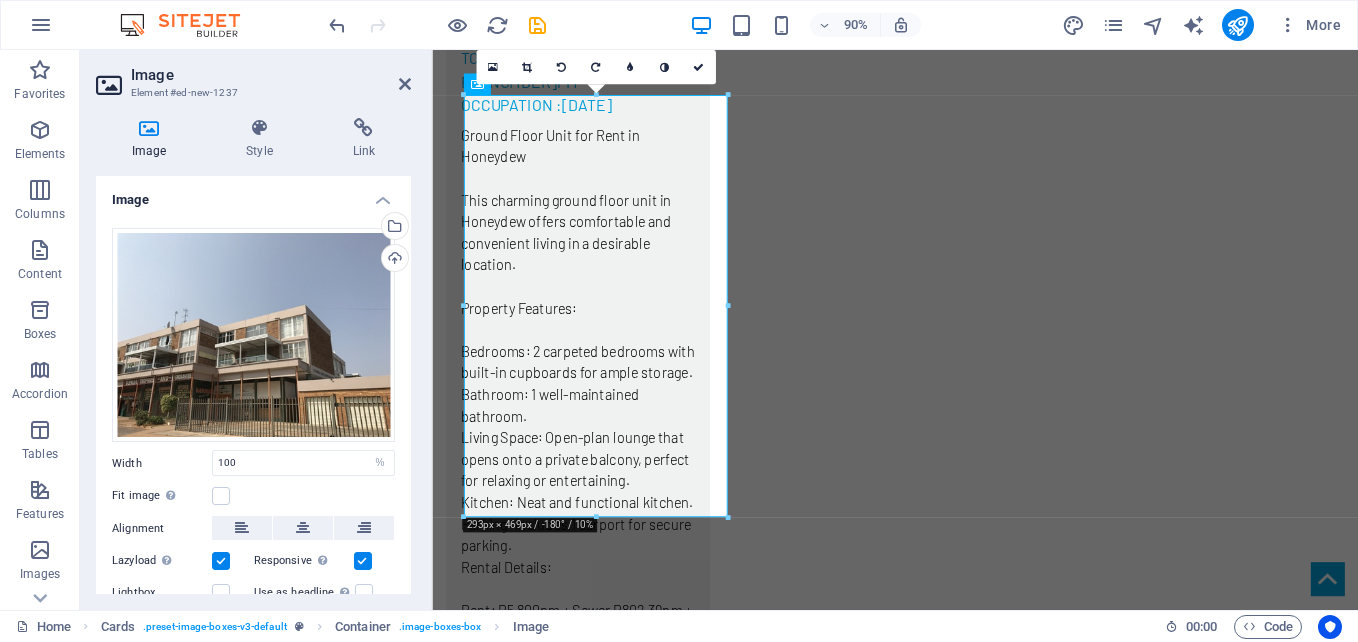 click at bounding box center (561, 66) 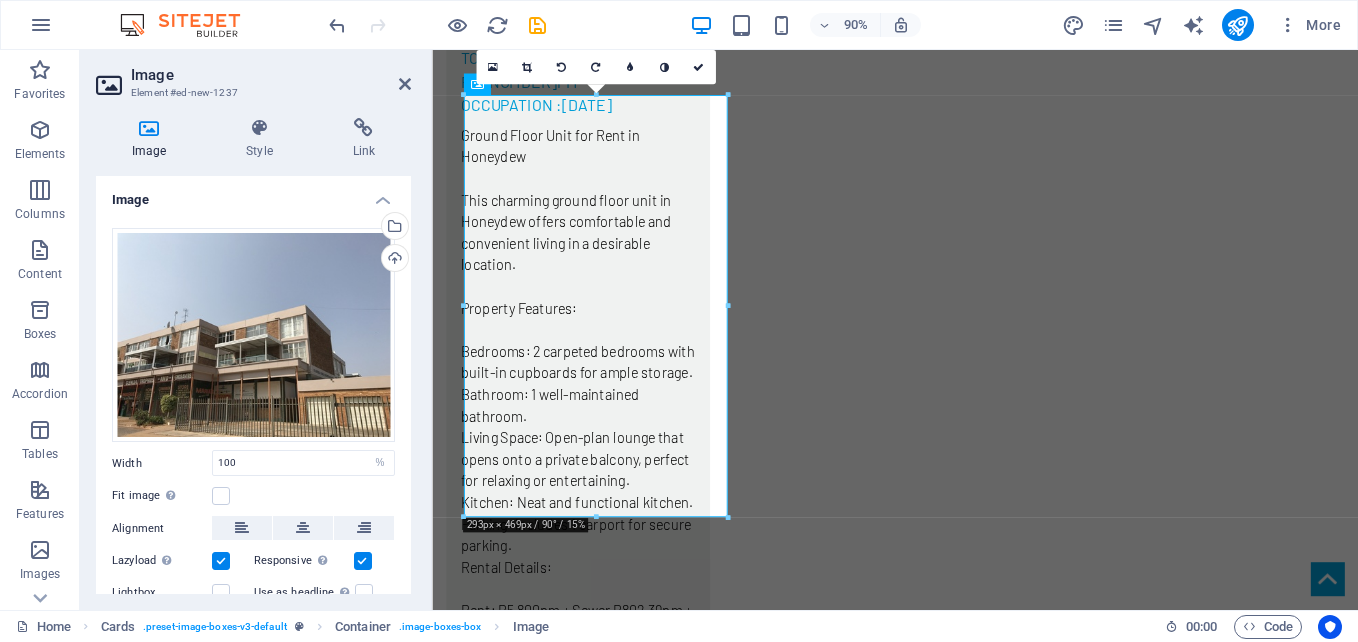 click at bounding box center (561, 66) 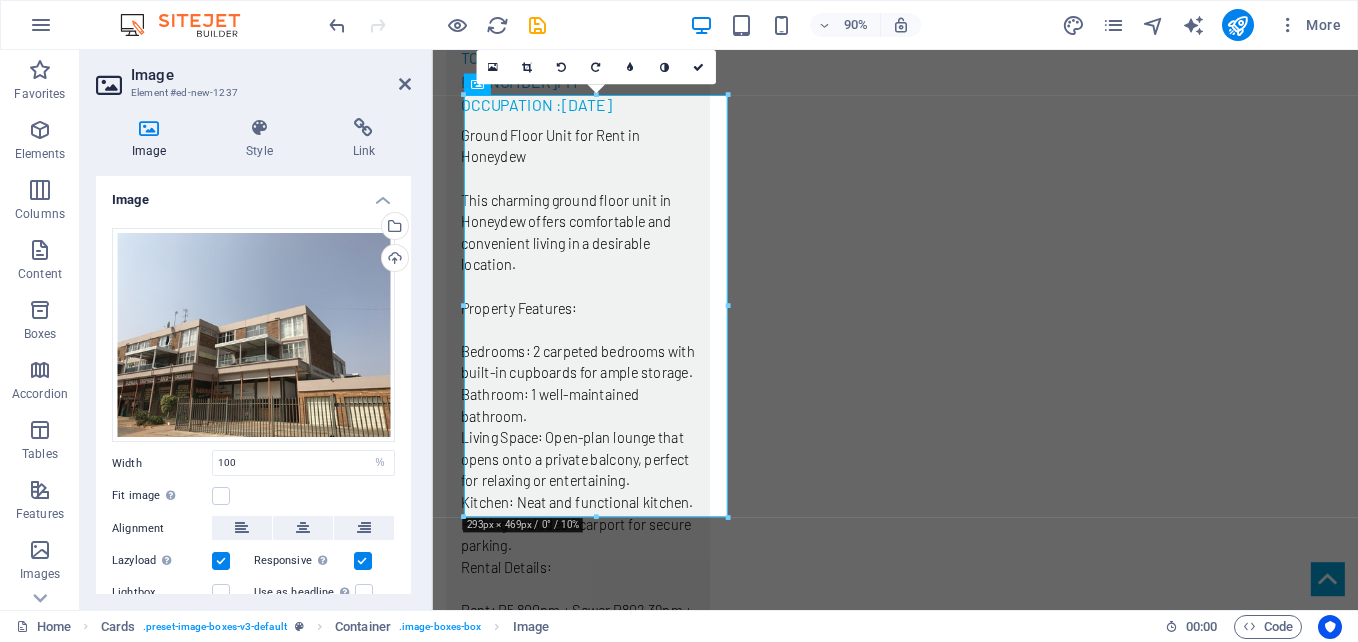 click at bounding box center (561, 66) 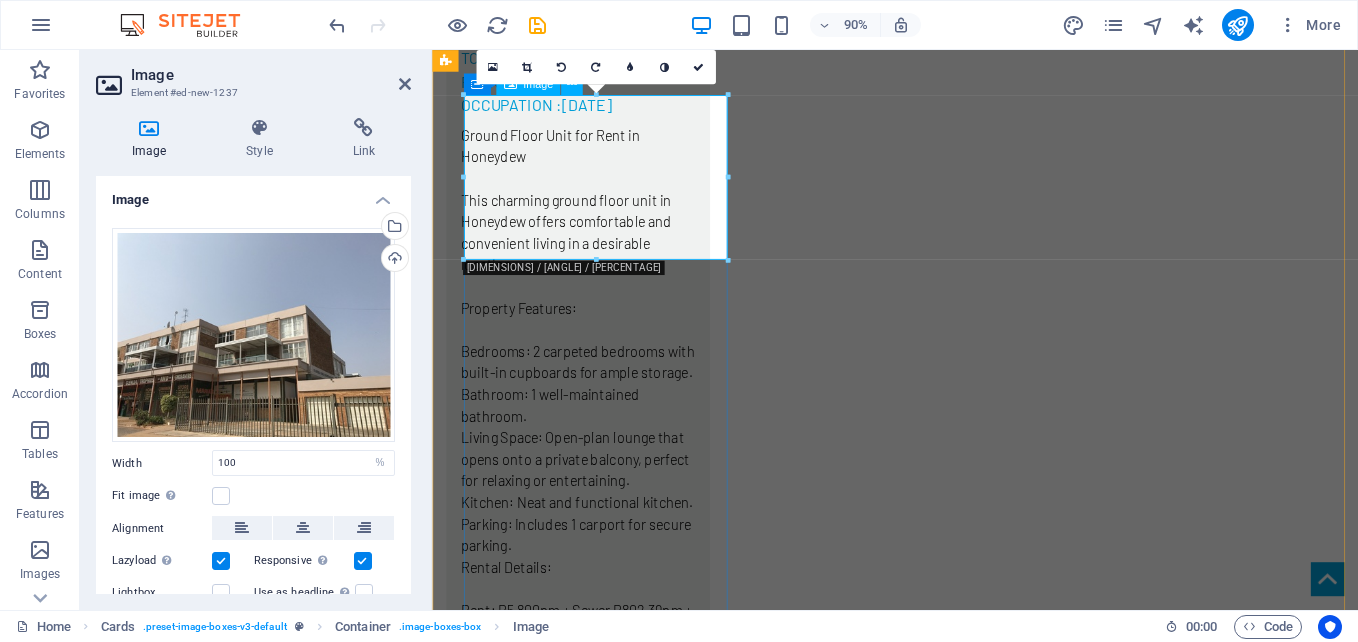 click at bounding box center [594, 2410] 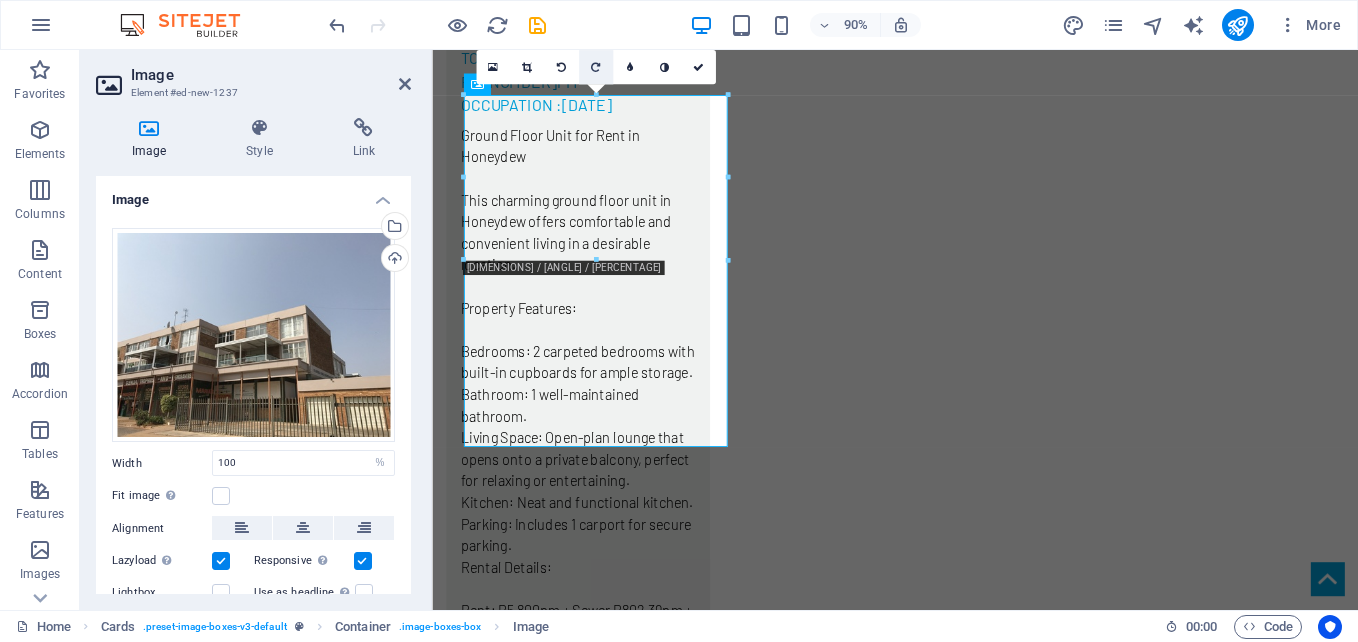 click at bounding box center [595, 67] 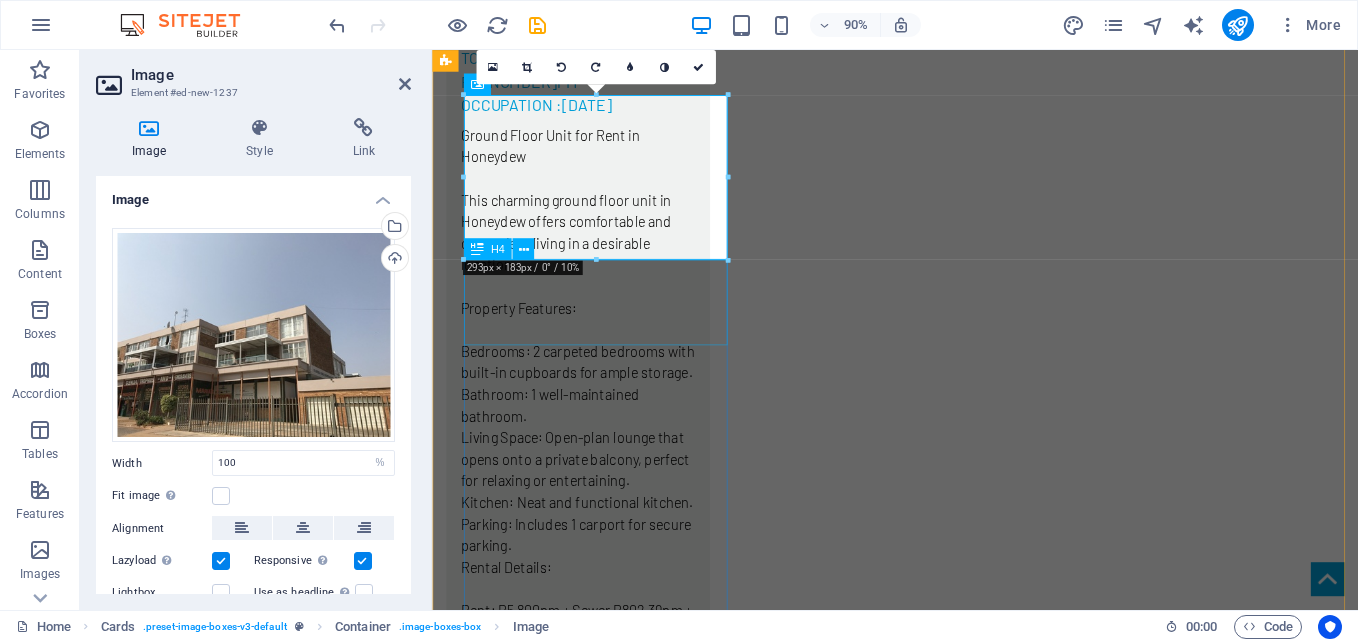 click on "TO LeT- HONEYDEW r5 [NUMBER]PM OCCUPATION :[DATE]" at bounding box center (594, 2445) 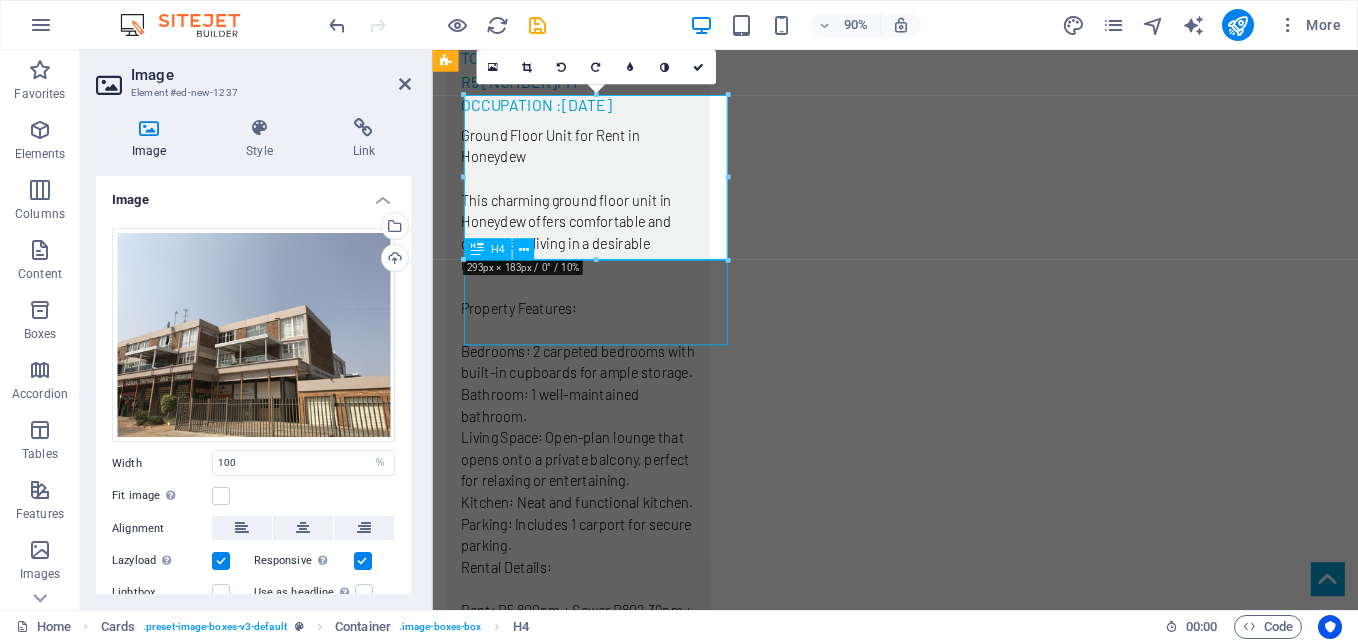 click on "TO LeT- HONEYDEW r5 [NUMBER]PM OCCUPATION :[DATE]" at bounding box center [594, 2445] 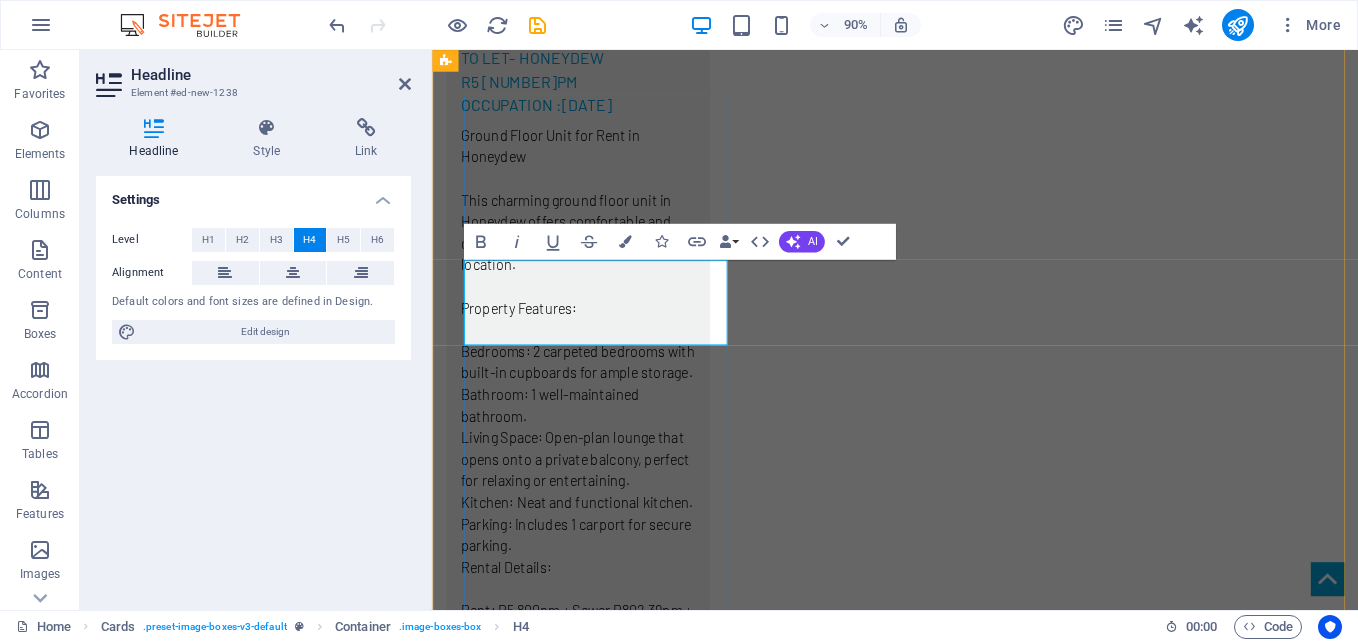 click on "TO LeT- HONEYDEW r5 [NUMBER]PM OCCUPATION :[DATE]" at bounding box center [594, 2453] 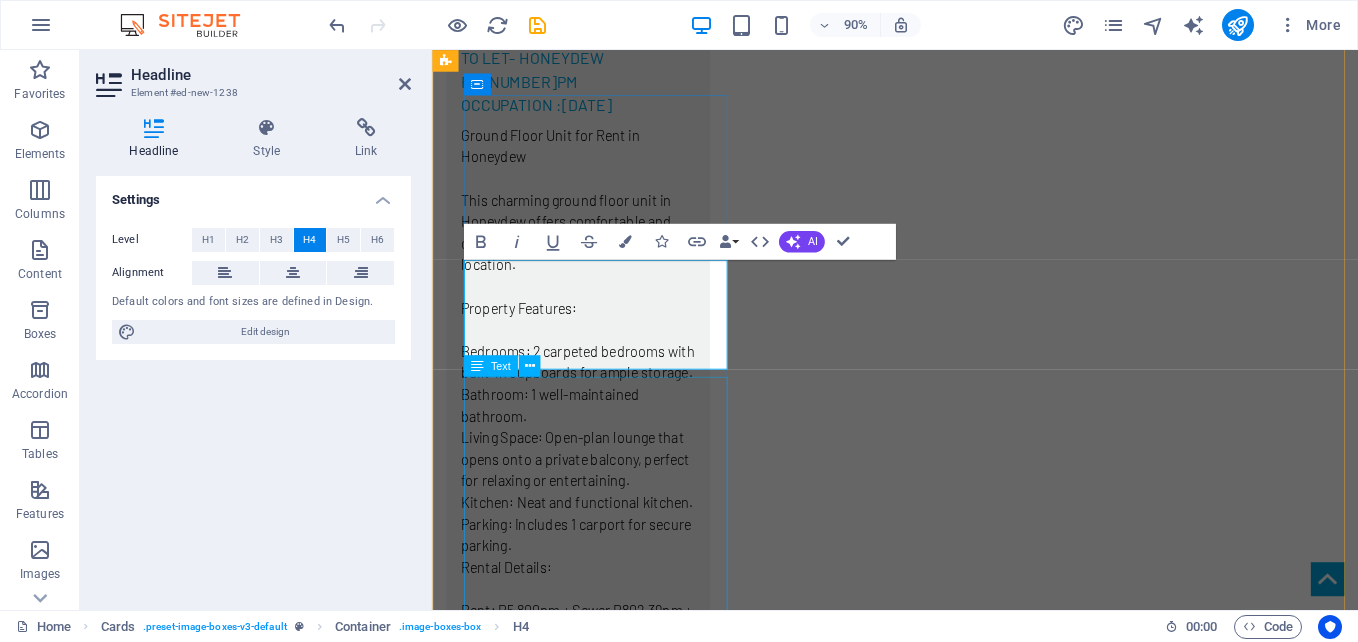 click on "Ground Floor Bachelor unit in Honeydew Offering : Open plan Living ( Bedroom /Lounge ) with laminated wooden flooring Neat Kitchen with built in cupboards Covered patio with built in braai 1 Bathroom with bath, basin and toilet 24 hour security guard  1 Carport Communal pool in complex Cost per month : Rental R5 050pm Sewer R802.39pm Water and electricity as per usage" at bounding box center [594, 2730] 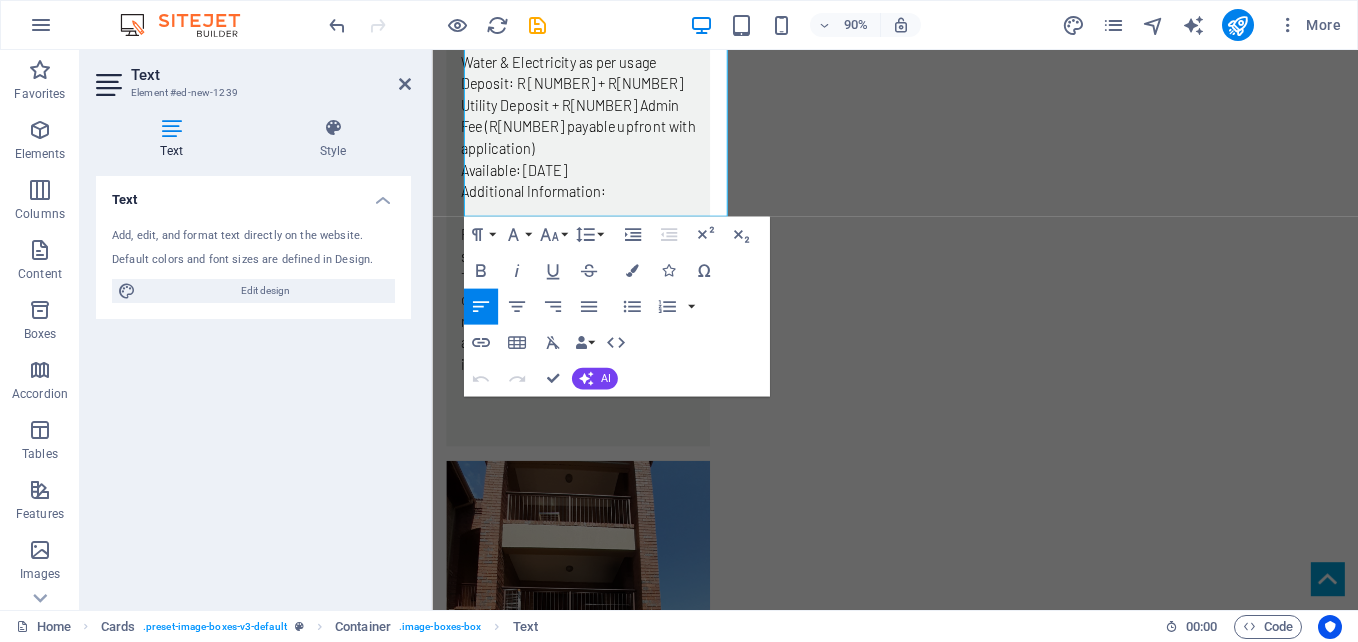 scroll, scrollTop: 4017, scrollLeft: 0, axis: vertical 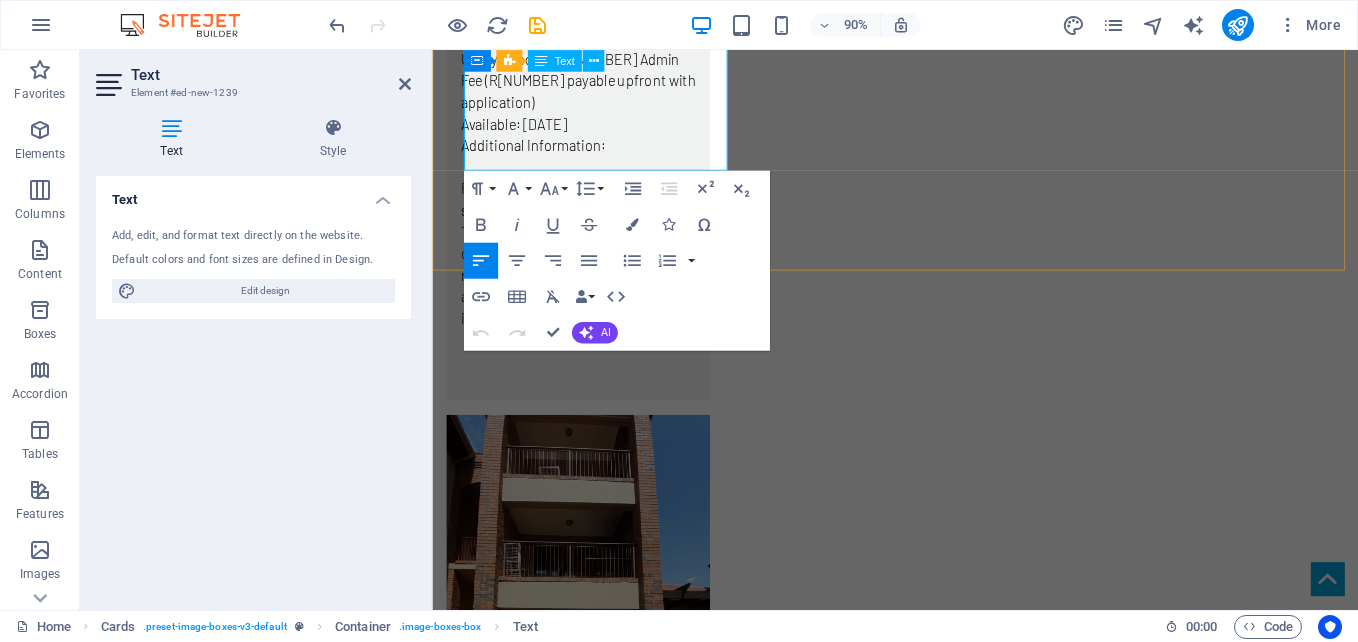 drag, startPoint x: 486, startPoint y: 414, endPoint x: 674, endPoint y: 139, distance: 333.1201 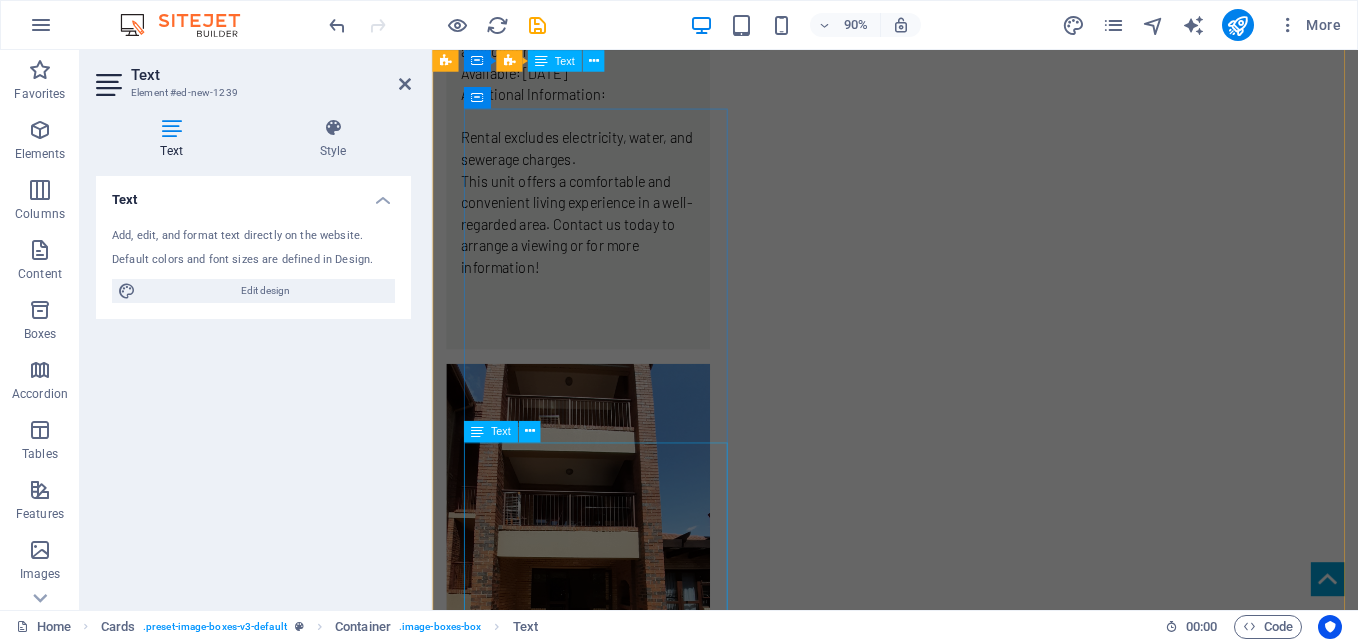 scroll, scrollTop: 4117, scrollLeft: 0, axis: vertical 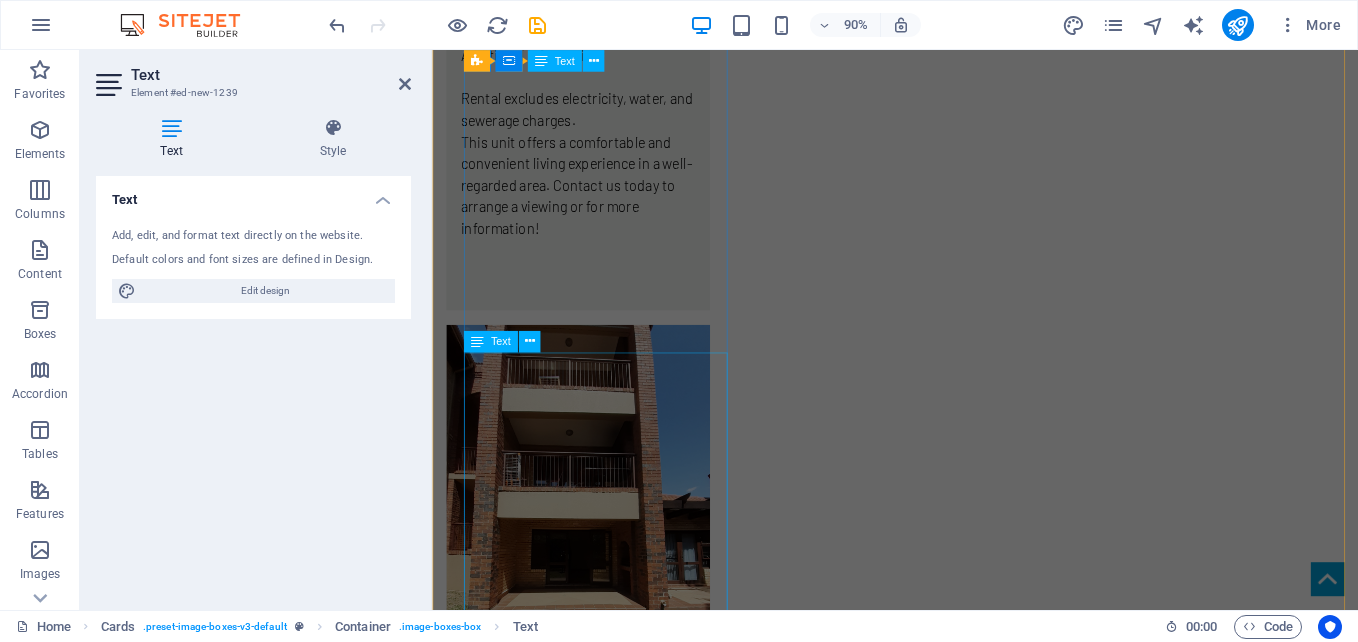 click on "Modern upstairs Unit in Honeydew This well-maintained upstairs apartment offers comfortable living in a secure complex, perfect for first-time buyers, young professionals, or investors. Property Features: 2 Bedrooms with built-in cupboards and stylish laminated flooring 1 Full Bathroom featuring both a bath and a shower Open-plan Kitchen flowing into the Lounge Spacious Lounge leading to a large balcony with a built-in braai — ideal for entertaining 1 Covered Carport Fibre Ready for fast, reliable internet Communal Swimming Pool 24-Hour Security for peace of mind Conveniently located close to schools, shopping centres, and main roads. Don’t miss out on this great opportunity! Contact us today to arrange a viewing." at bounding box center [594, 2942] 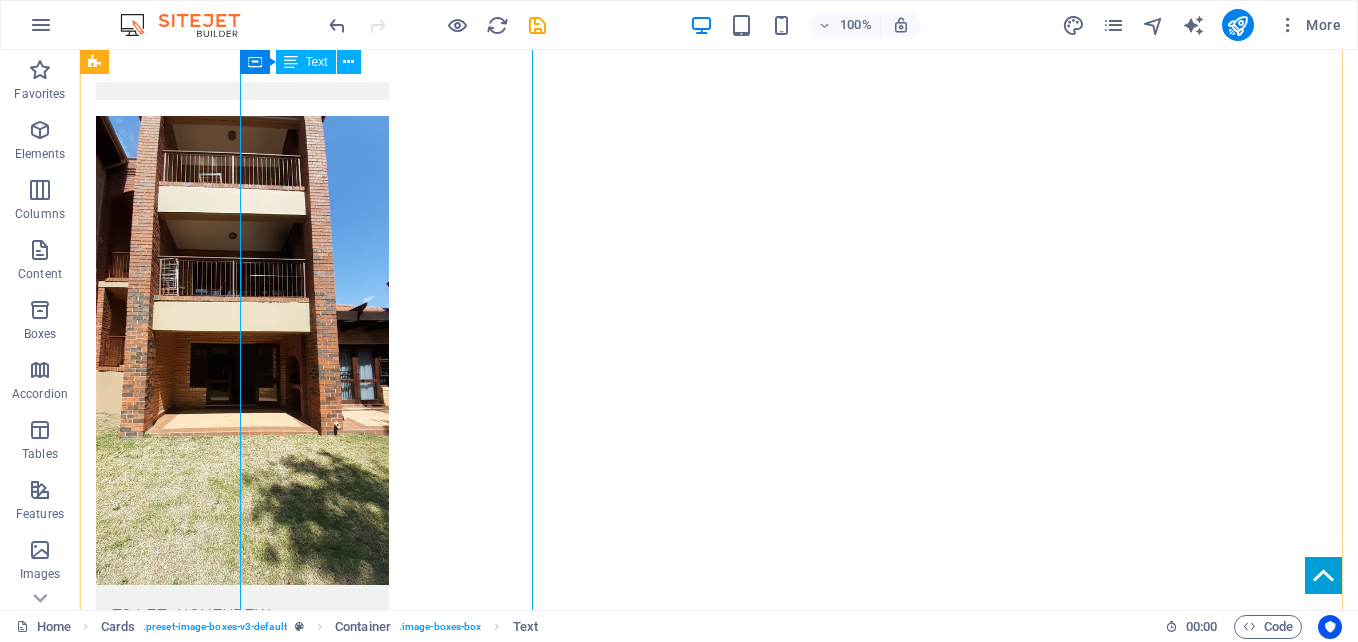 scroll, scrollTop: 4291, scrollLeft: 0, axis: vertical 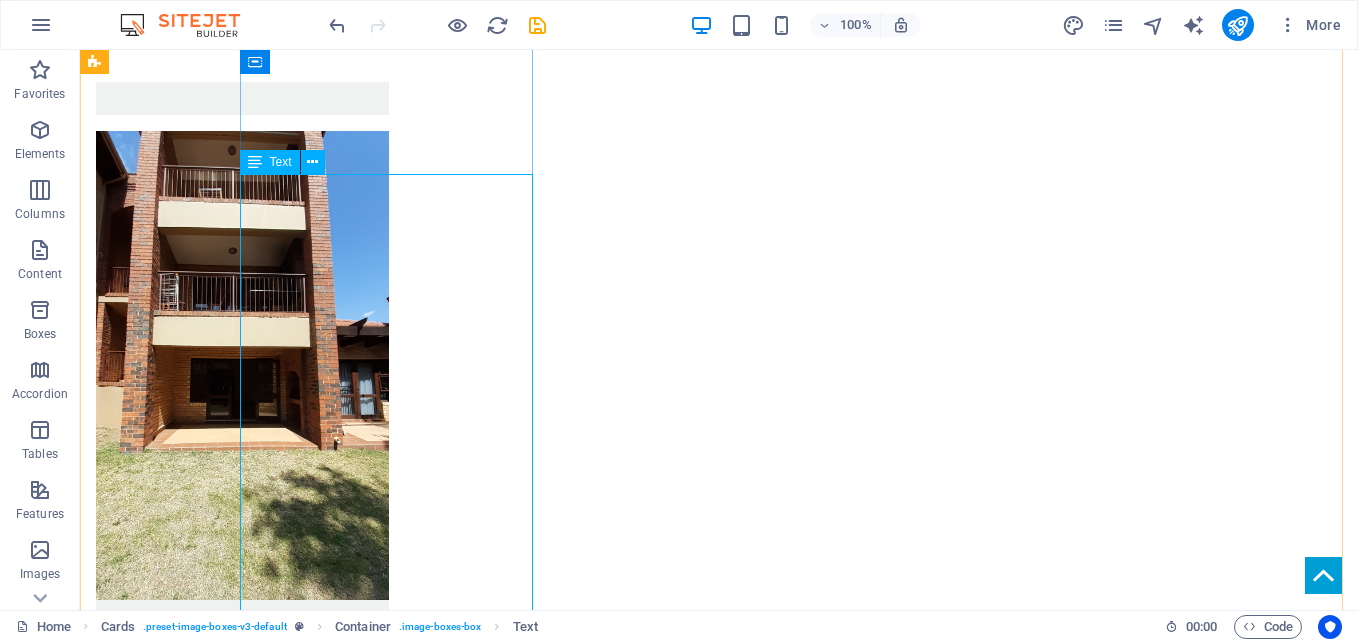 click on "Modern upstairs Unit in Honeydew This well-maintained upstairs apartment offers comfortable living in a secure complex, perfect for first-time buyers, young professionals, or investors. Property Features: 2 Bedrooms with built-in cupboards and stylish laminated flooring 1 Full Bathroom featuring both a bath and a shower Open-plan Kitchen flowing into the Lounge Spacious Lounge leading to a large balcony with a built-in braai — ideal for entertaining 1 Covered Carport Fibre Ready for fast, reliable internet Communal Swimming Pool 24-Hour Security for peace of mind Conveniently located close to schools, shopping centres, and main roads. Don’t miss out on this great opportunity! Contact us today to arrange a viewing." at bounding box center [242, 2718] 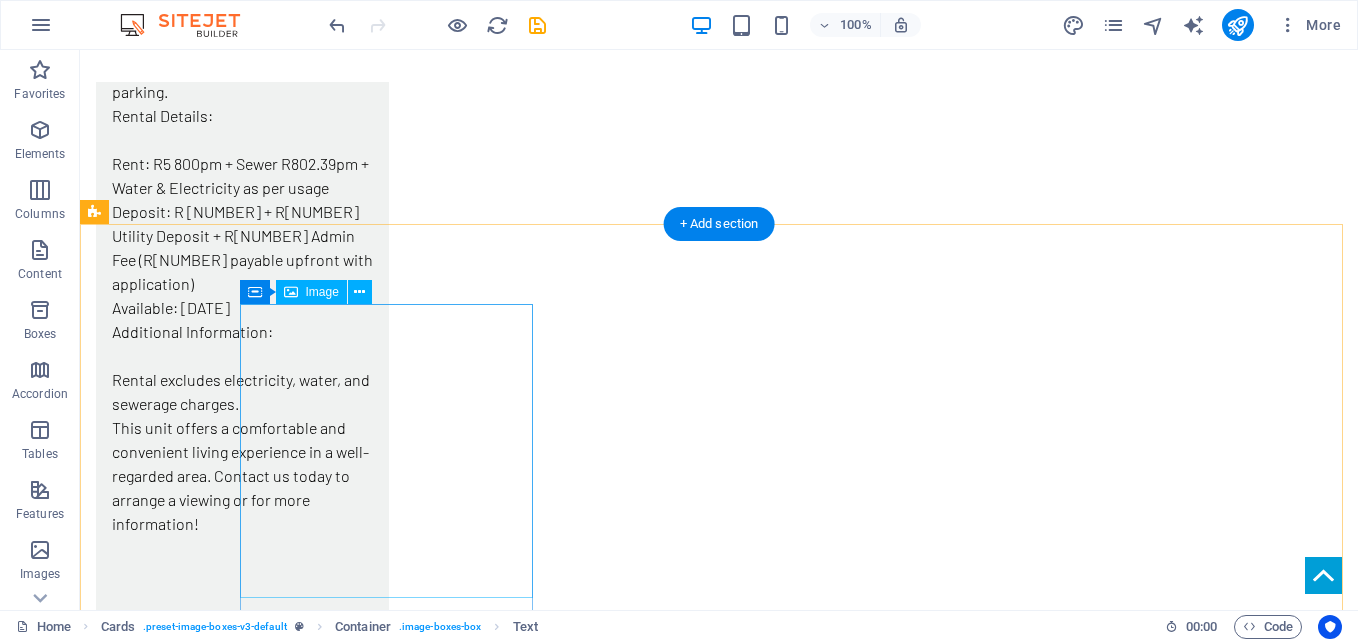 scroll, scrollTop: 3291, scrollLeft: 0, axis: vertical 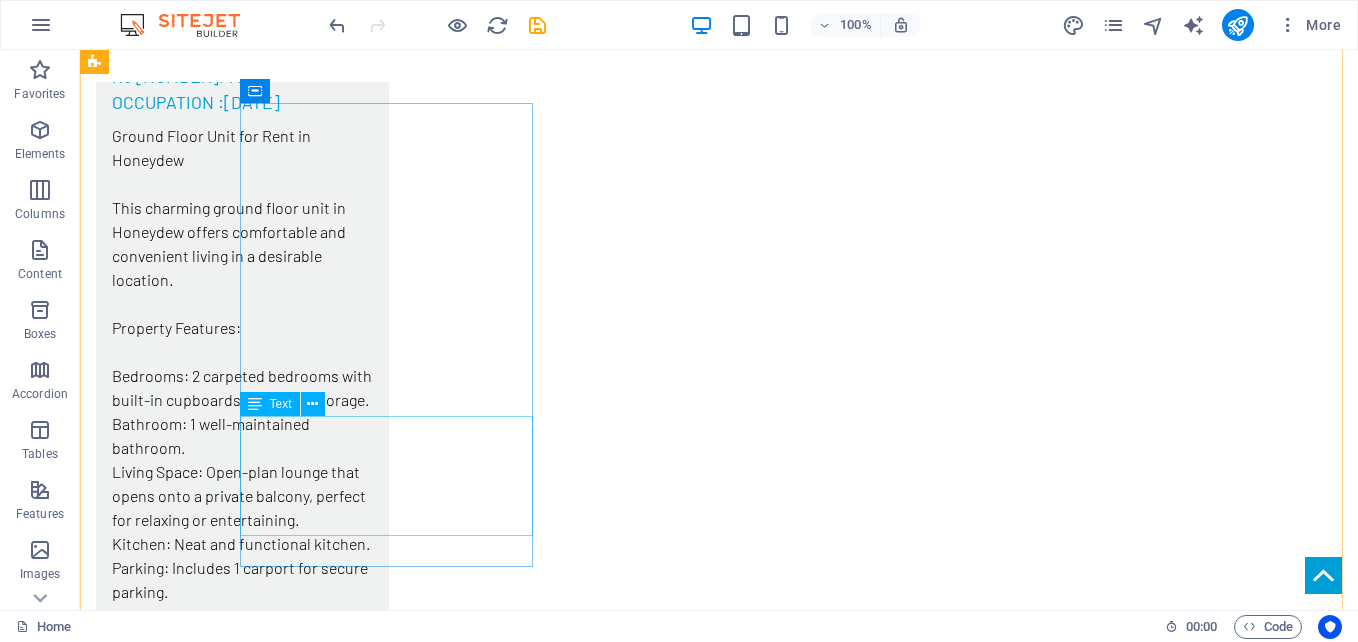 click on "Spacious and neat  2-bedroom unit  available for rent in the quiet and well-located suburb of  Florida Park" at bounding box center [242, 2553] 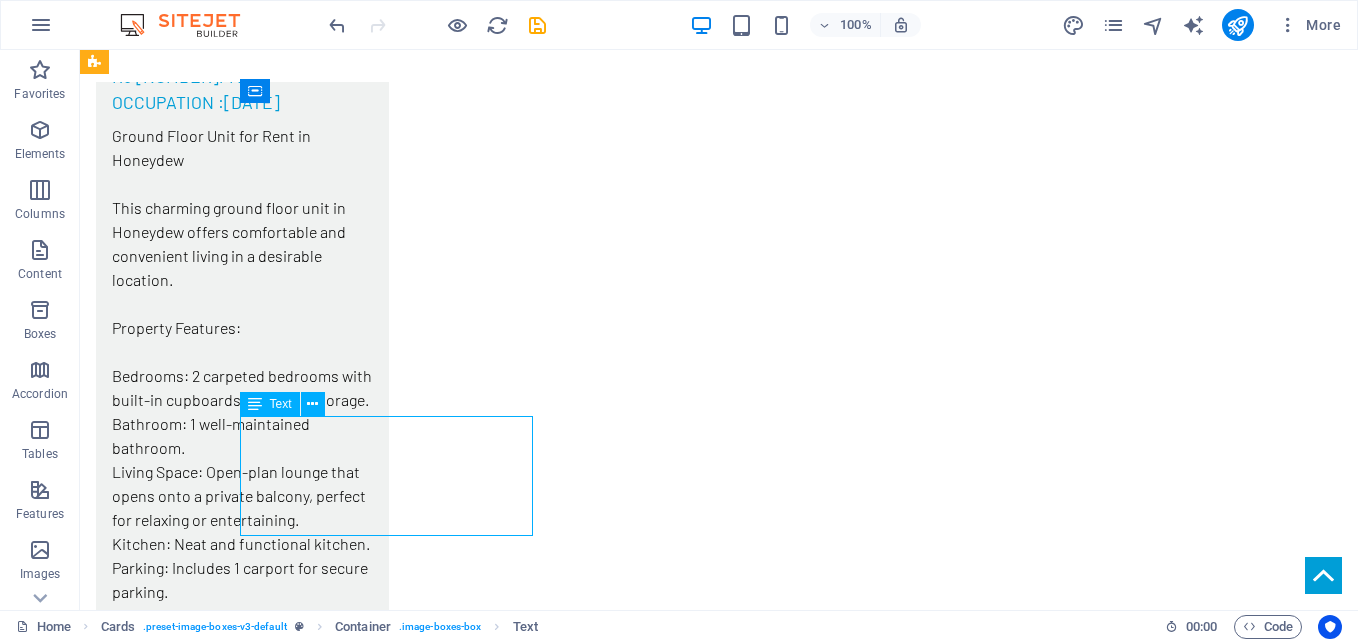 click on "Spacious and neat  2-bedroom unit  available for rent in the quiet and well-located suburb of  Florida Park" at bounding box center (242, 2553) 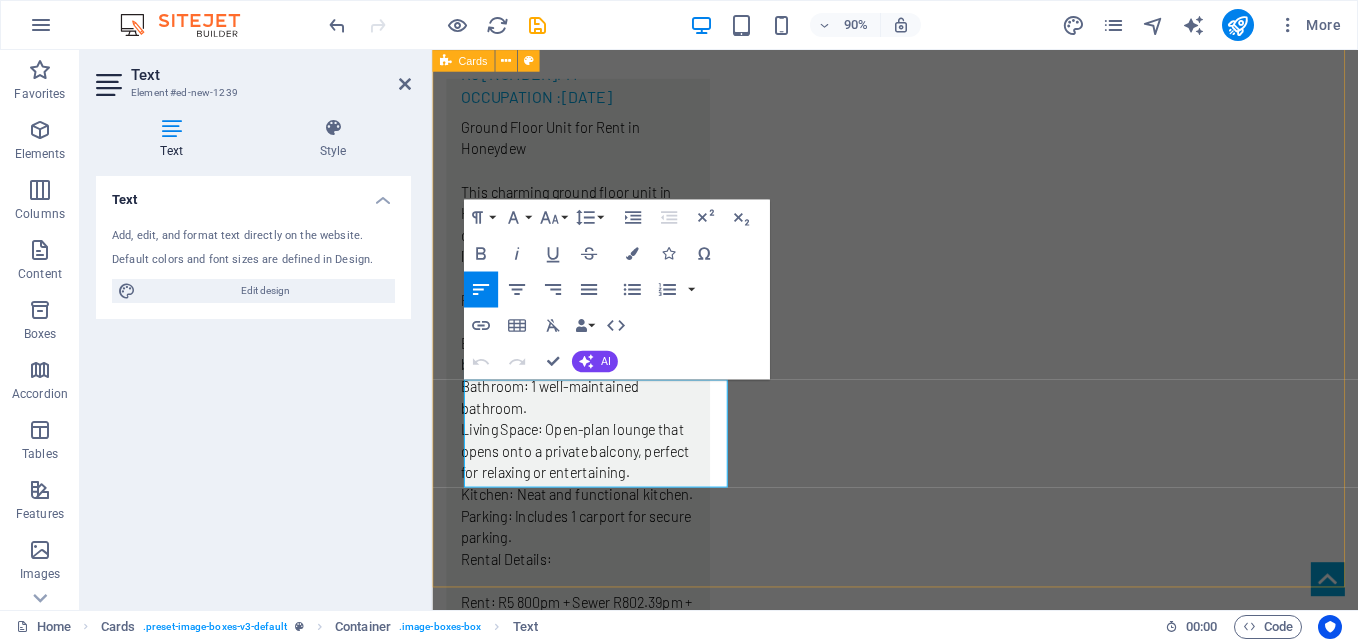 scroll, scrollTop: 3329, scrollLeft: 0, axis: vertical 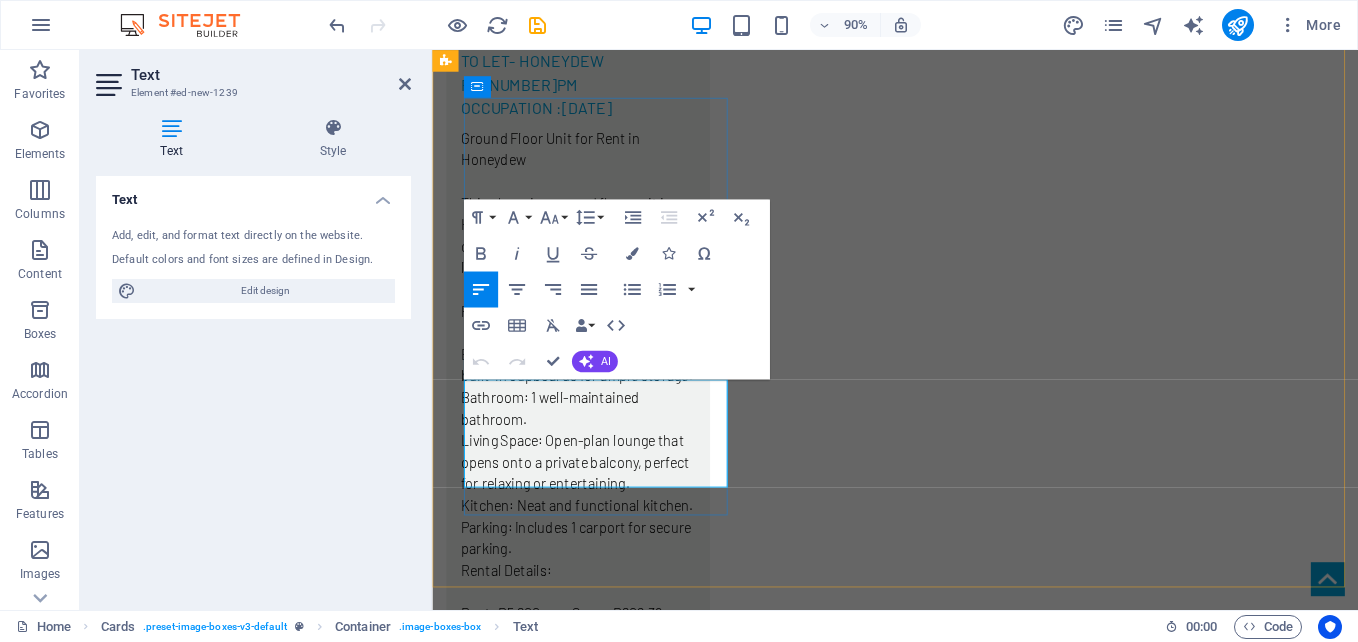 drag, startPoint x: 683, startPoint y: 485, endPoint x: 477, endPoint y: 429, distance: 213.476 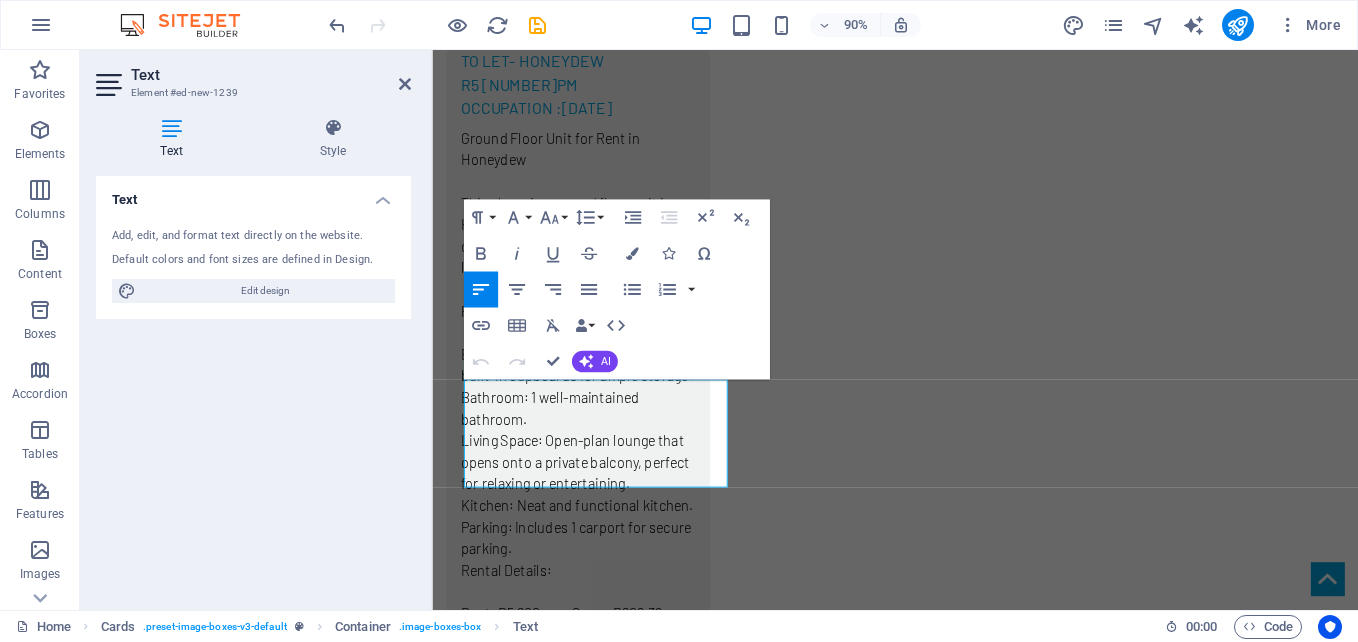 click 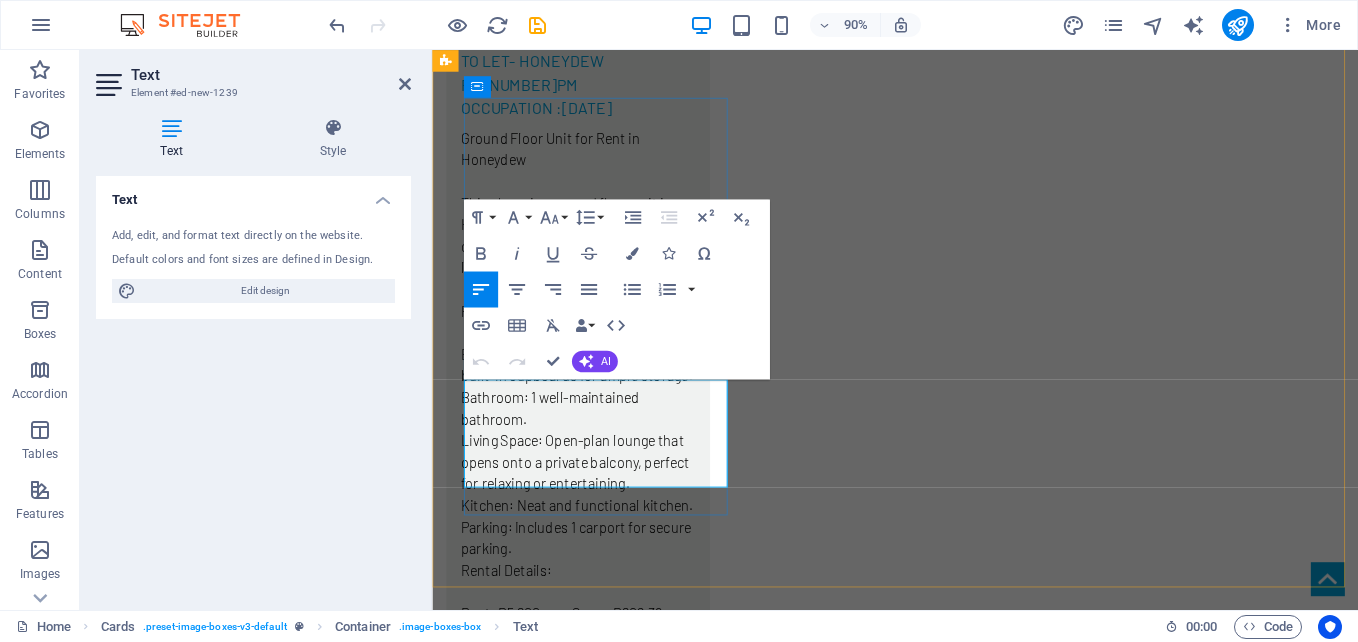 click at bounding box center [594, 2589] 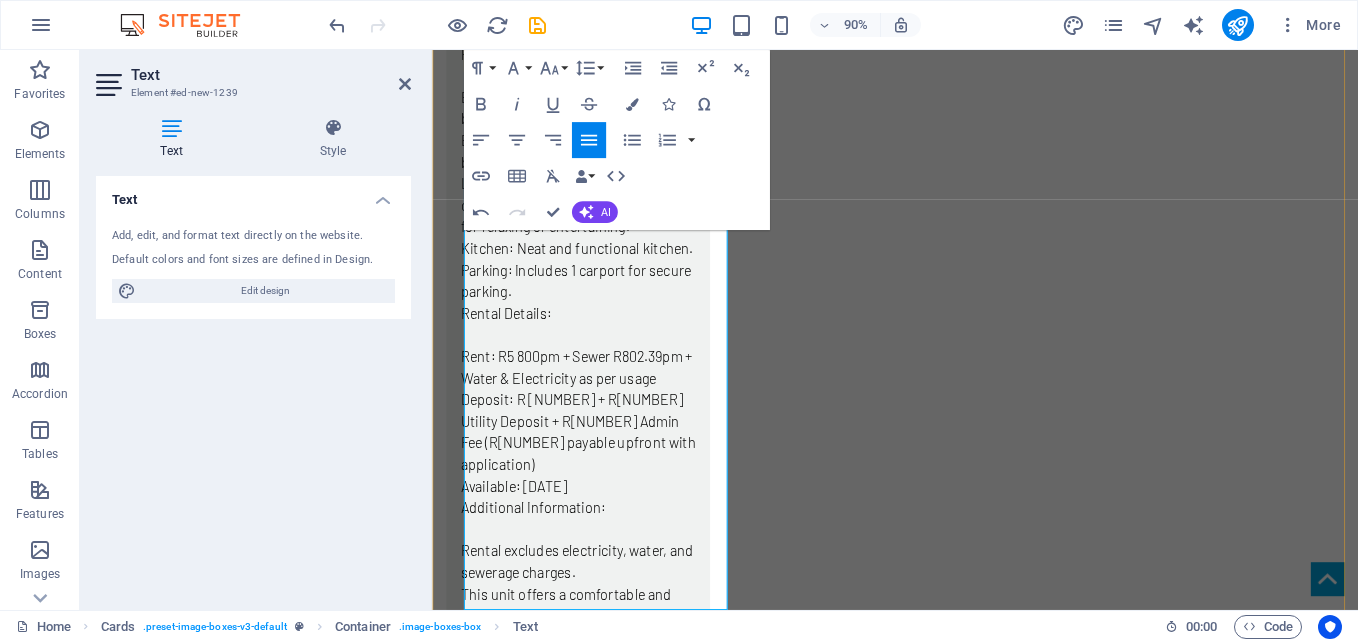 scroll, scrollTop: 3729, scrollLeft: 0, axis: vertical 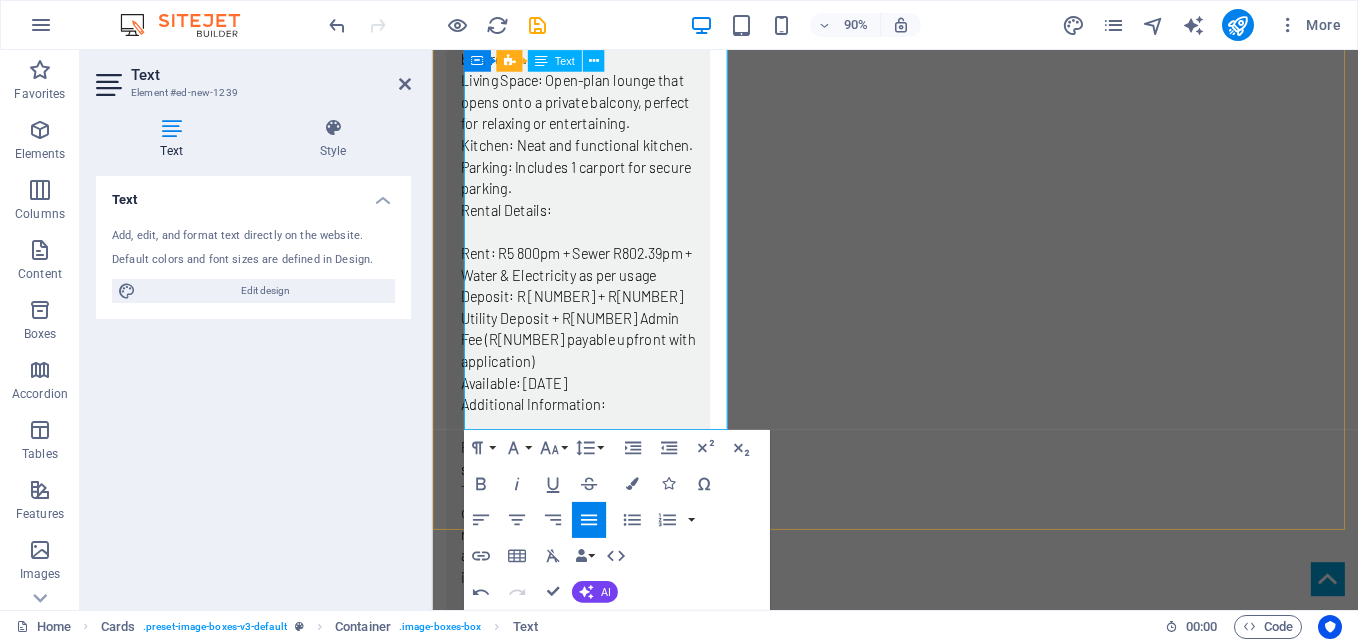 click on "Spacious and neat 2-bedroom unit available for rent in the quiet and well-located suburb of Florida Park 2 Bedrooms with built-in cupboards Large lounge area Separate dining room Fully fitted kitchen Bathroom with bath/shower combo Private balcony 1 Lock-up garage for secure parking" at bounding box center (594, 2333) 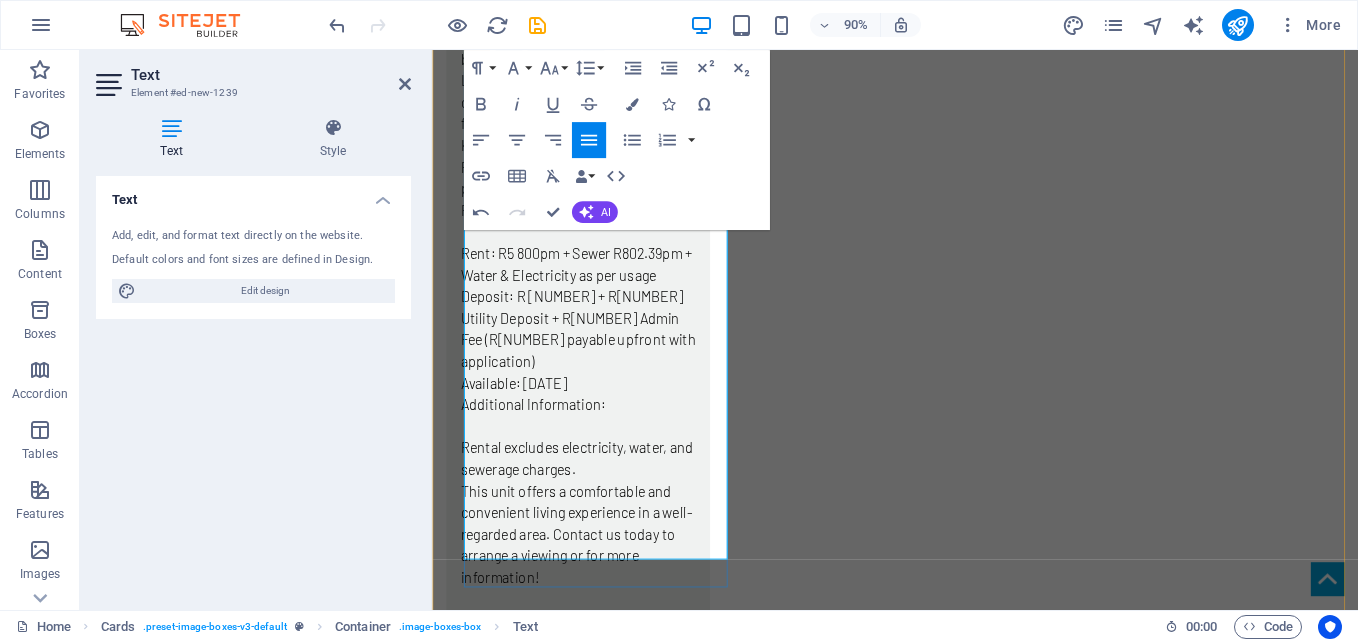 click on "lose to schools, shops, and public transport routes. Perfect for a small family or professional couple looking for a comfortable, affordable home" at bounding box center (594, 2609) 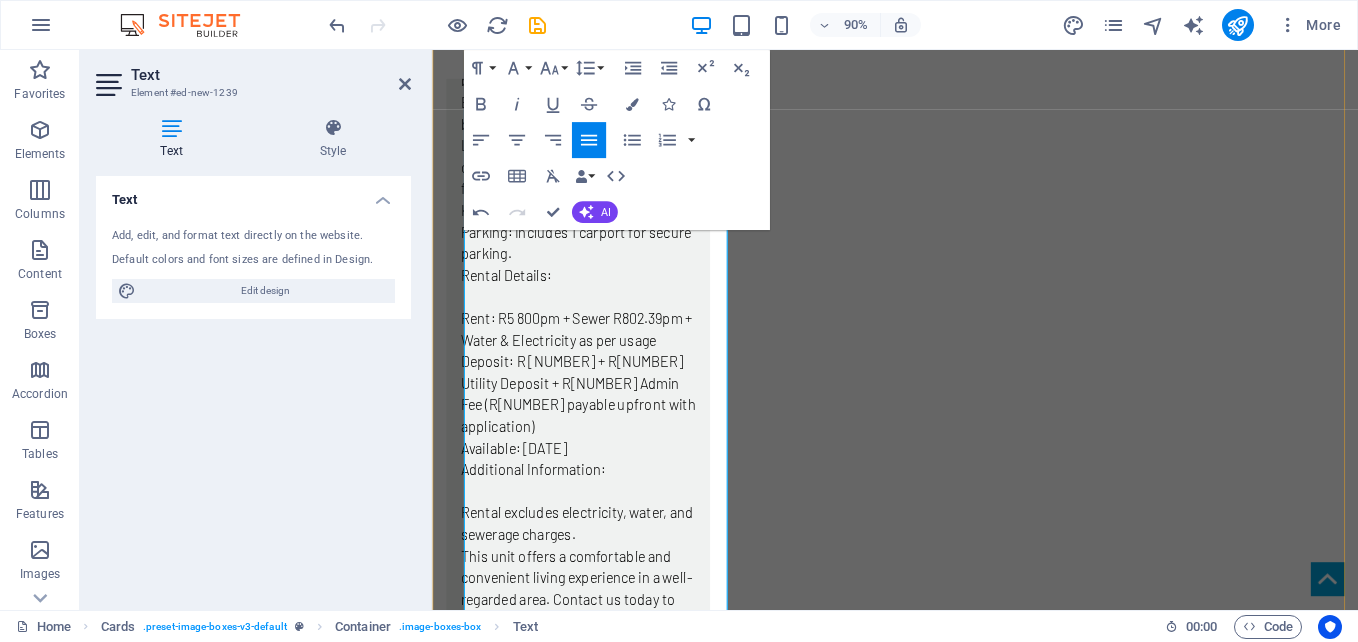 scroll, scrollTop: 3629, scrollLeft: 0, axis: vertical 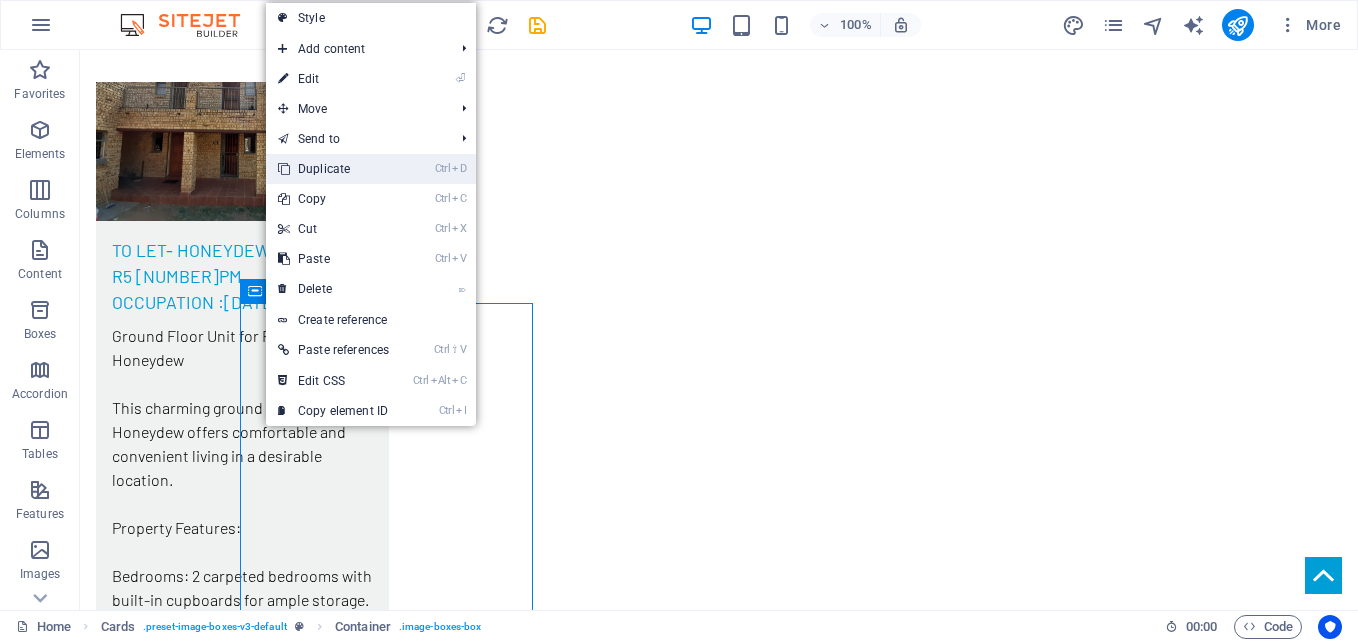 click on "Ctrl D  Duplicate" at bounding box center (333, 169) 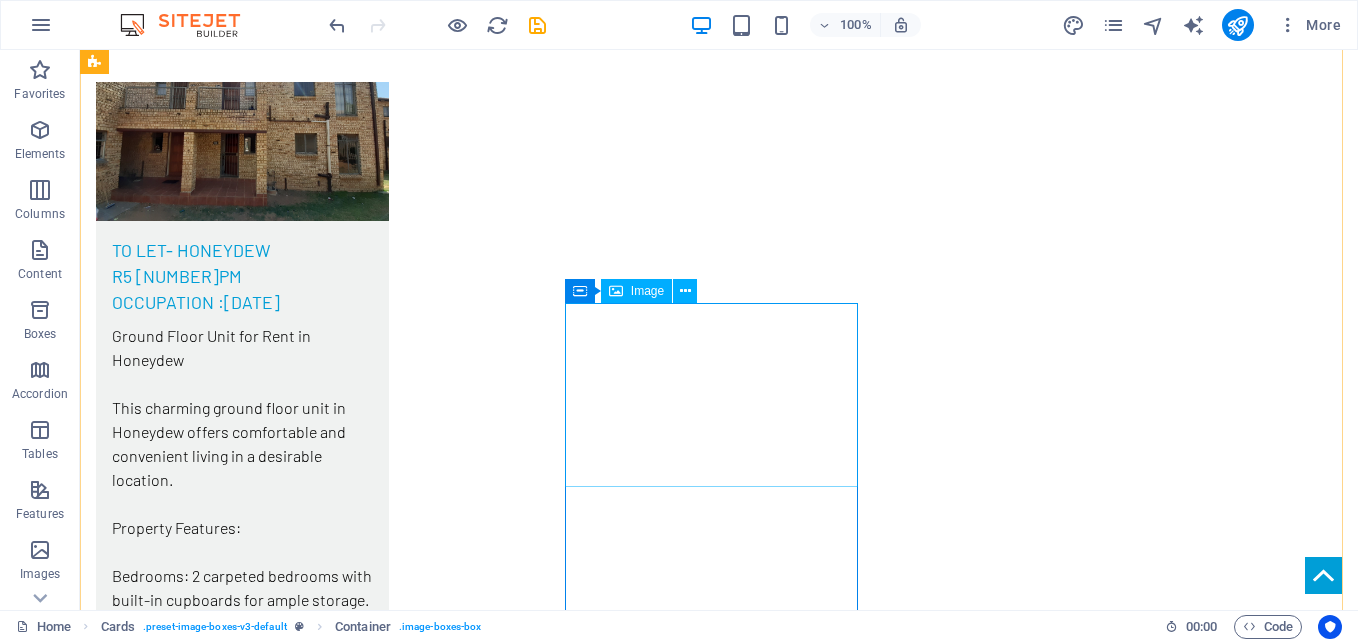 click at bounding box center (242, 3431) 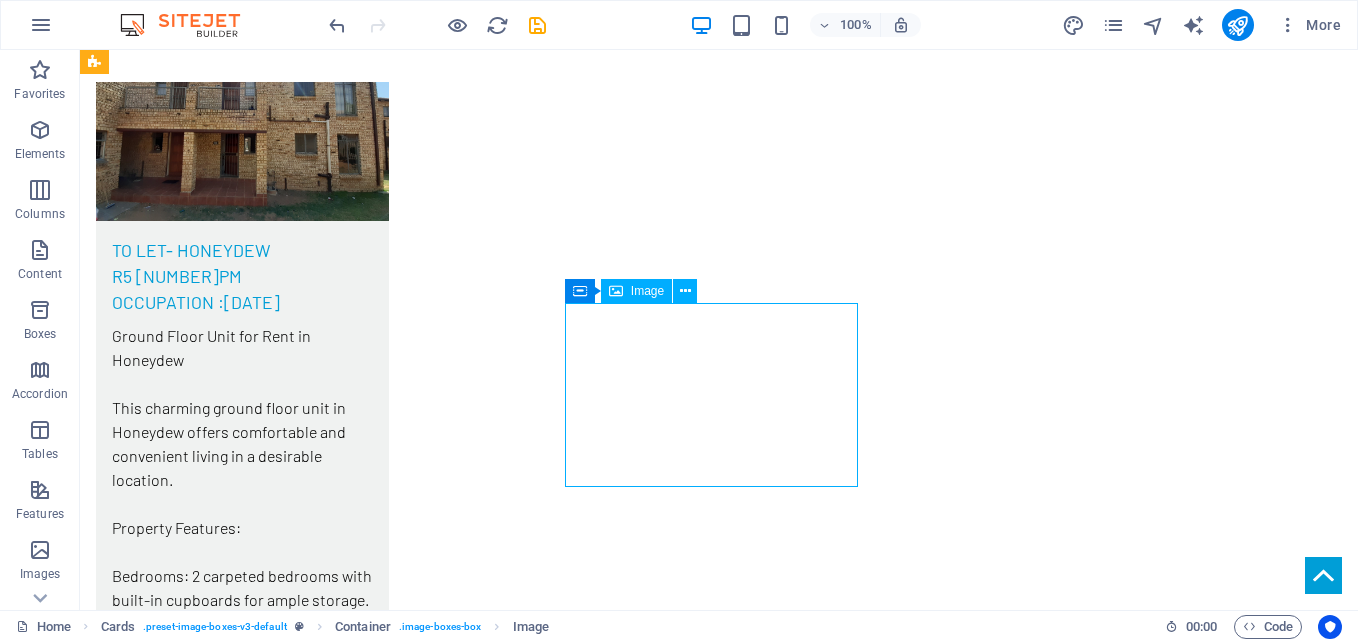 click at bounding box center [242, 3431] 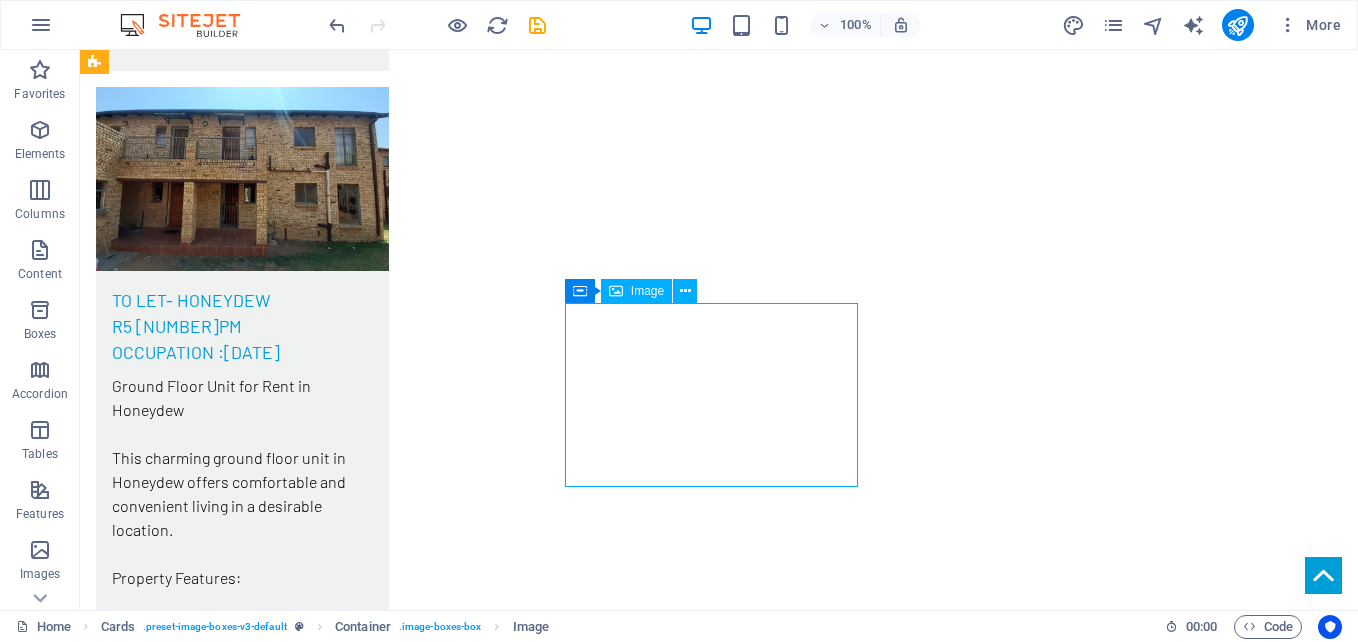 select on "%" 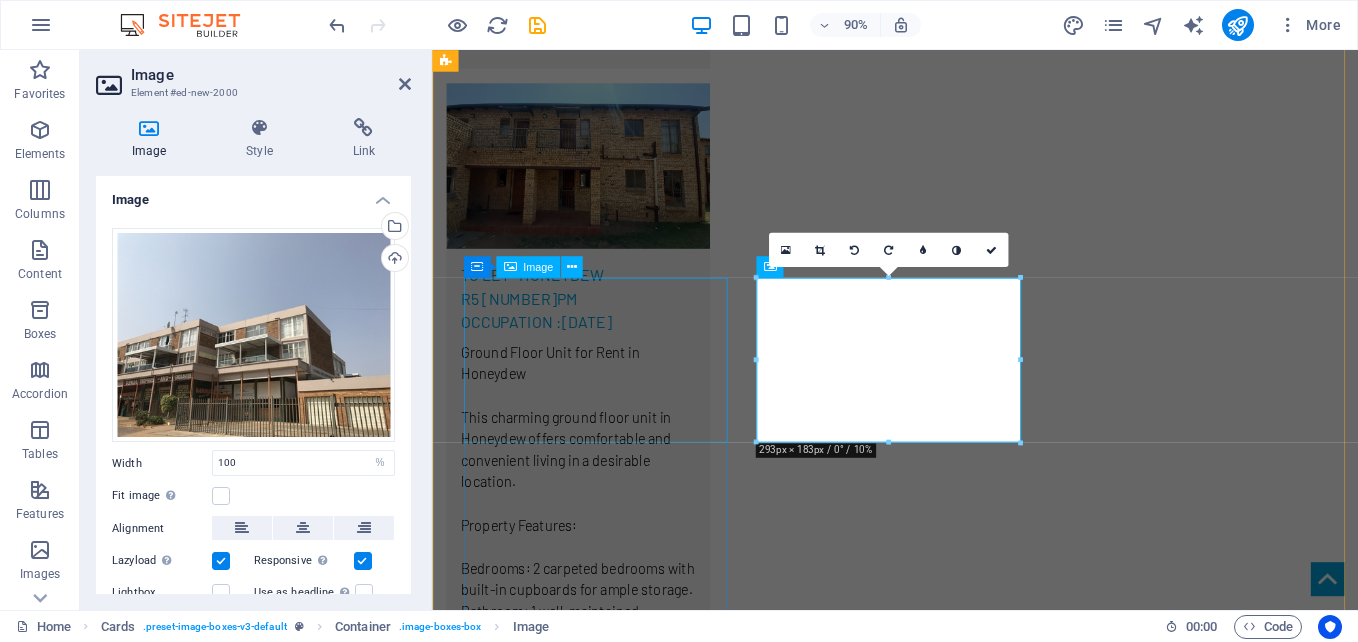 scroll, scrollTop: 3129, scrollLeft: 0, axis: vertical 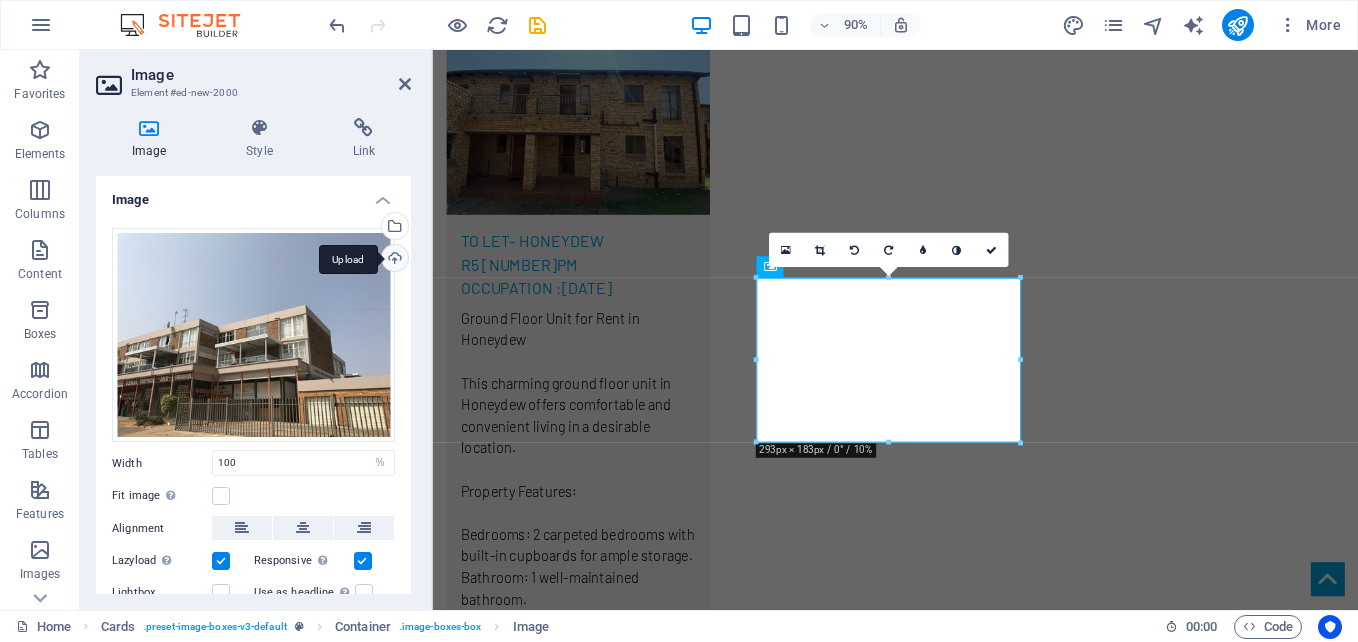 click on "Upload" at bounding box center (393, 260) 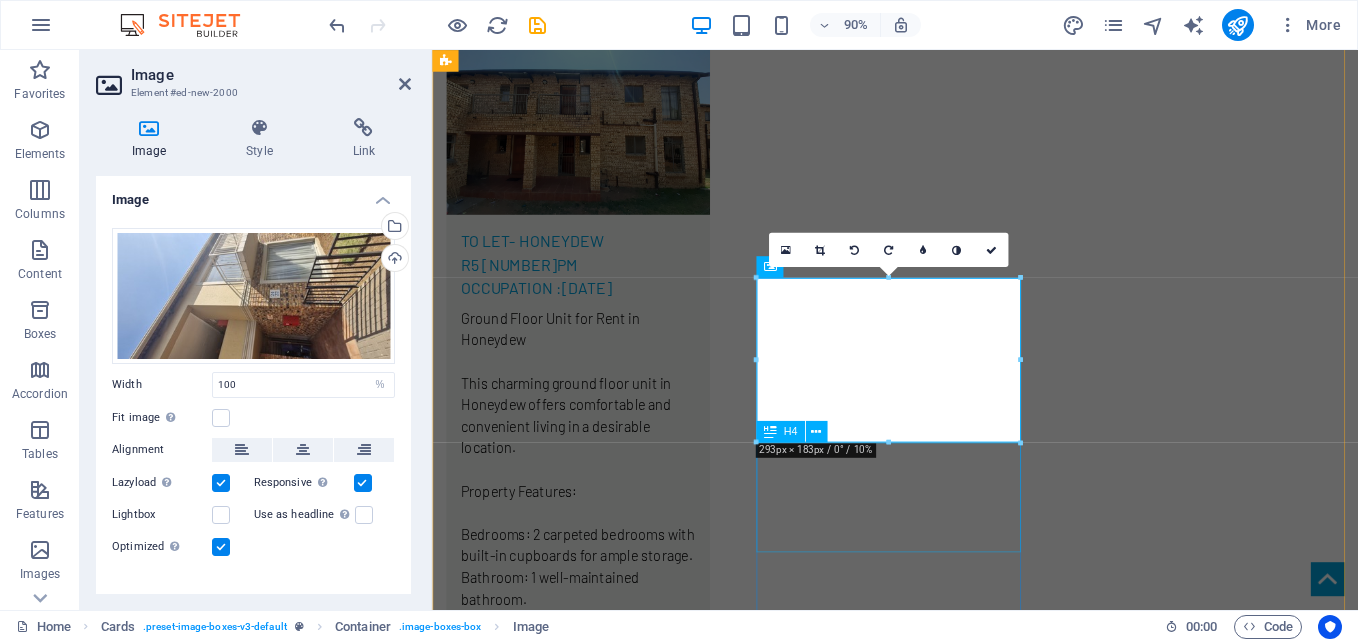 click on "TO LeT- FLORIDA r6 [NUMBER]PM OCCUPATION :[DATE]" at bounding box center [594, 3582] 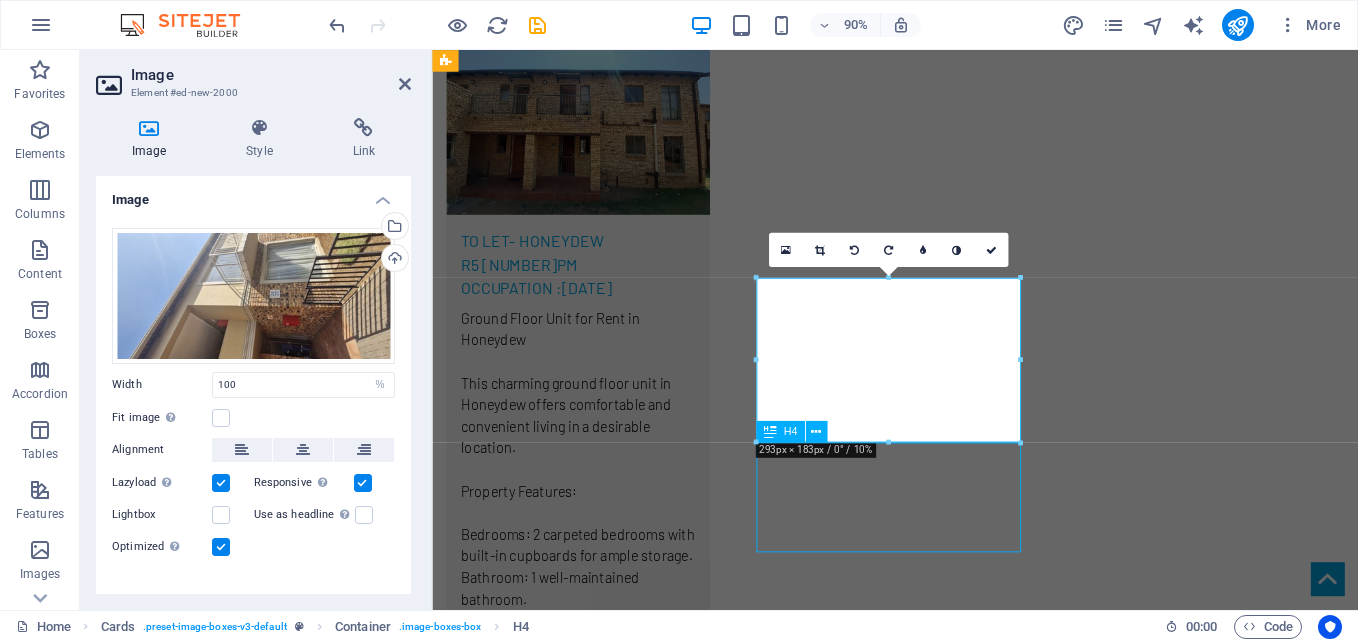 click on "TO LeT- FLORIDA r6 [NUMBER]PM OCCUPATION :[DATE]" at bounding box center [594, 3582] 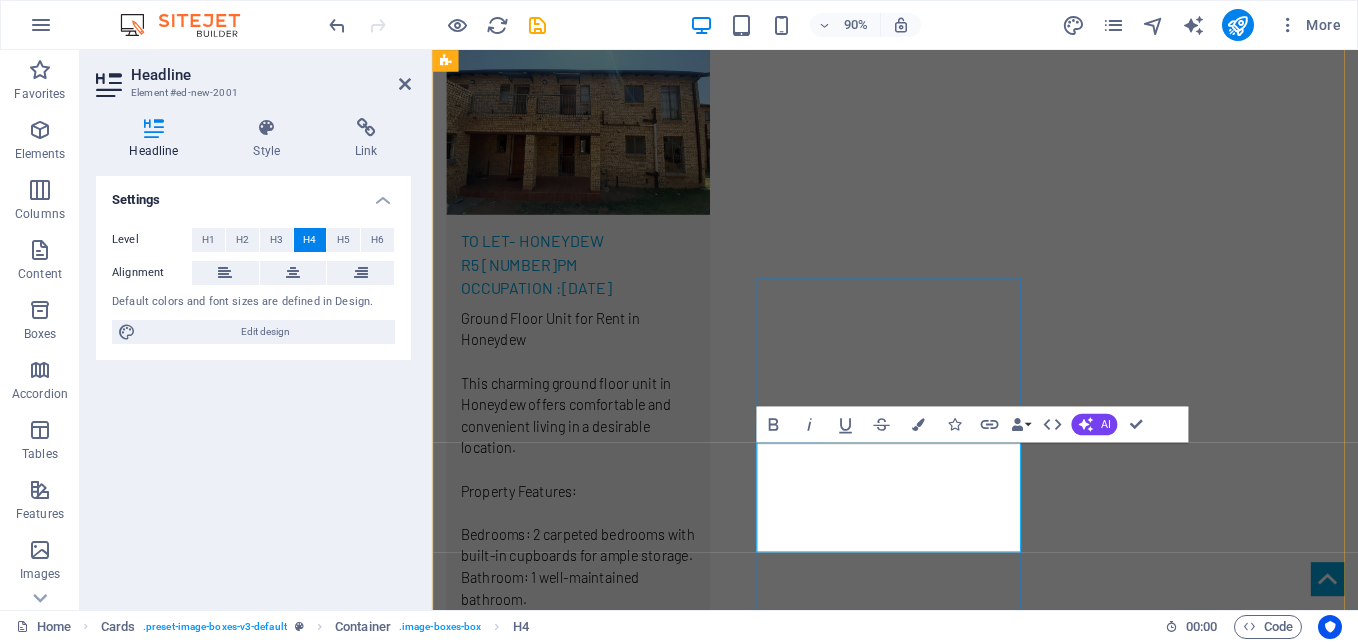 click on "TO LeT- FLORIDA r6 [NUMBER]PM OCCUPATION :[DATE]" at bounding box center [594, 3590] 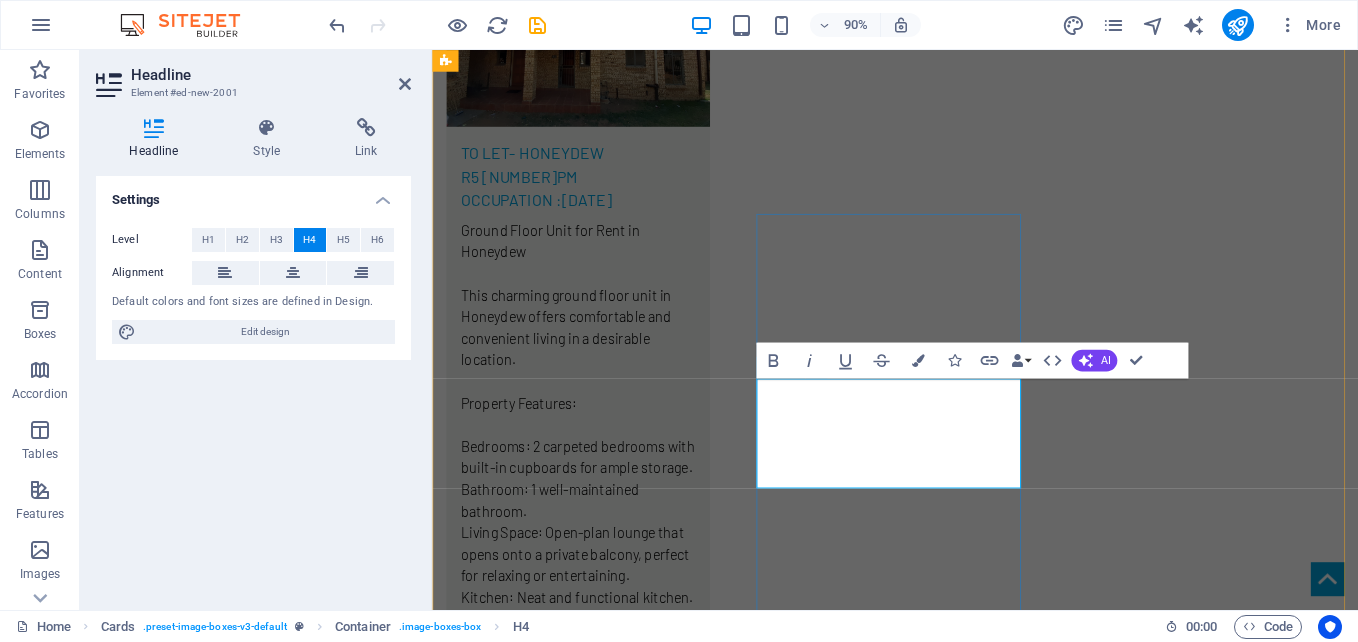 scroll, scrollTop: 3329, scrollLeft: 0, axis: vertical 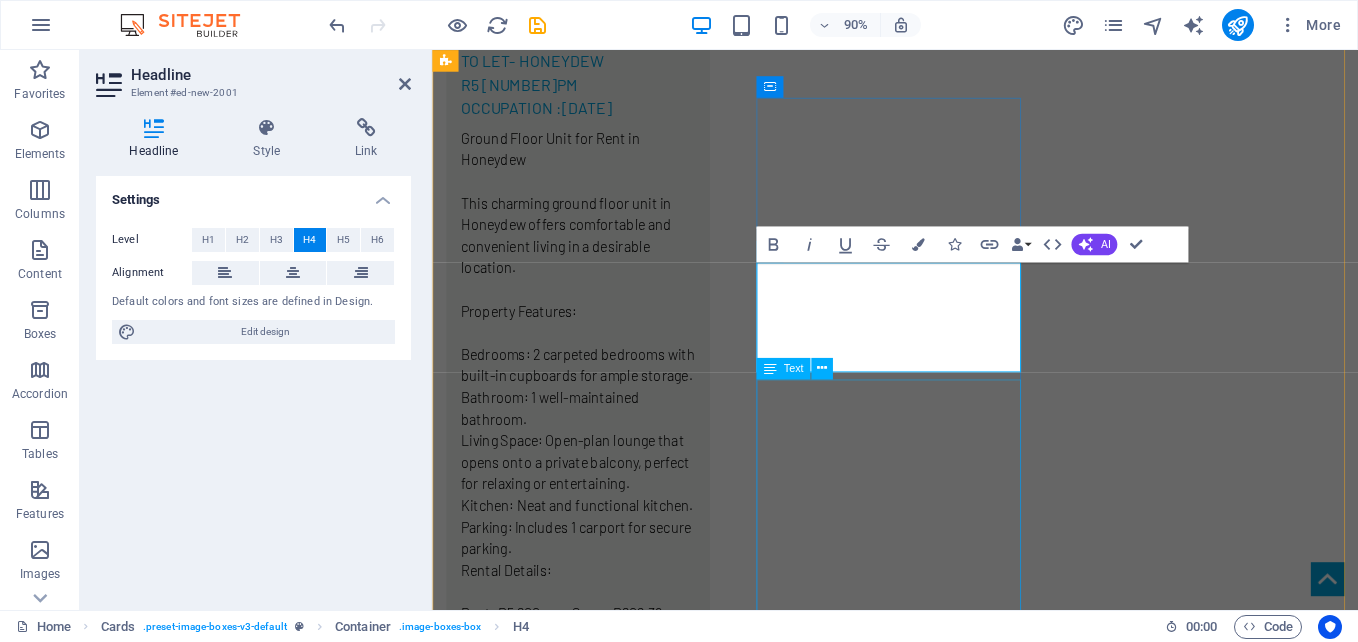 click on "Spacious and neat 2-bedroom unit available for rent in the quiet and well-located suburb of Florida Park 2 Bedrooms with built-in cupboards Large lounge area Separate dining room Fully fitted kitchen Bathroom with bath/shower combo Private balcony 1 Lock-up garage for secure parking lose to schools, shops, and public transport routes. Perfect for a small family or professional couple looking for a comfortable, affordable home" at bounding box center (594, 3738) 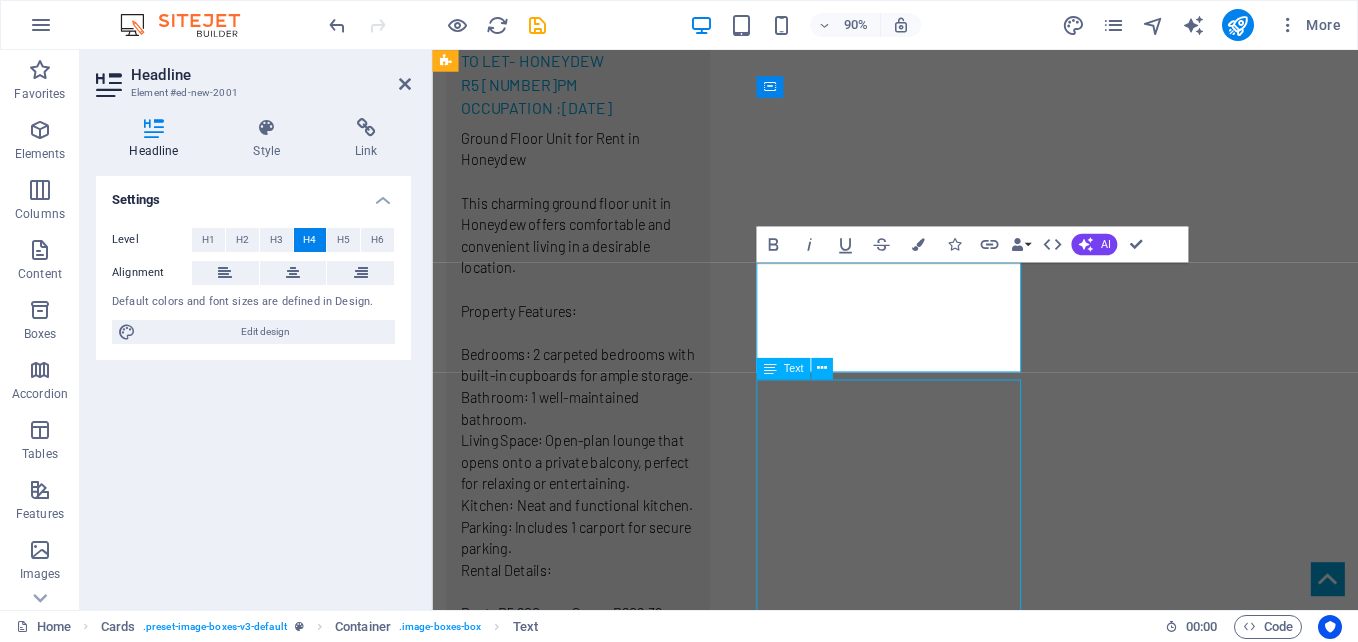 click on "Spacious and neat 2-bedroom unit available for rent in the quiet and well-located suburb of Florida Park 2 Bedrooms with built-in cupboards Large lounge area Separate dining room Fully fitted kitchen Bathroom with bath/shower combo Private balcony 1 Lock-up garage for secure parking lose to schools, shops, and public transport routes. Perfect for a small family or professional couple looking for a comfortable, affordable home" at bounding box center [594, 3738] 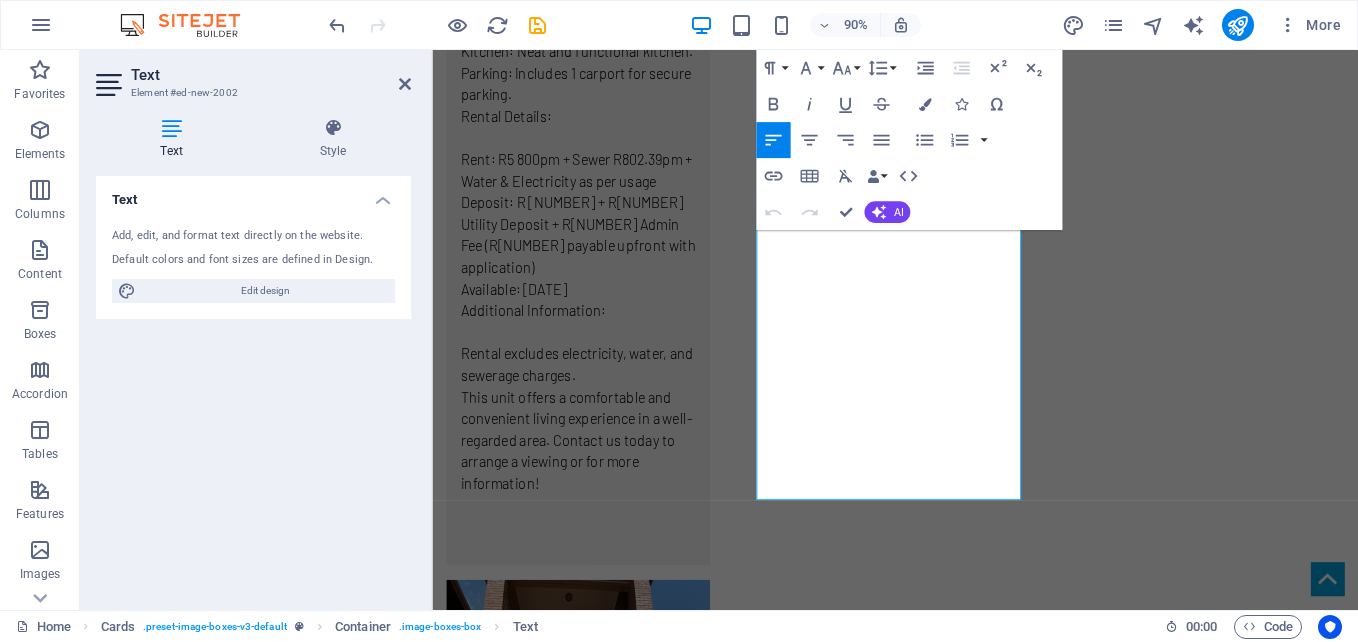 scroll, scrollTop: 3837, scrollLeft: 0, axis: vertical 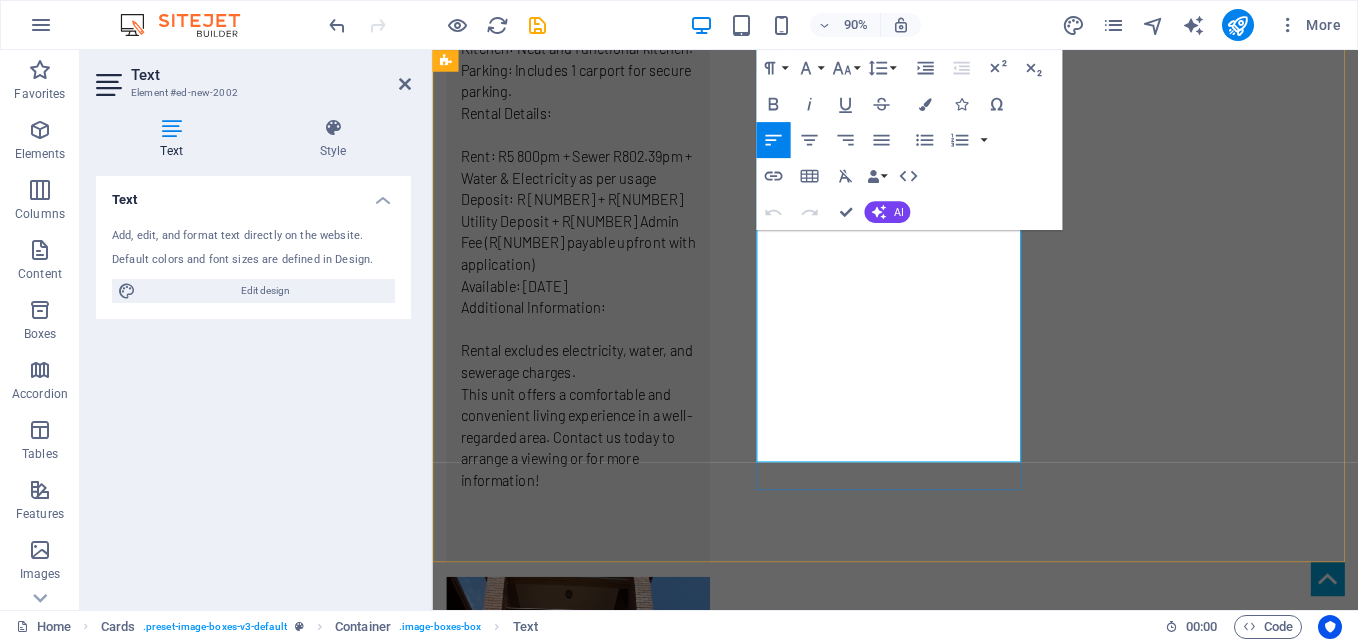 drag, startPoint x: 813, startPoint y: 424, endPoint x: 996, endPoint y: 504, distance: 199.7223 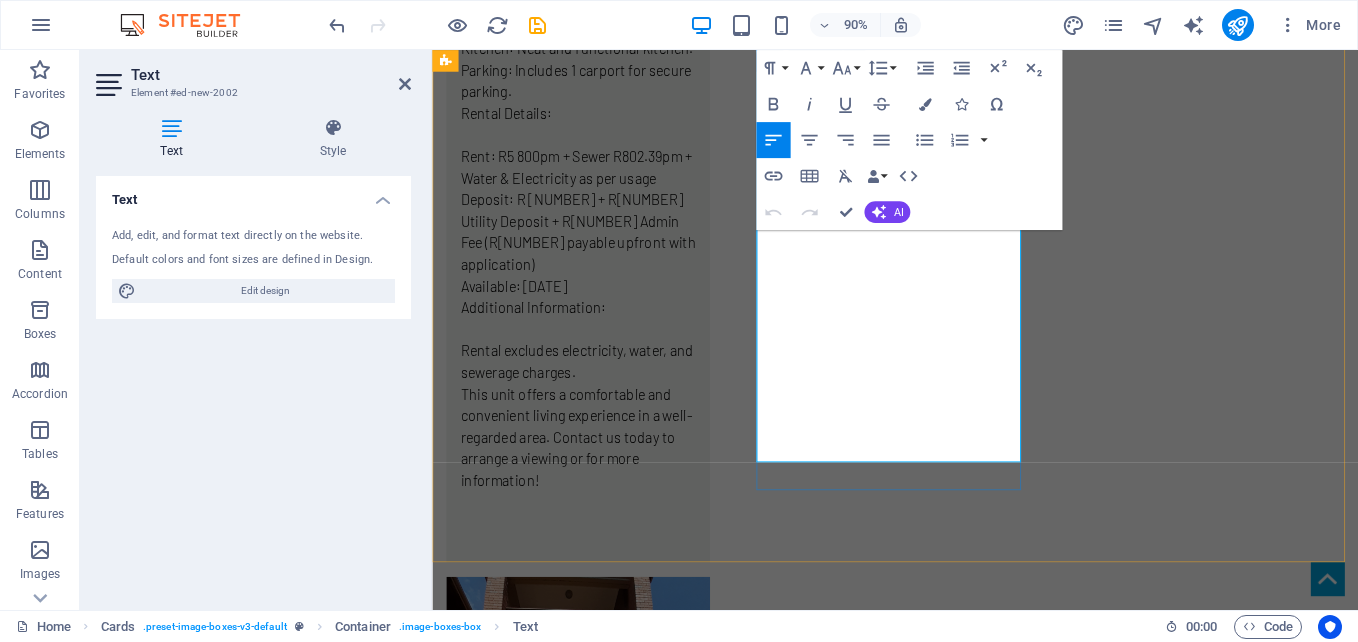 scroll, scrollTop: 16226, scrollLeft: 2, axis: both 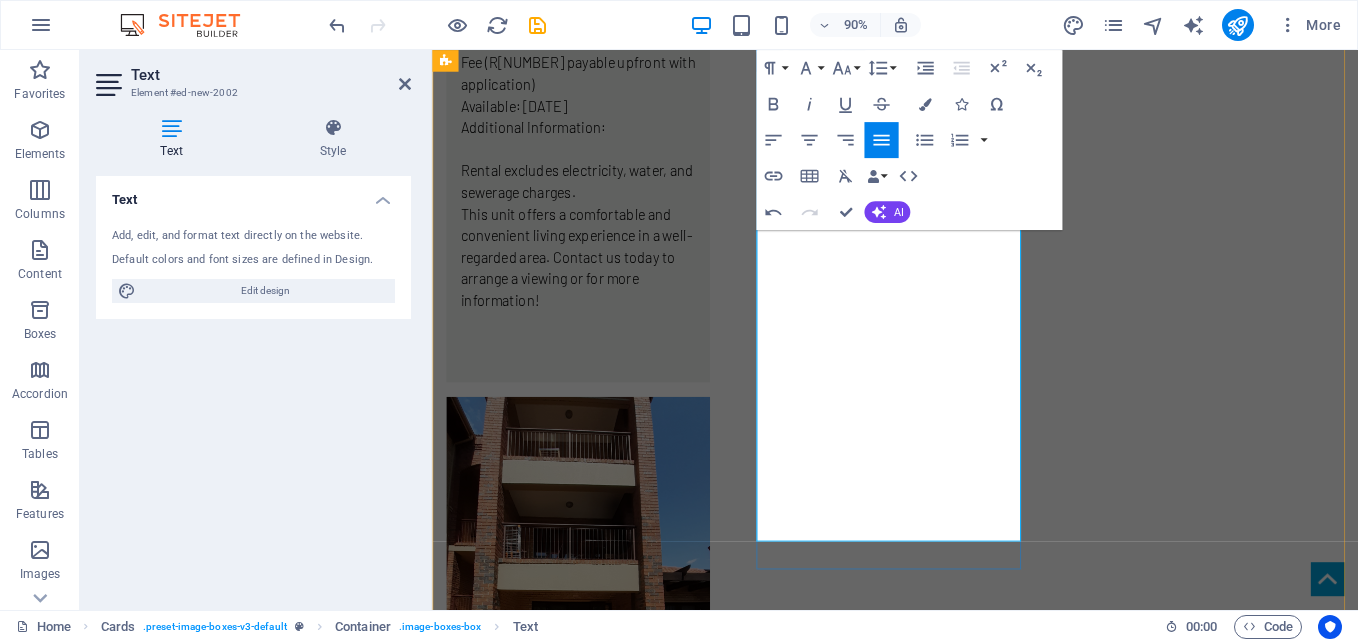 drag, startPoint x: 988, startPoint y: 563, endPoint x: 789, endPoint y: 123, distance: 482.9089 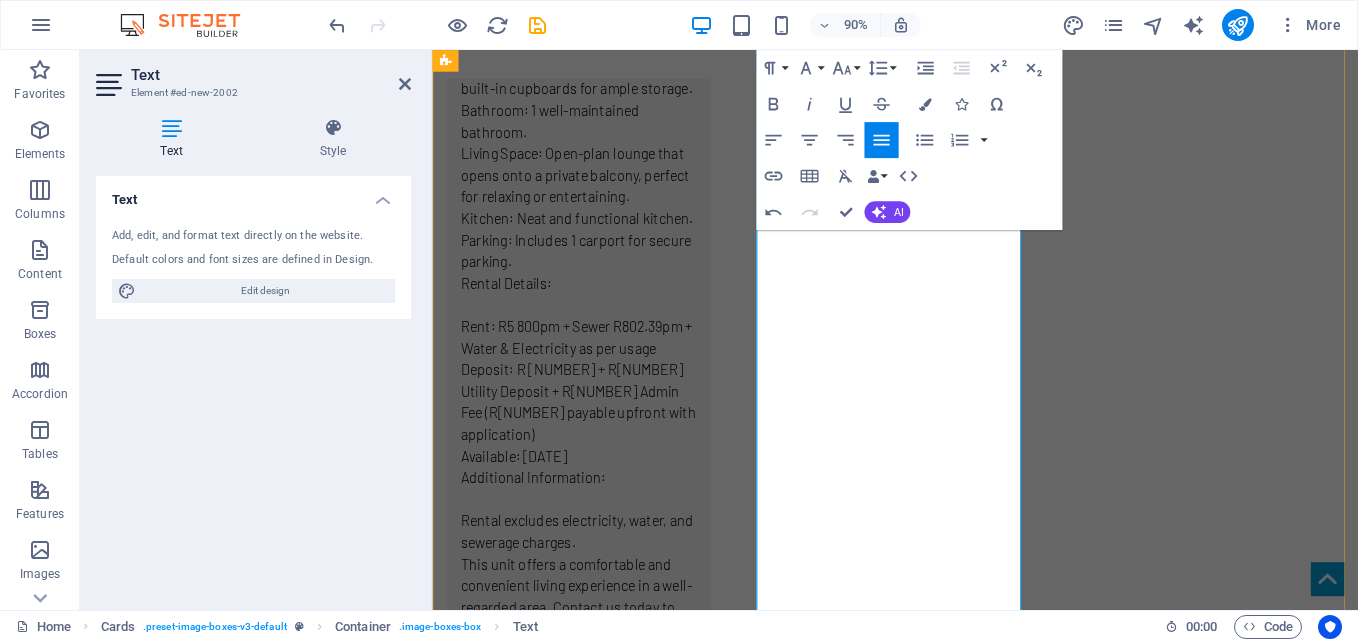scroll, scrollTop: 3637, scrollLeft: 0, axis: vertical 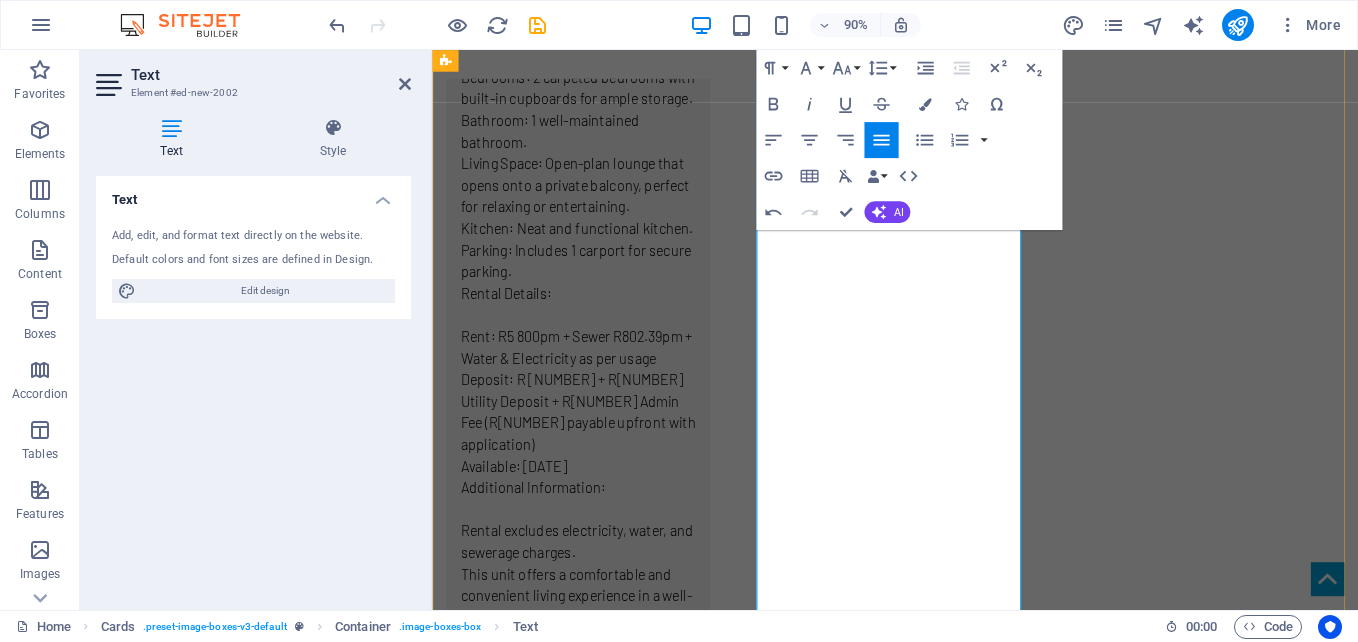 click on "Discover your ideal home in the heart of Ferndale with this charming, well-maintained top-floor unit. Perfect for couples, small families, or professionals." at bounding box center [594, 3238] 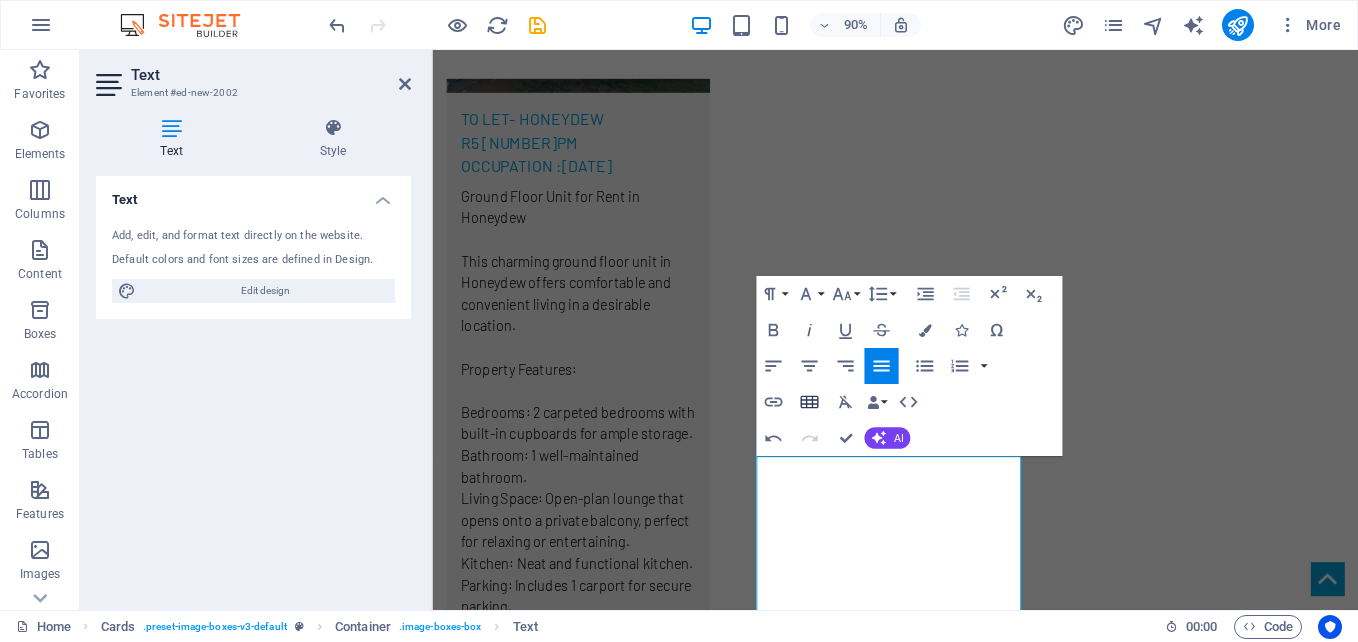scroll, scrollTop: 3237, scrollLeft: 0, axis: vertical 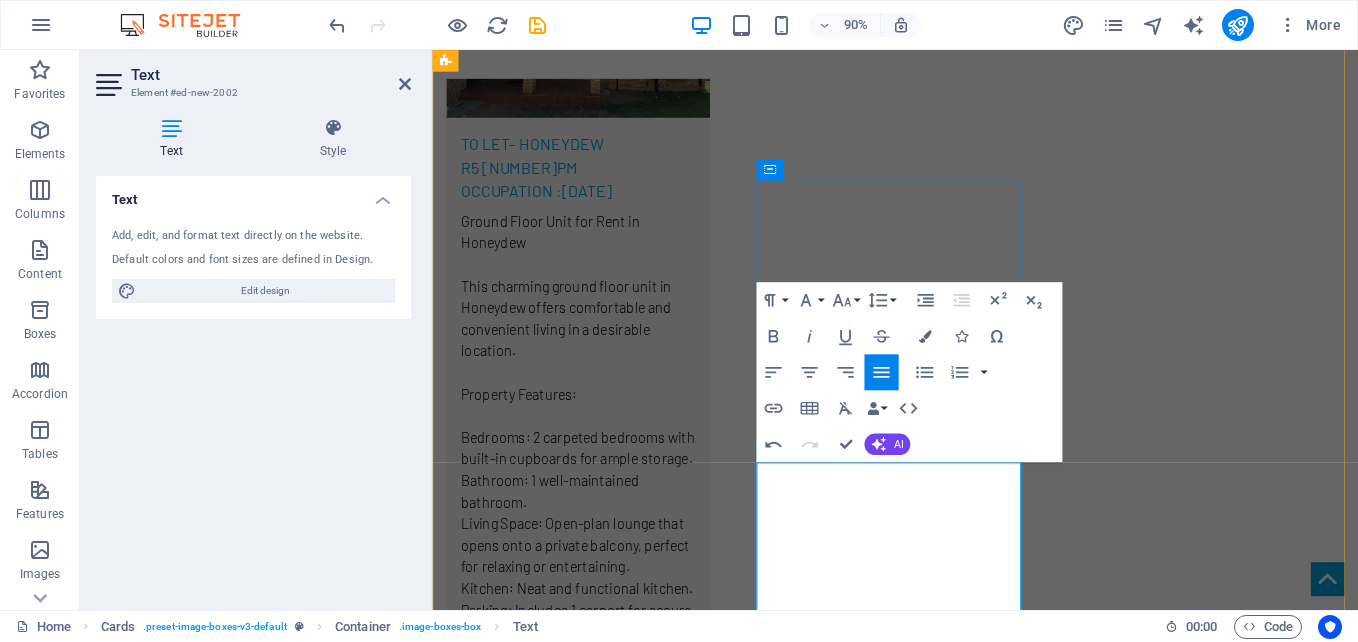 click on "S" at bounding box center (594, 3542) 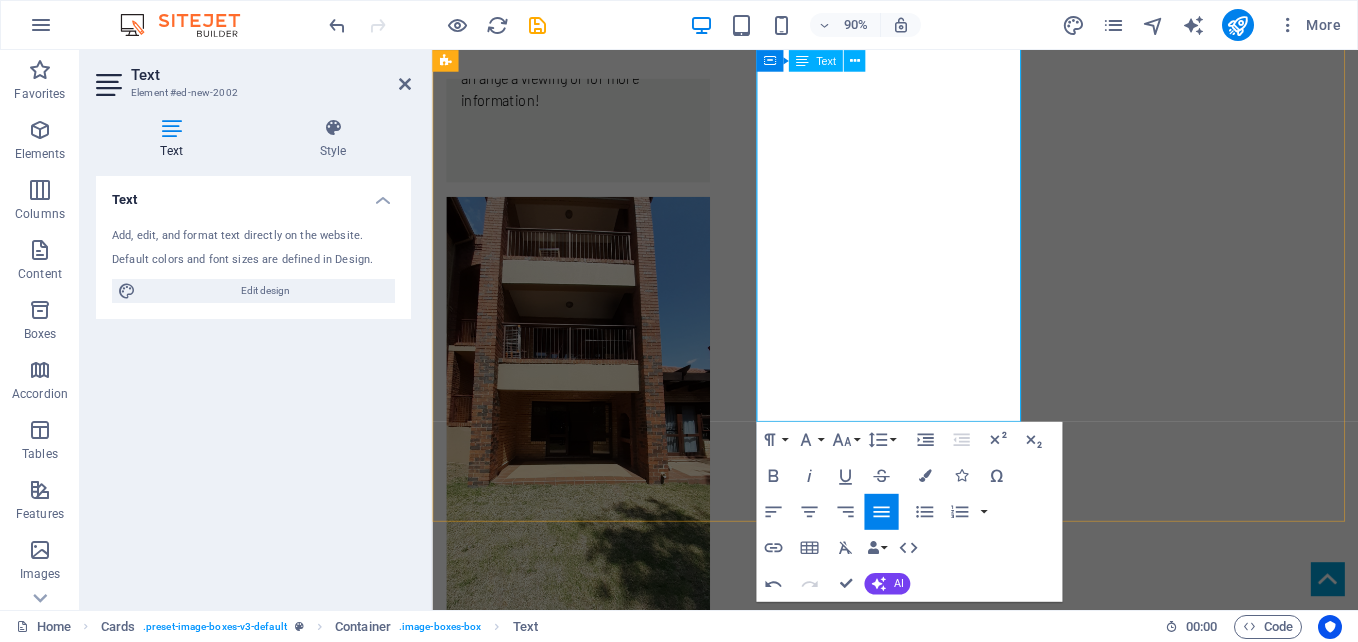 scroll, scrollTop: 4146, scrollLeft: 0, axis: vertical 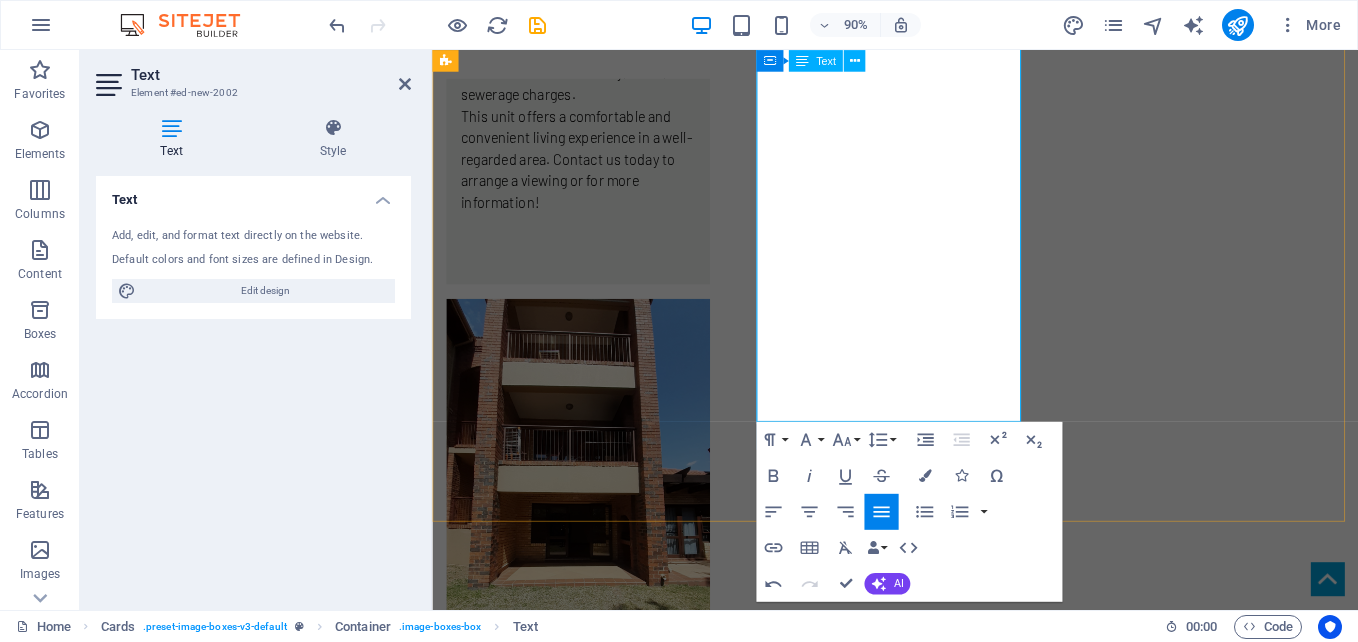 drag, startPoint x: 809, startPoint y: 517, endPoint x: 1049, endPoint y: 422, distance: 258.1182 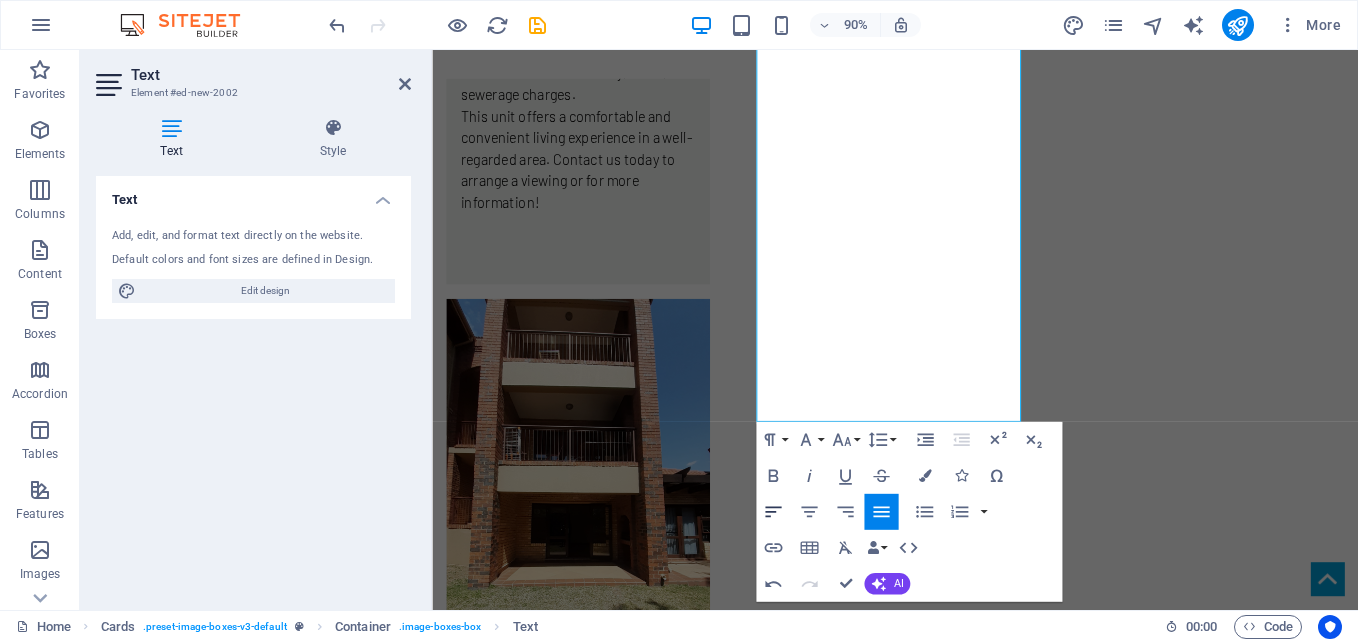 click 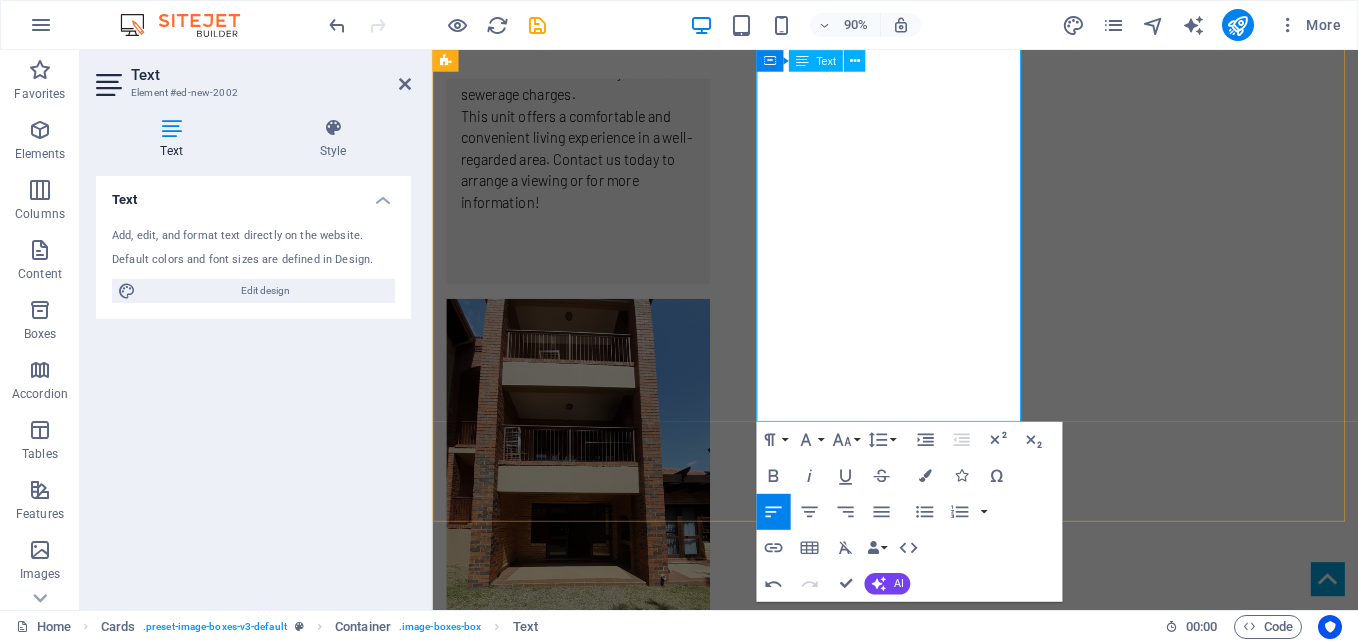 click at bounding box center [594, 3329] 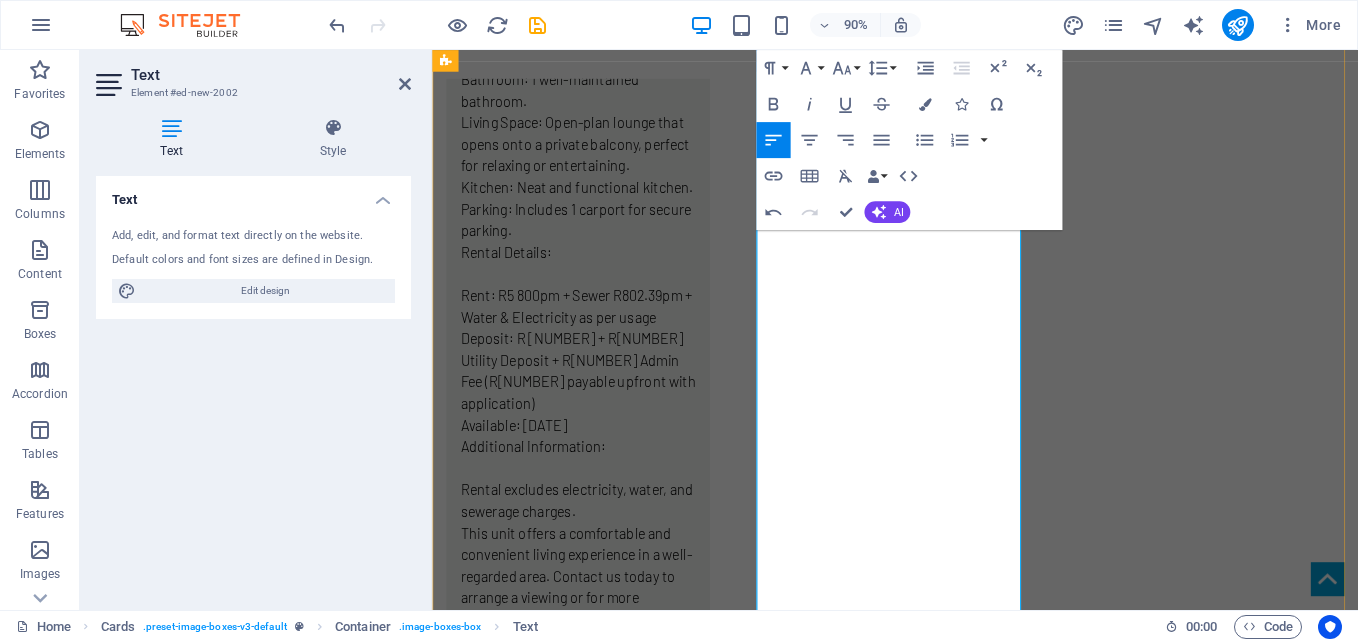 scroll, scrollTop: 3646, scrollLeft: 0, axis: vertical 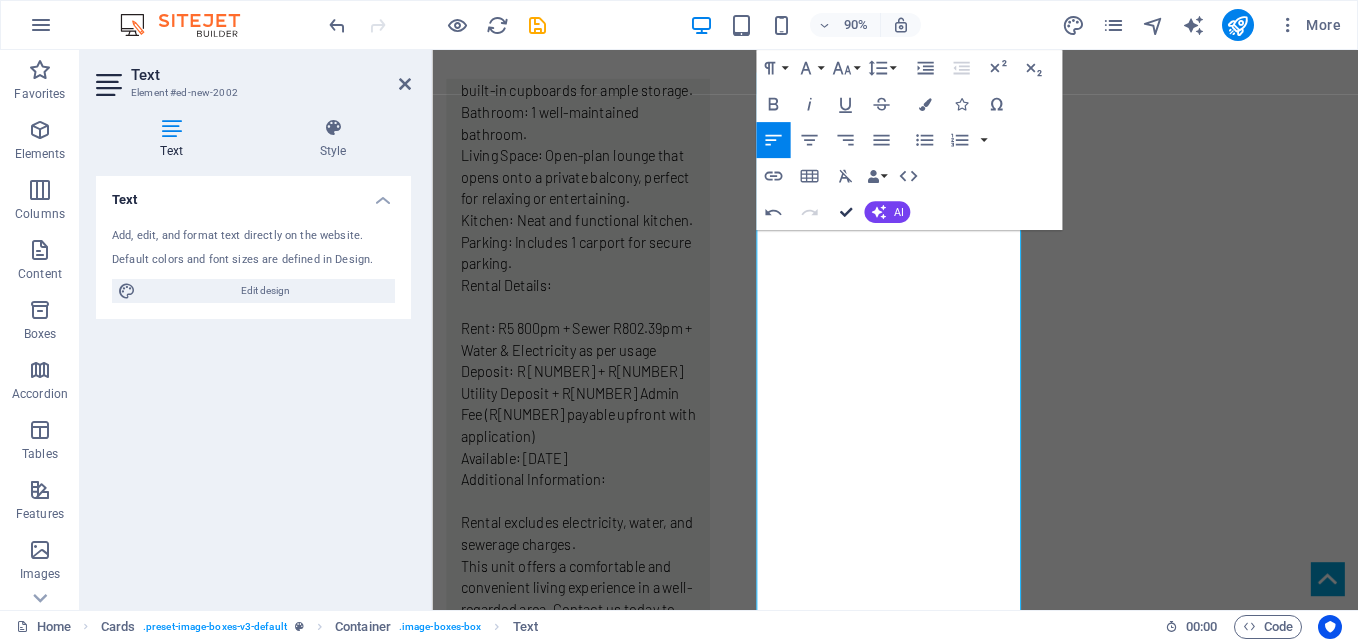 drag, startPoint x: 842, startPoint y: 212, endPoint x: 847, endPoint y: 291, distance: 79.15807 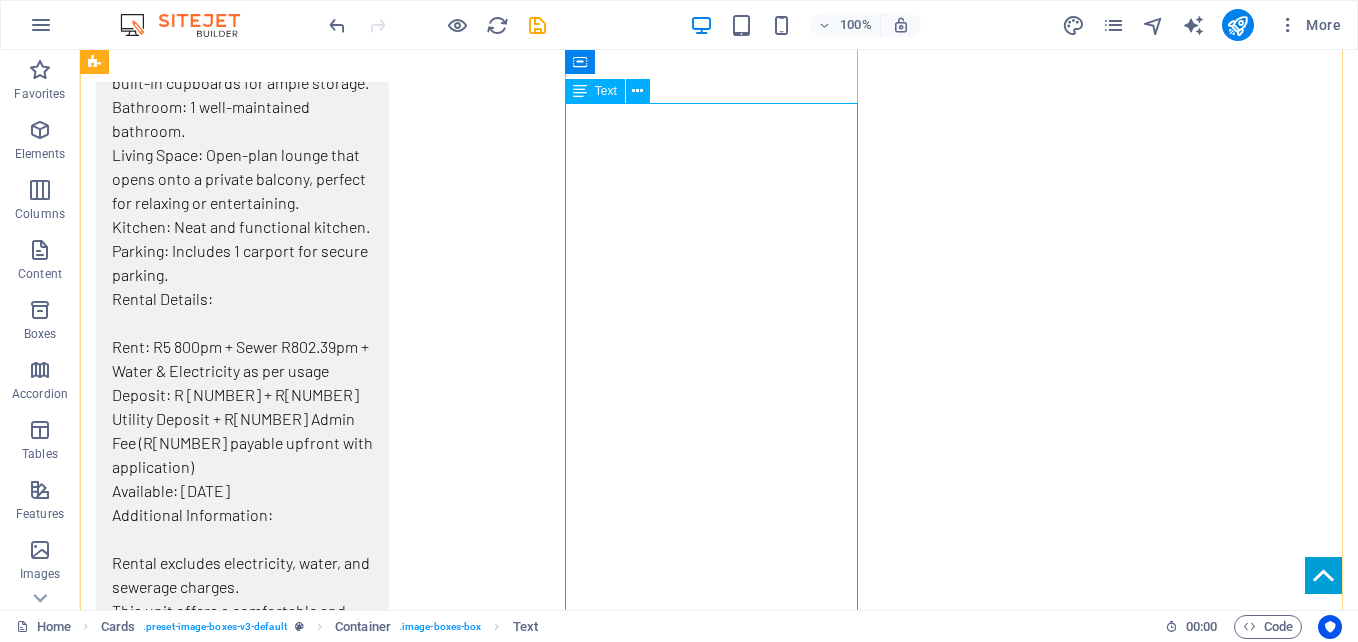 scroll, scrollTop: 3208, scrollLeft: 0, axis: vertical 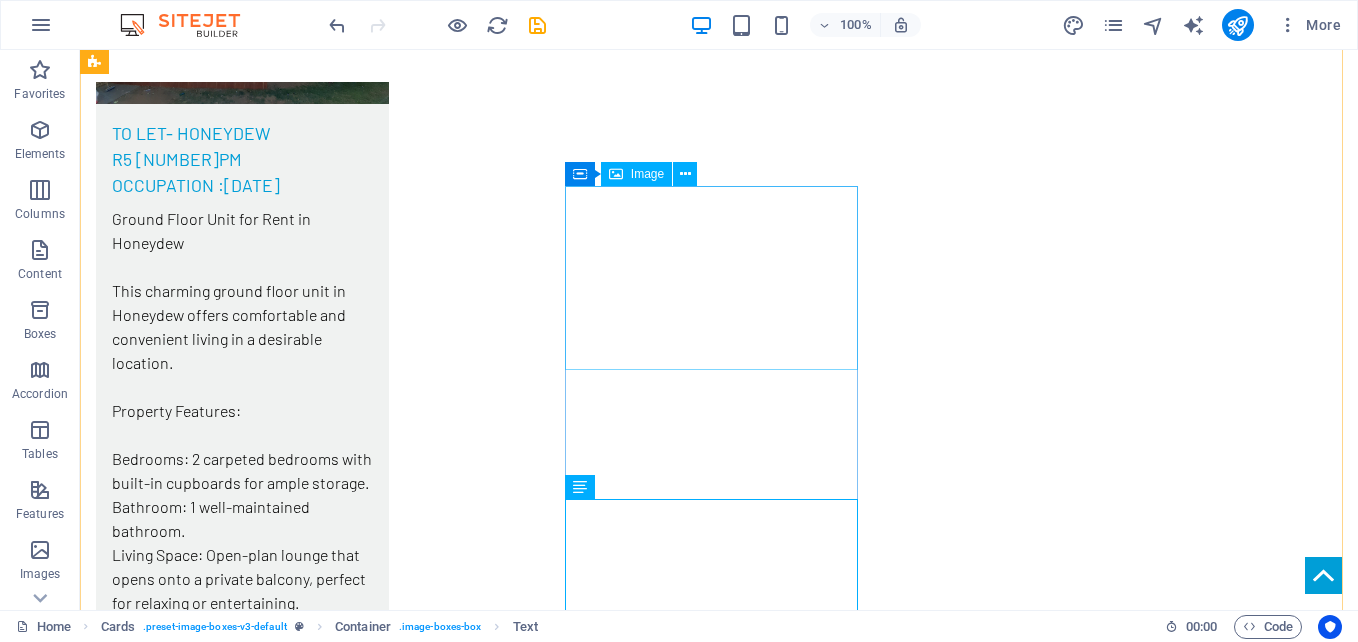 click at bounding box center [242, 3314] 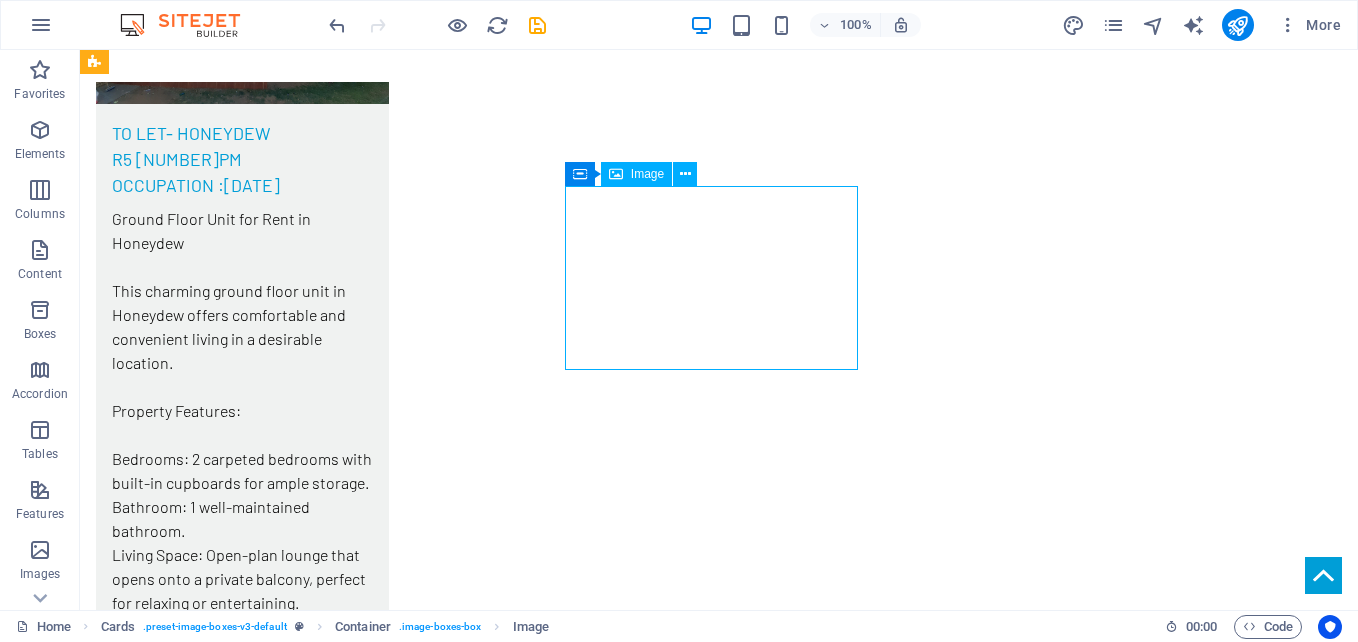 click at bounding box center (242, 3314) 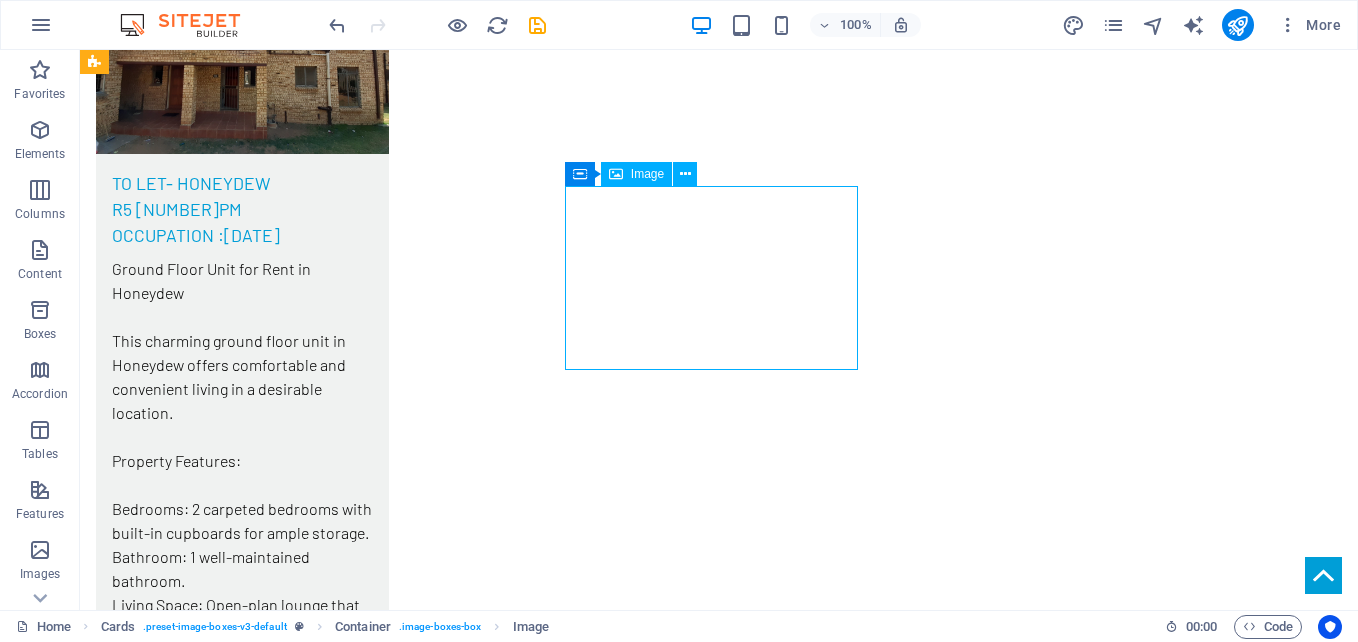 scroll, scrollTop: 3246, scrollLeft: 0, axis: vertical 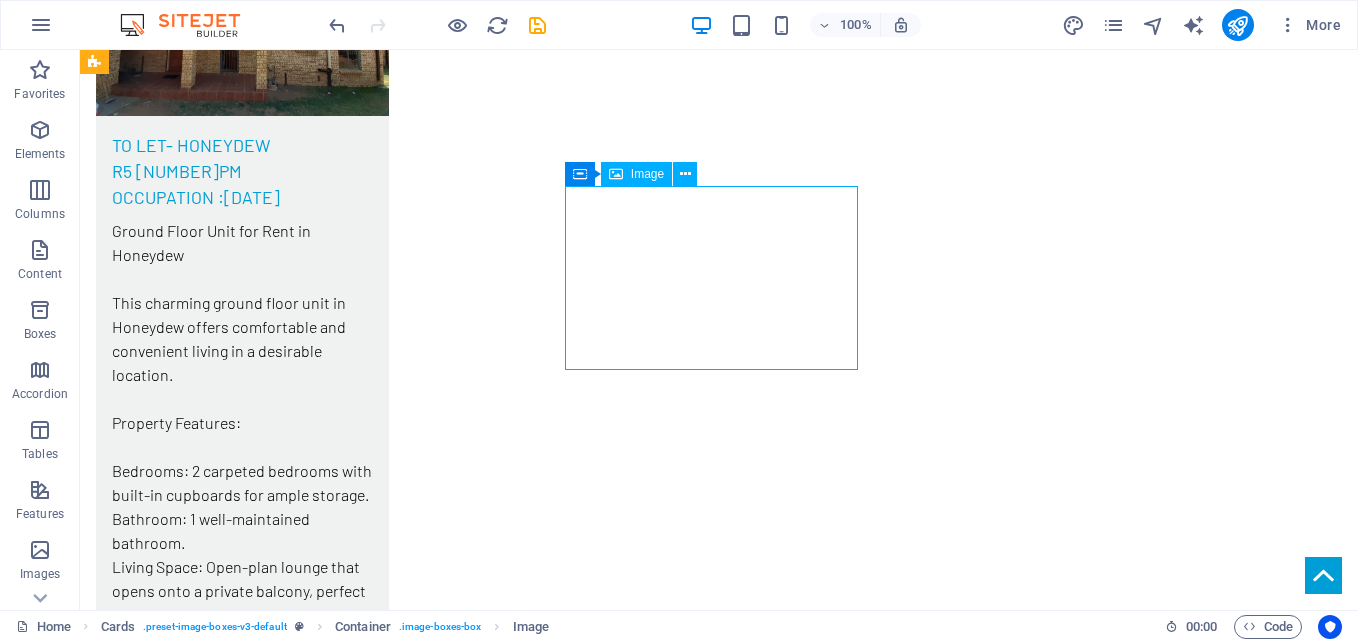 select on "%" 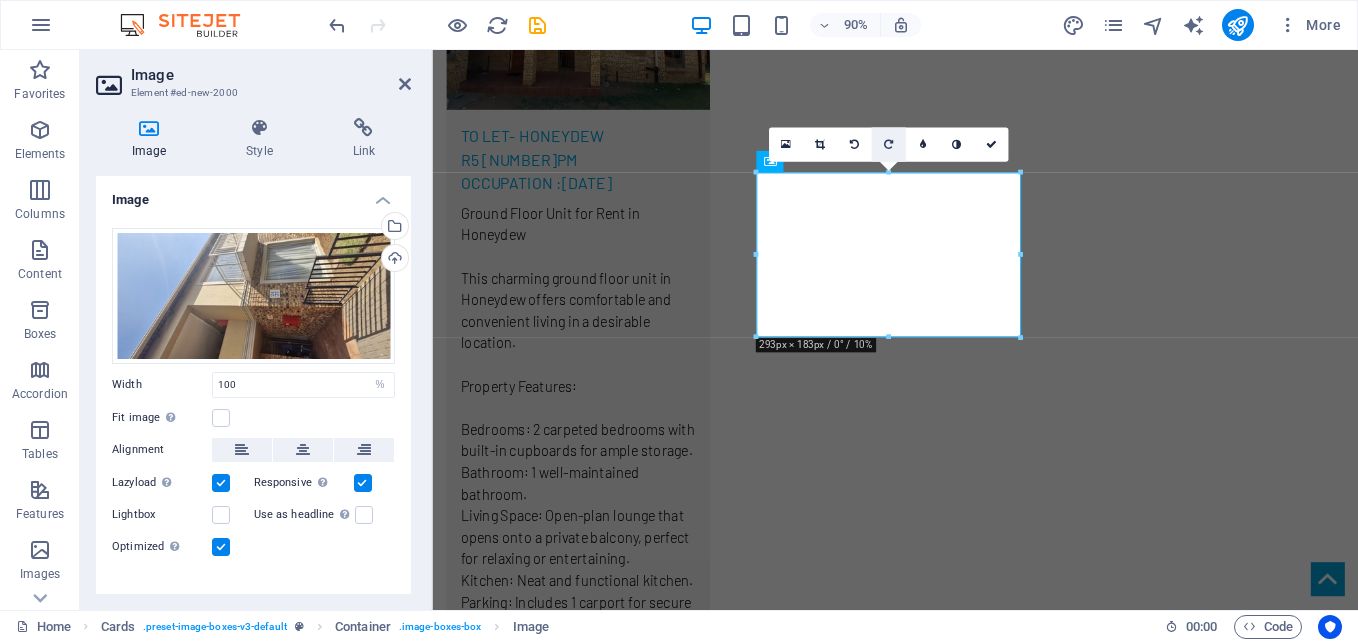 click at bounding box center (888, 144) 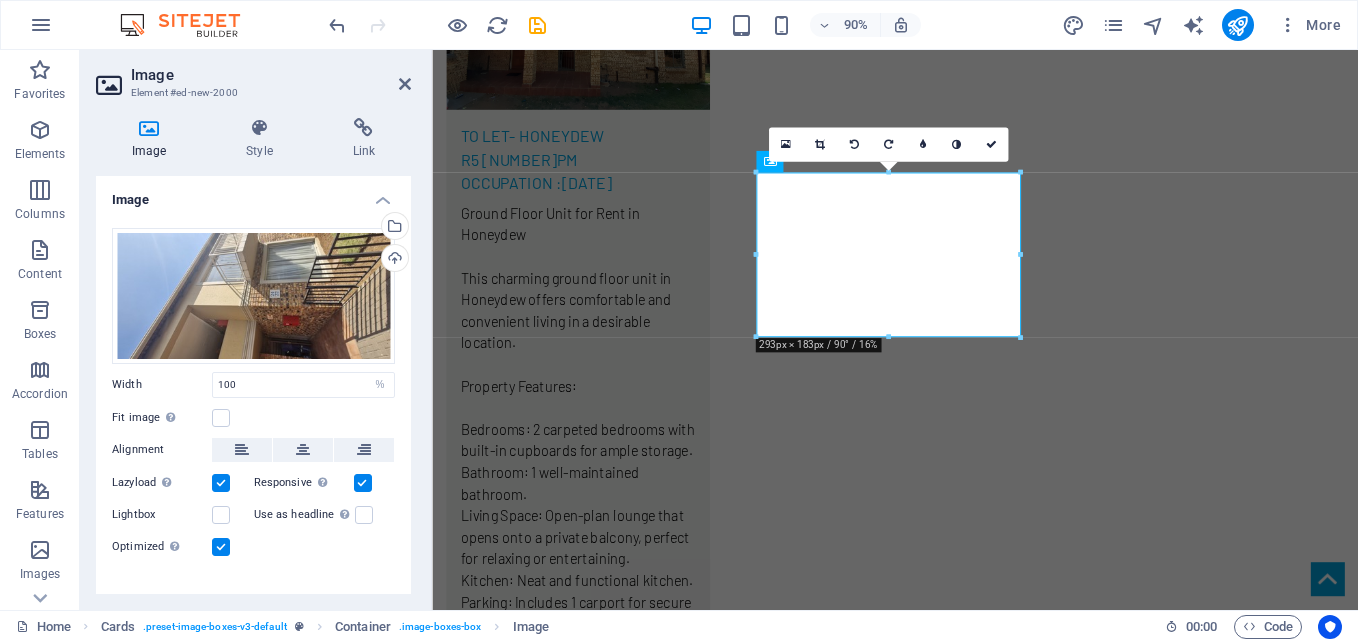 click at bounding box center [888, 144] 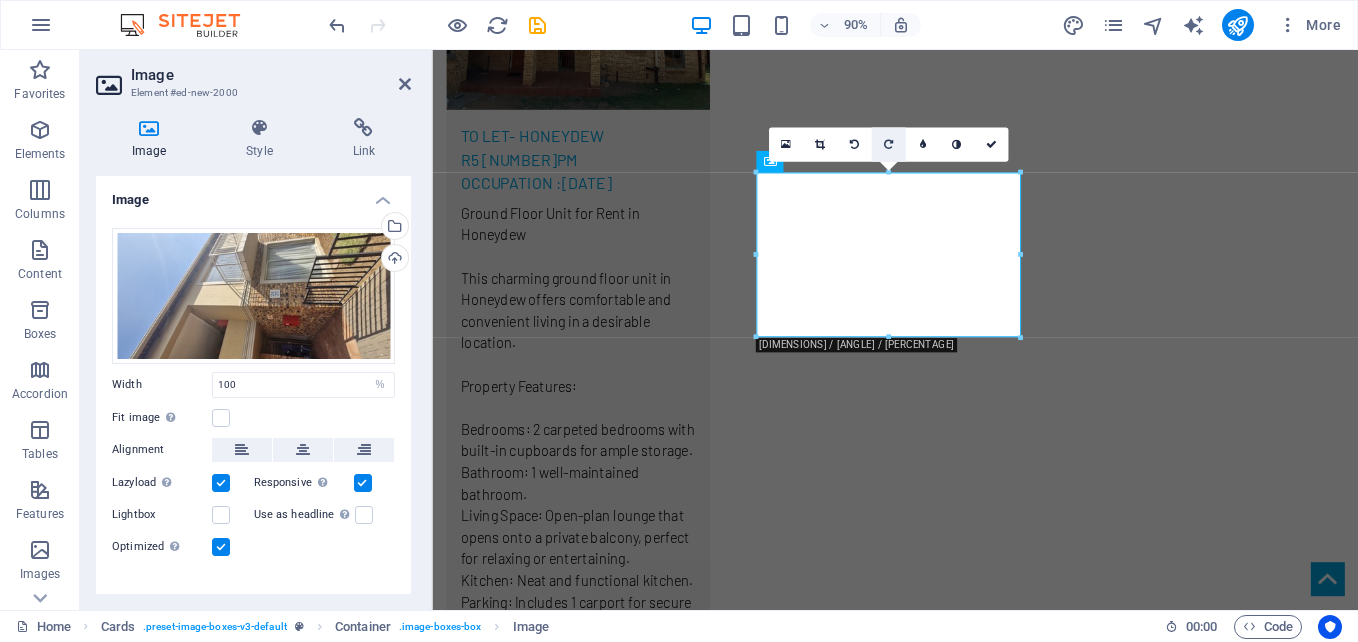 click at bounding box center [888, 144] 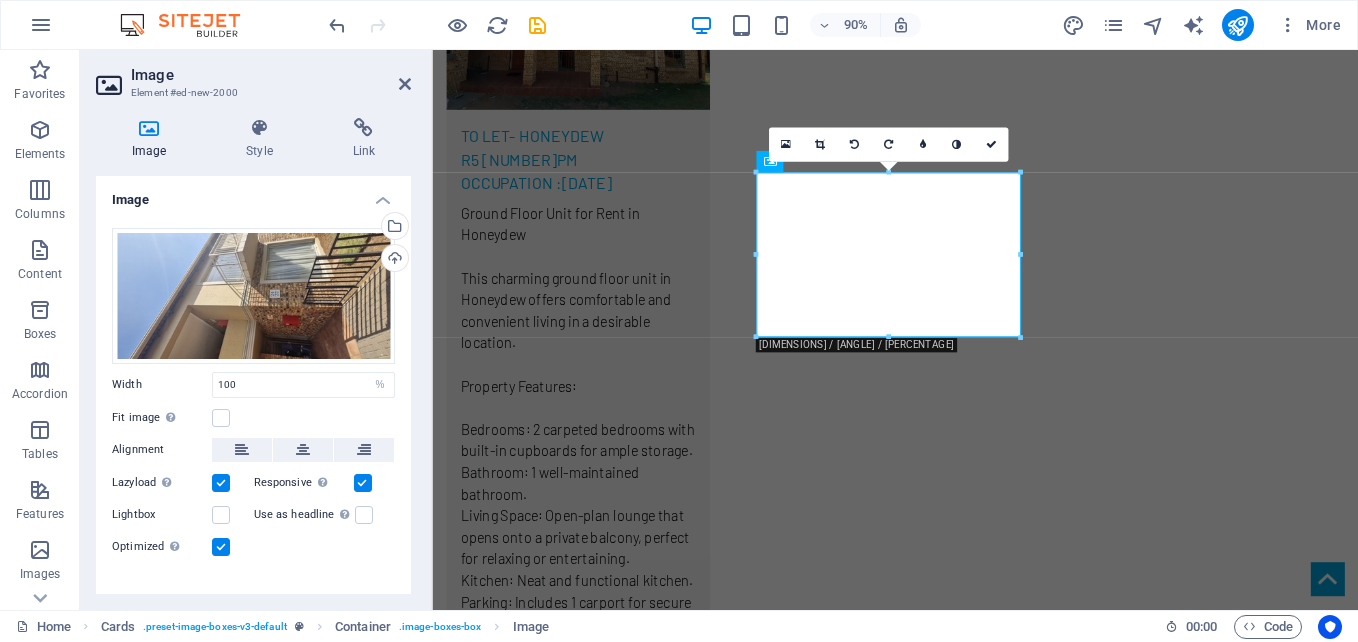 click at bounding box center (888, 144) 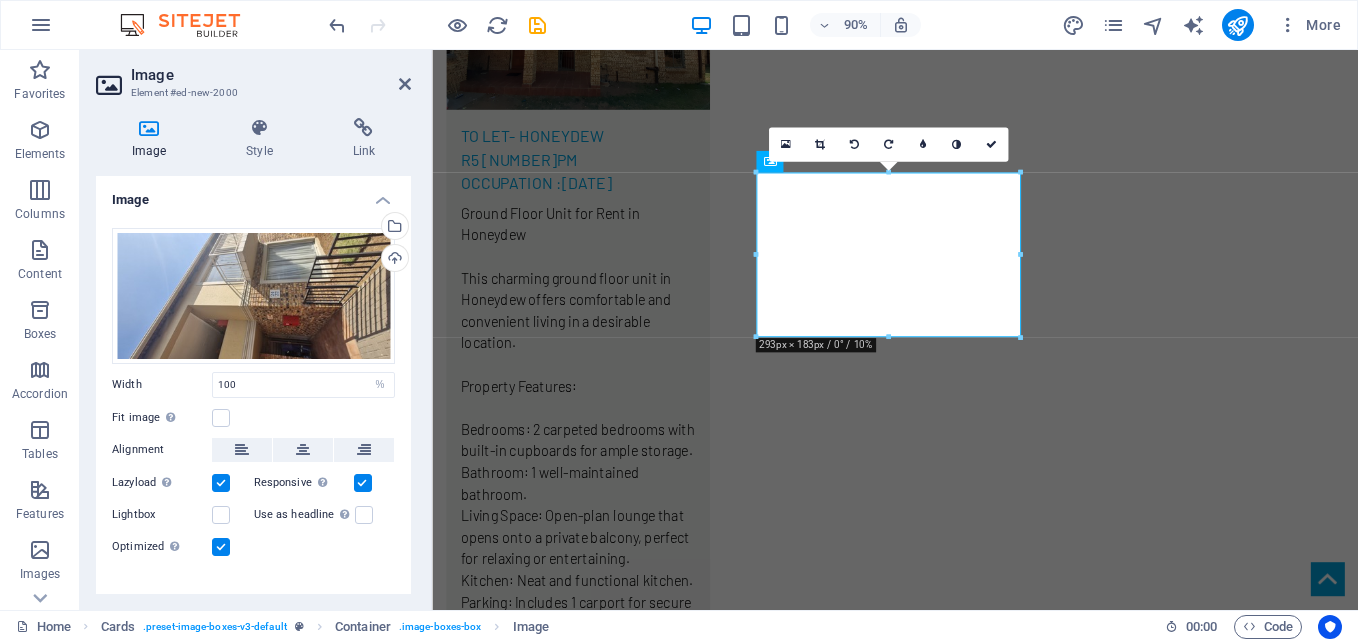 click at bounding box center (888, 144) 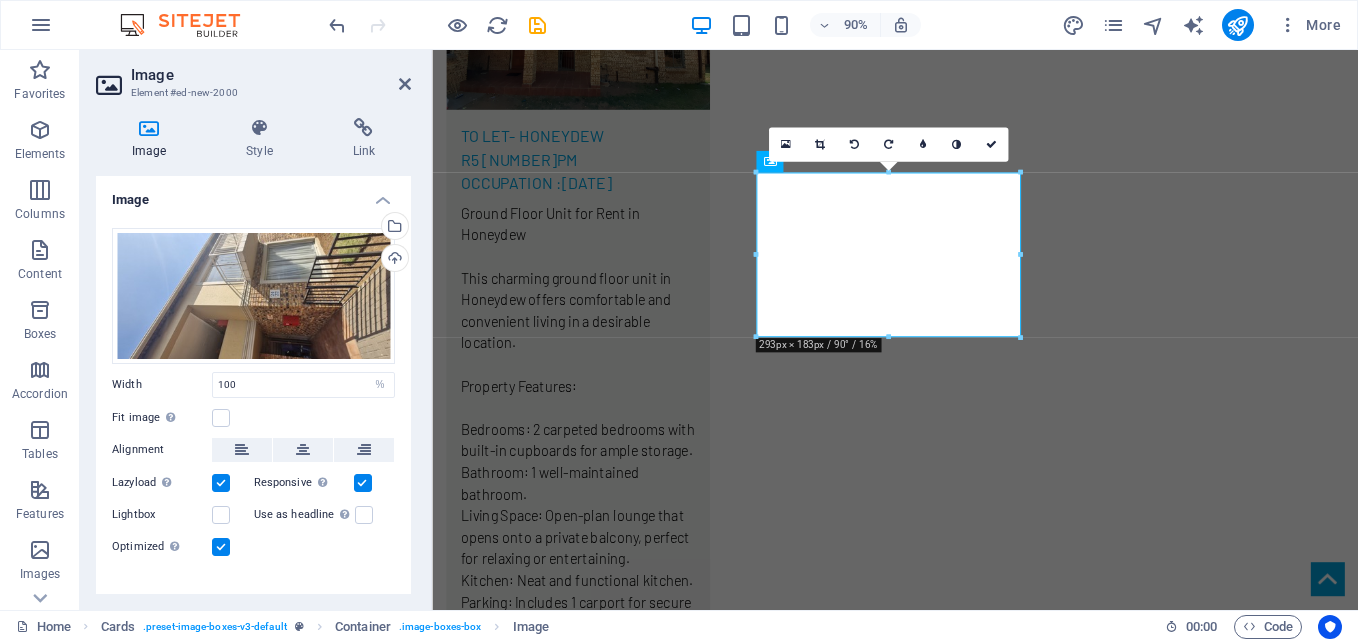 click at bounding box center [888, 144] 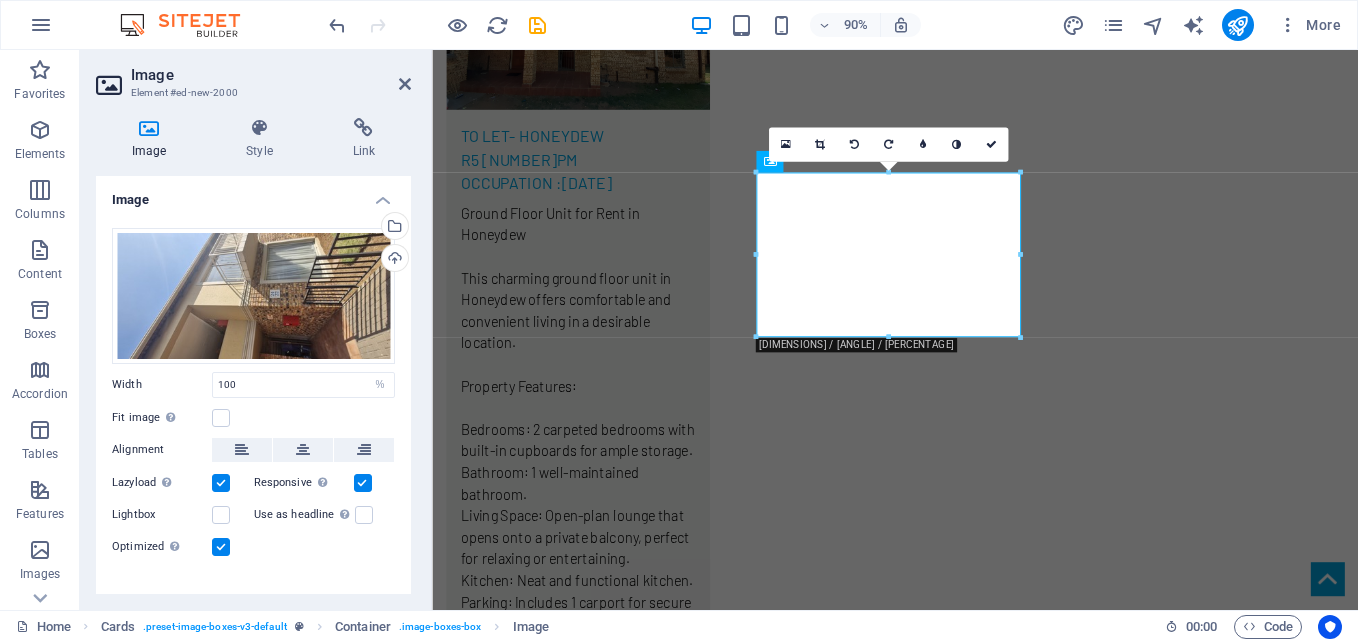 click at bounding box center (888, 144) 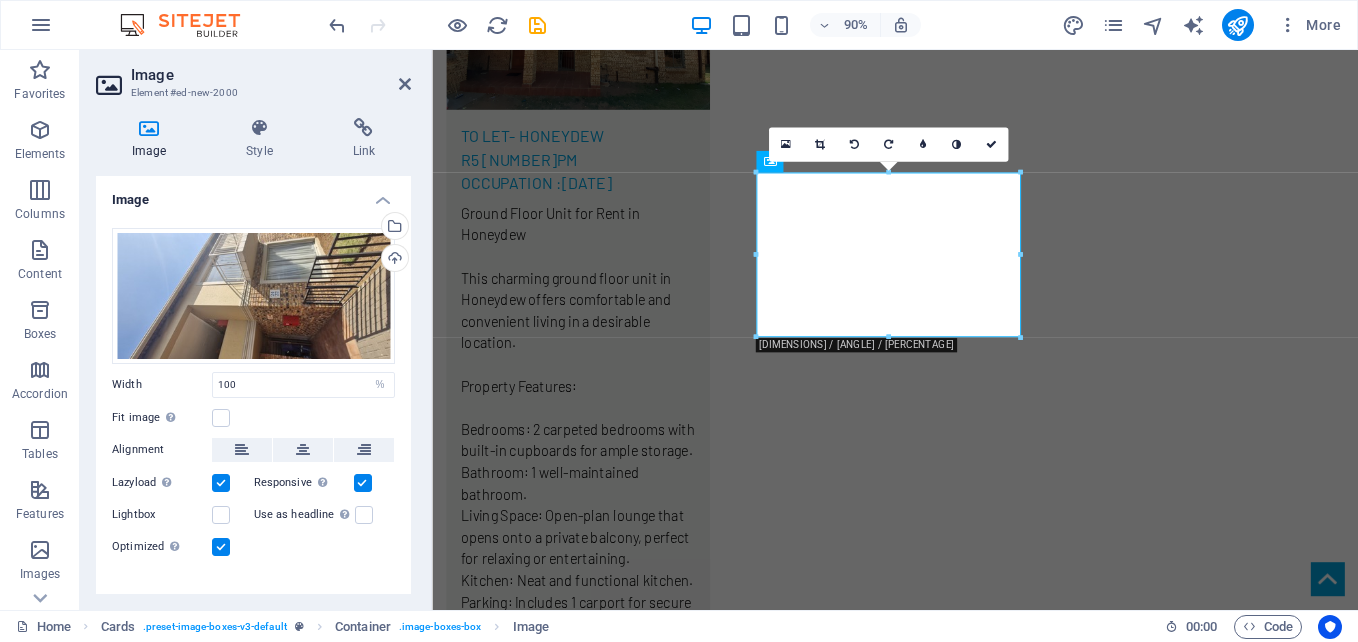 click at bounding box center (888, 144) 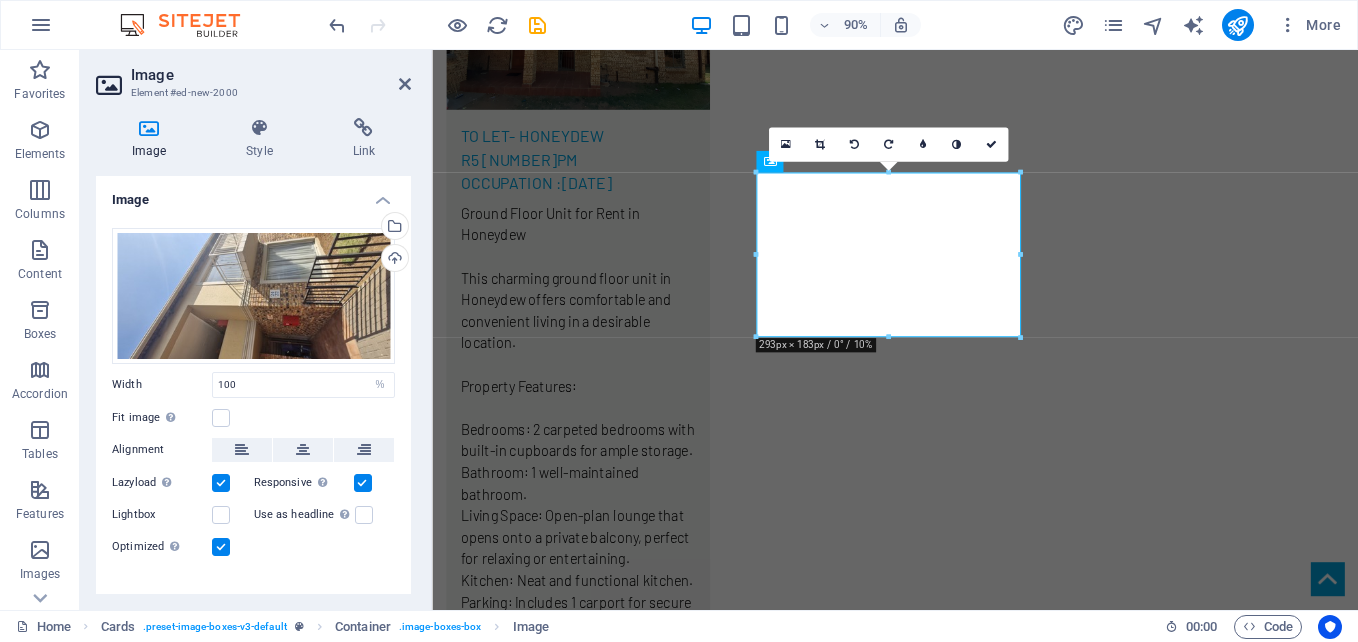 click at bounding box center [888, 144] 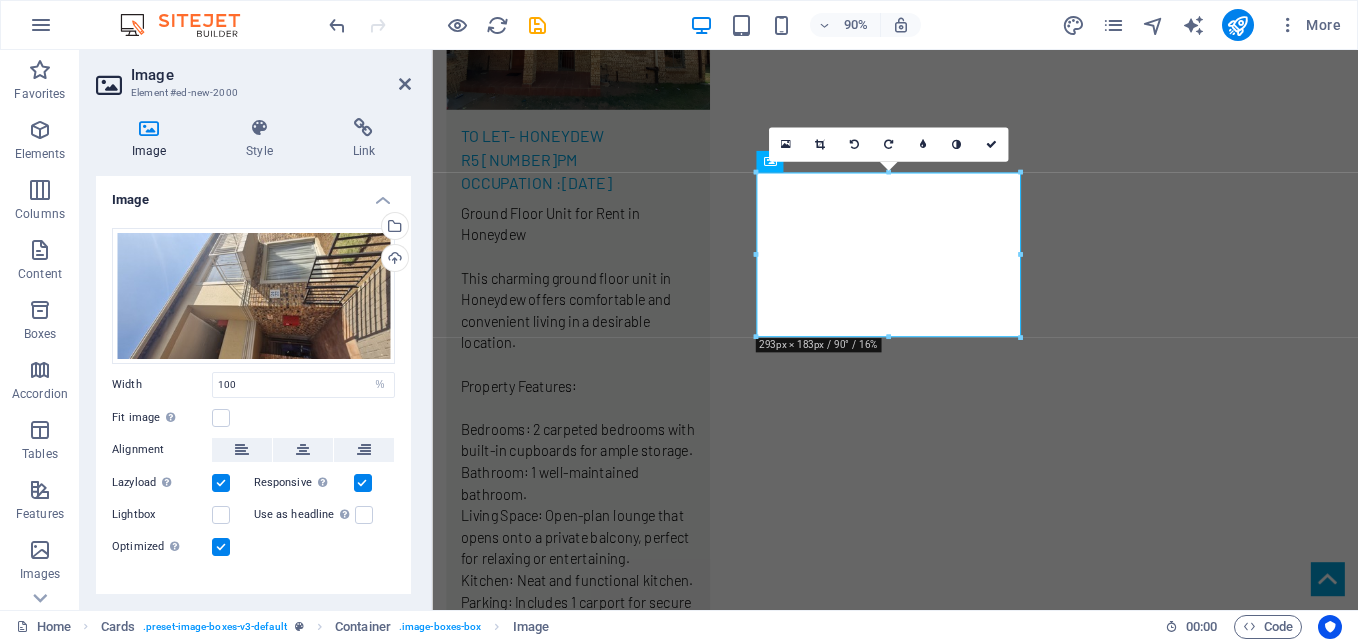click at bounding box center [888, 144] 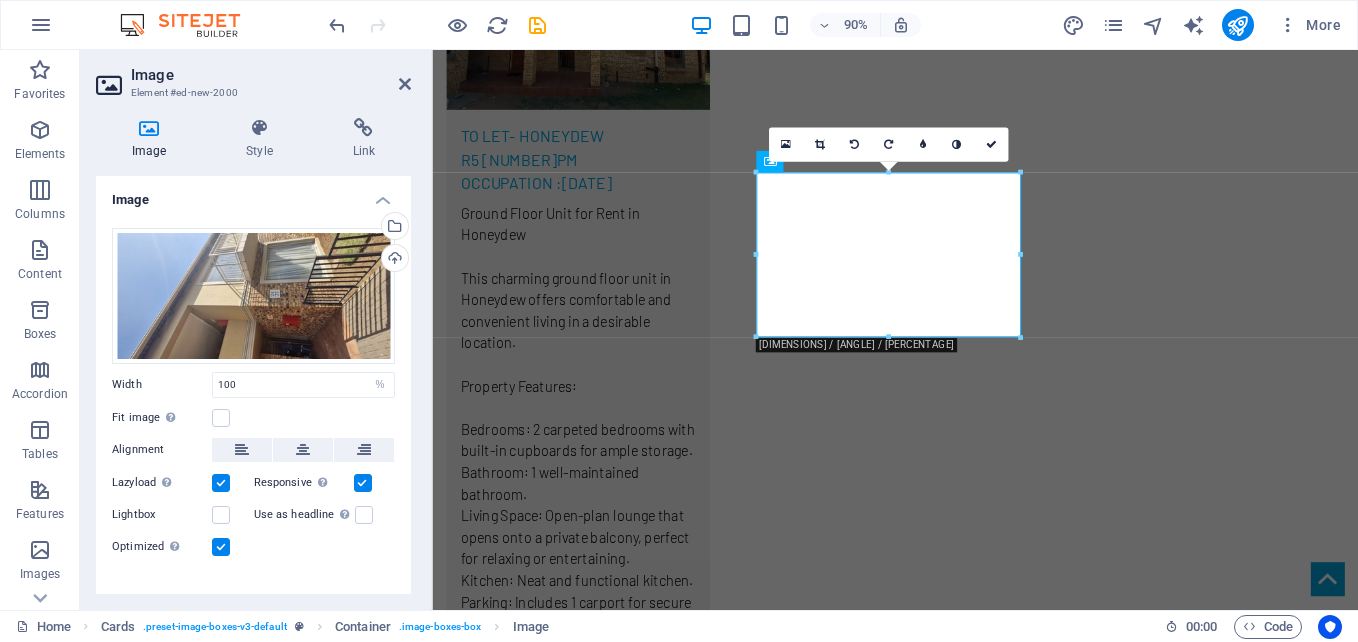 click at bounding box center [888, 144] 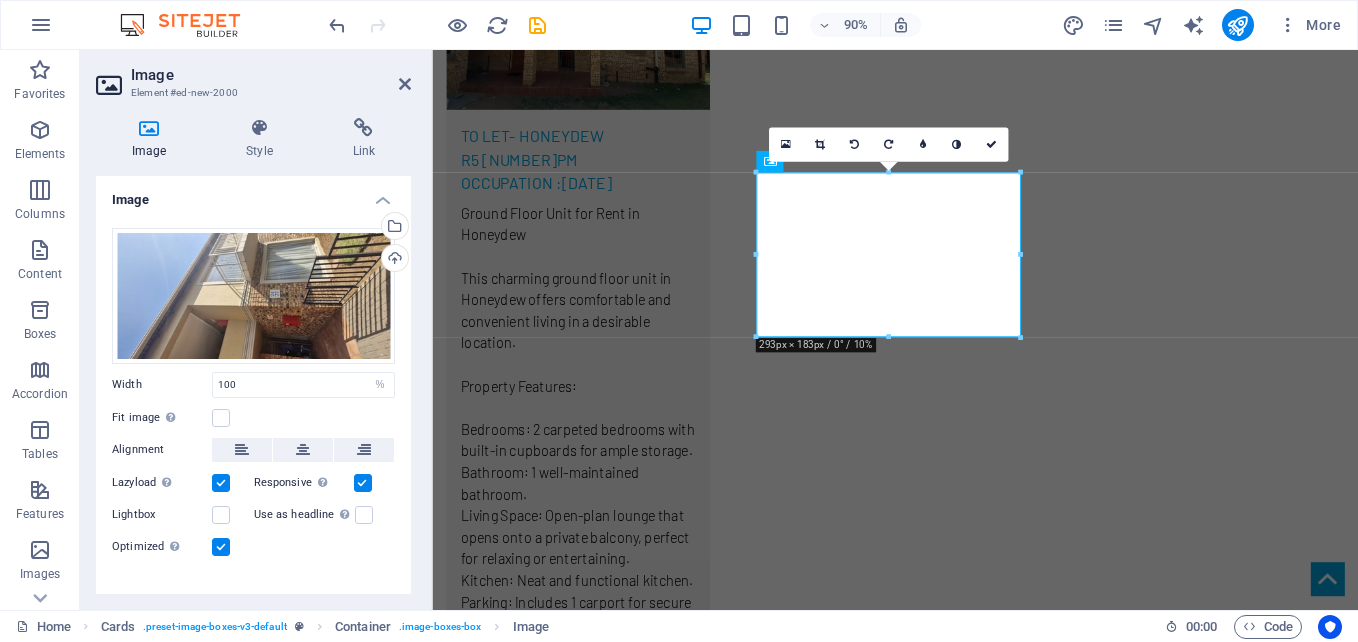 click at bounding box center (888, 144) 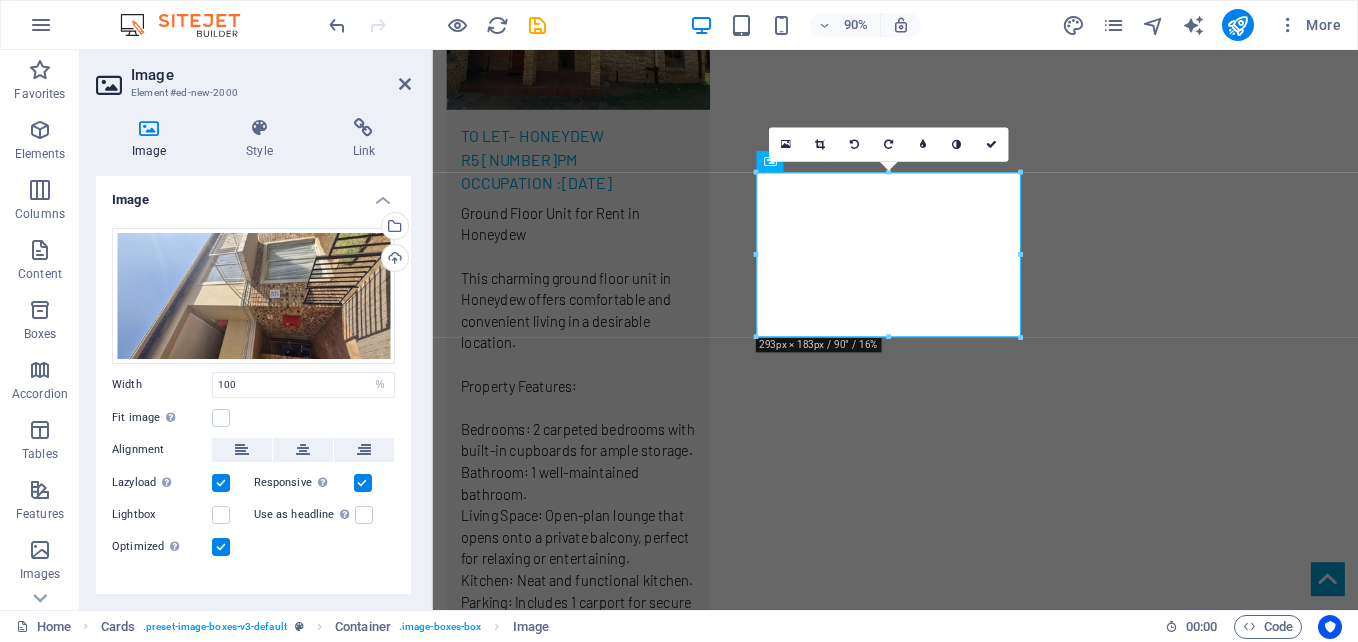 click at bounding box center [888, 144] 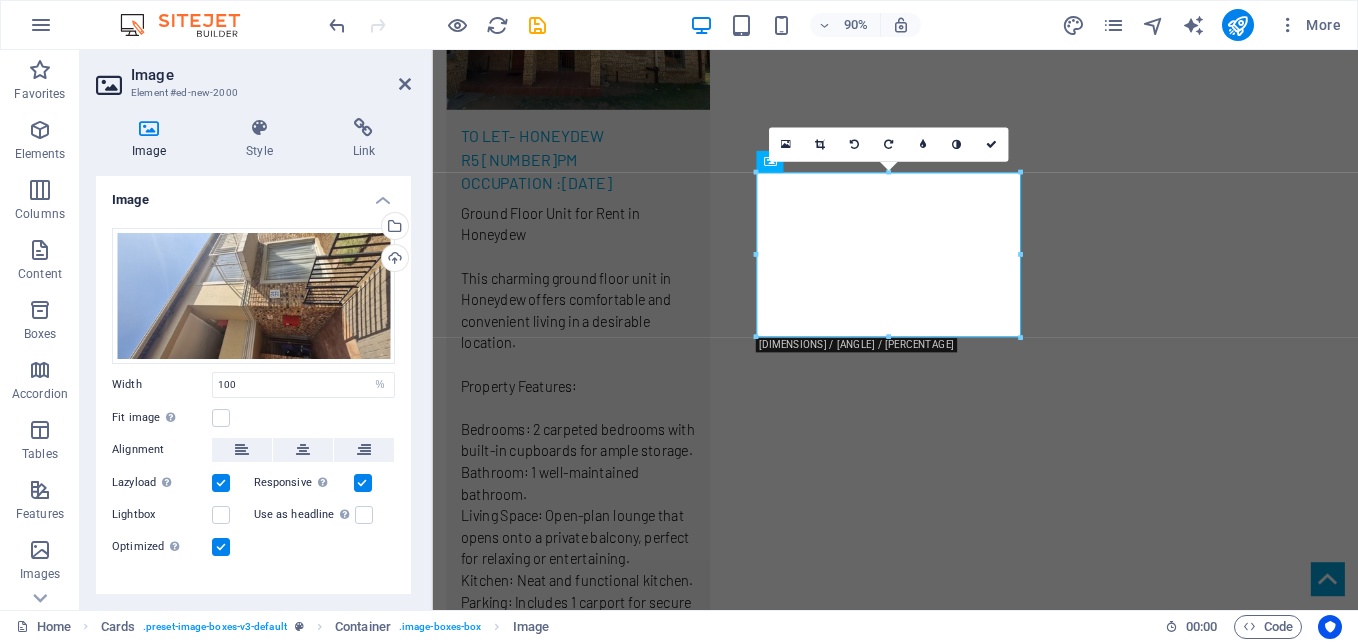 click at bounding box center (888, 144) 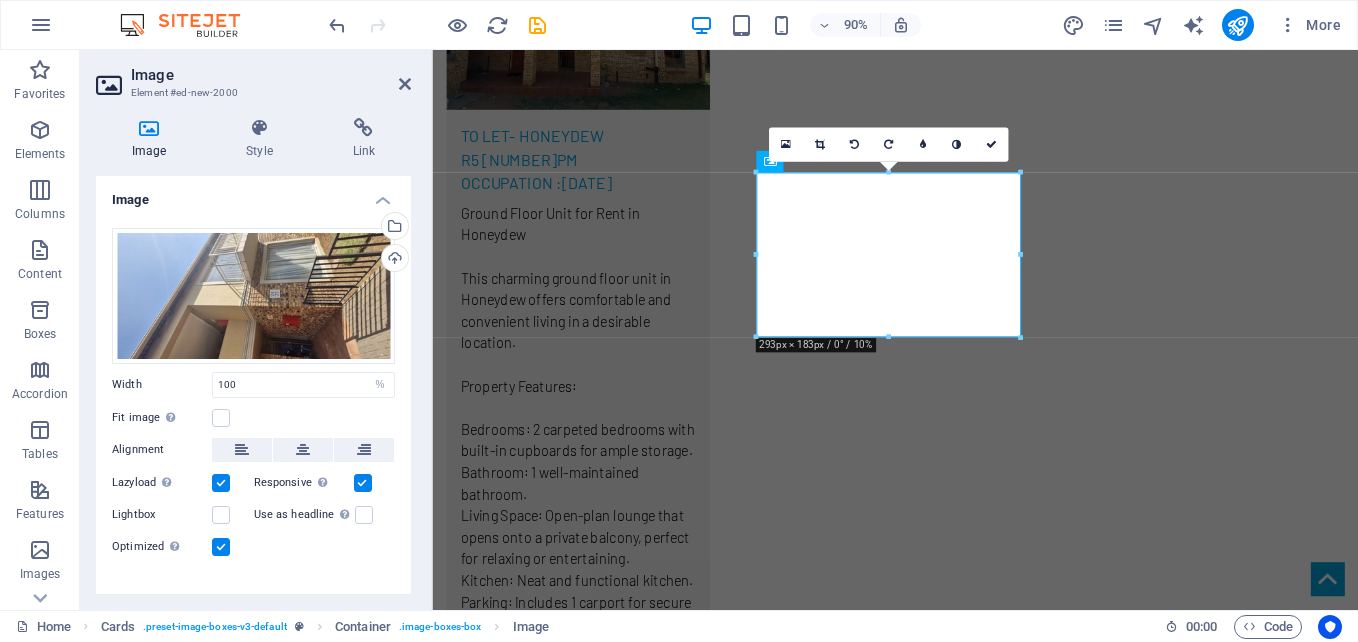 click at bounding box center (888, 144) 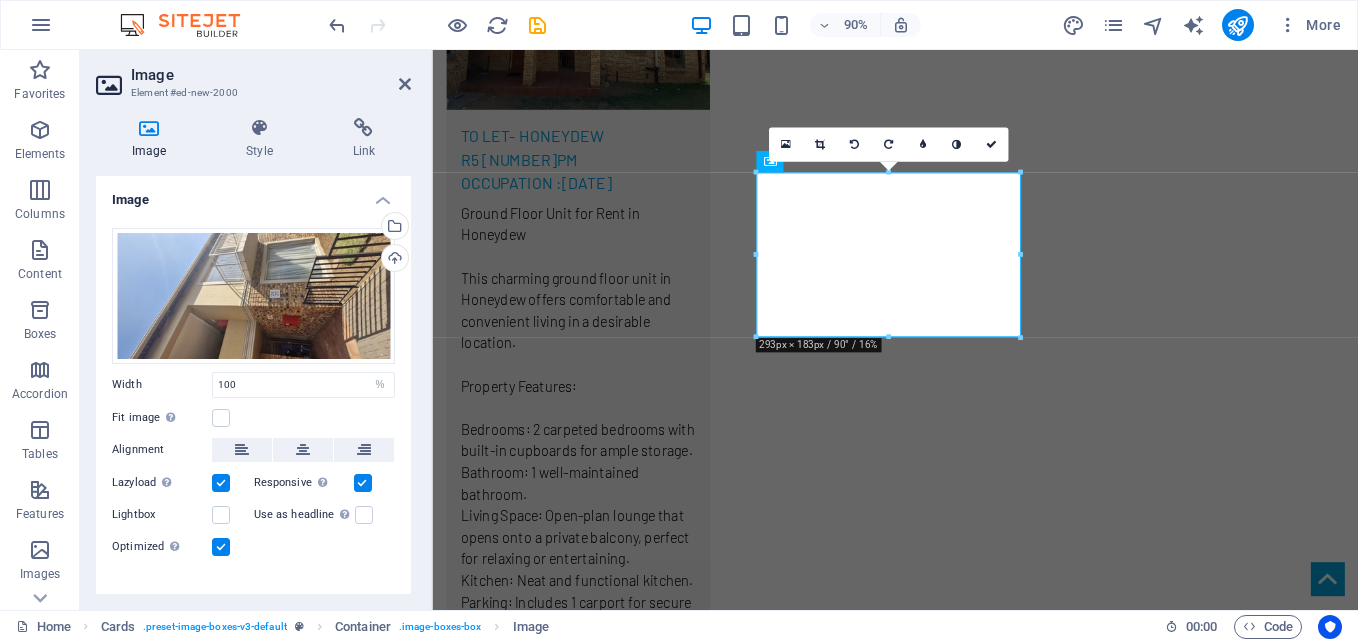 click at bounding box center (888, 144) 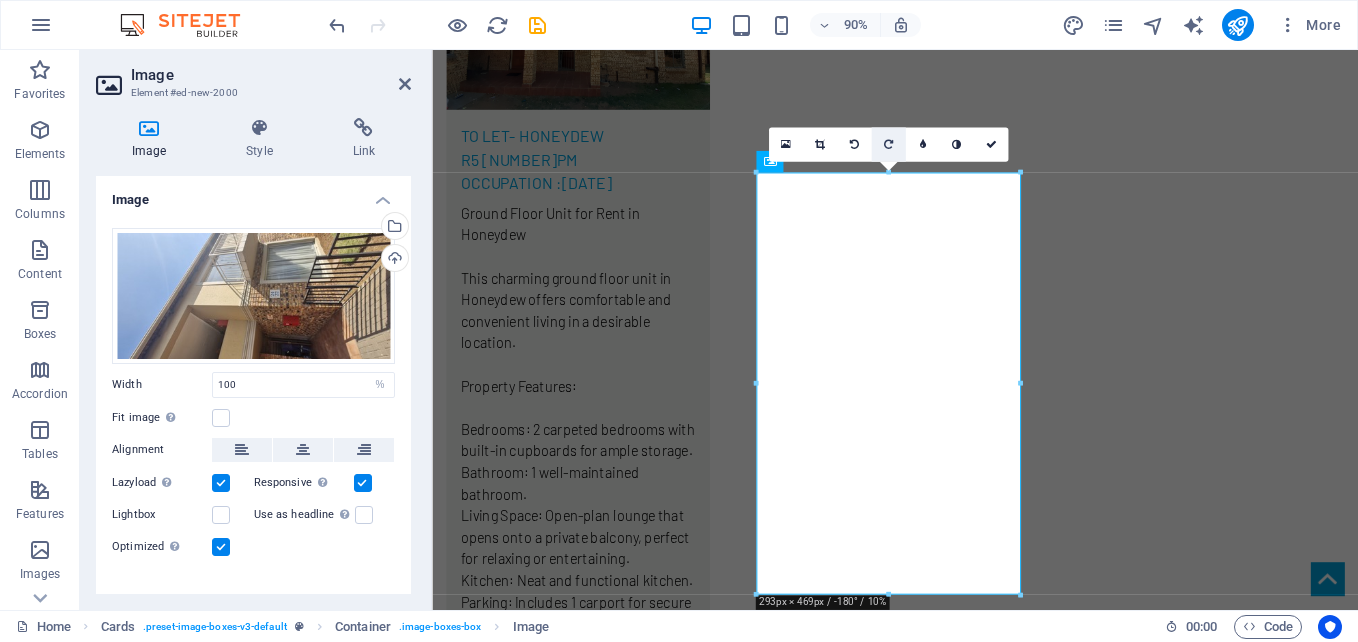 click at bounding box center (888, 144) 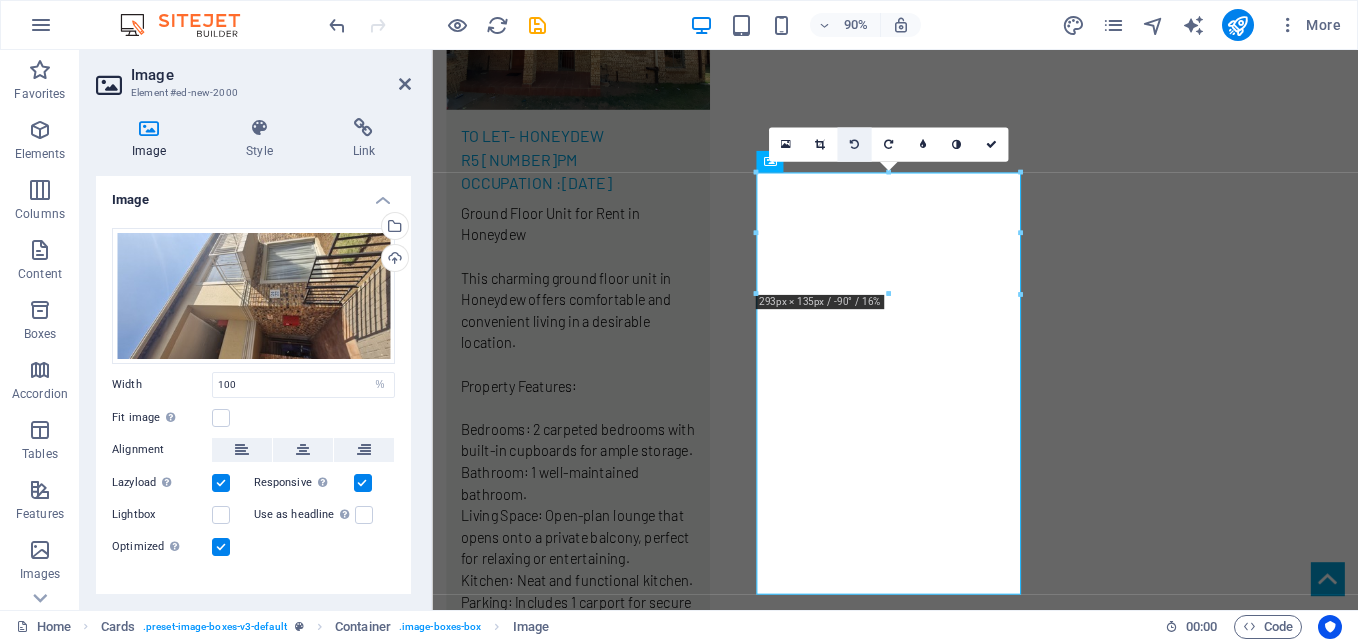 click at bounding box center [853, 144] 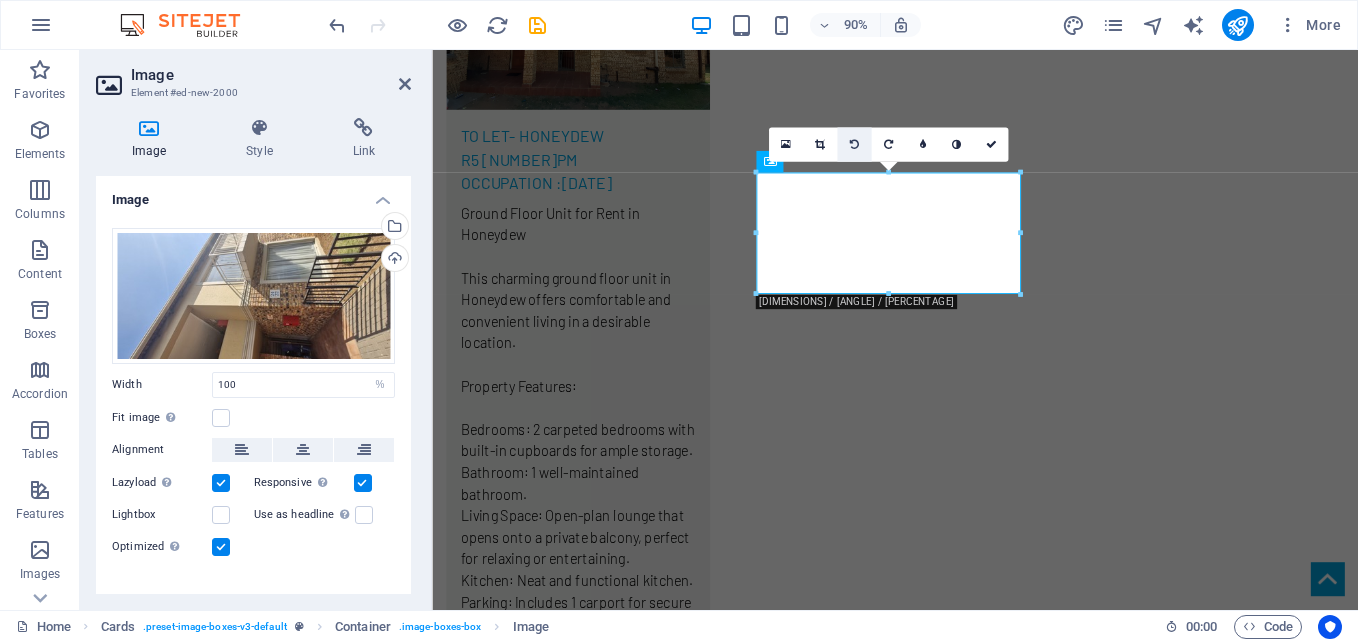 click at bounding box center [853, 144] 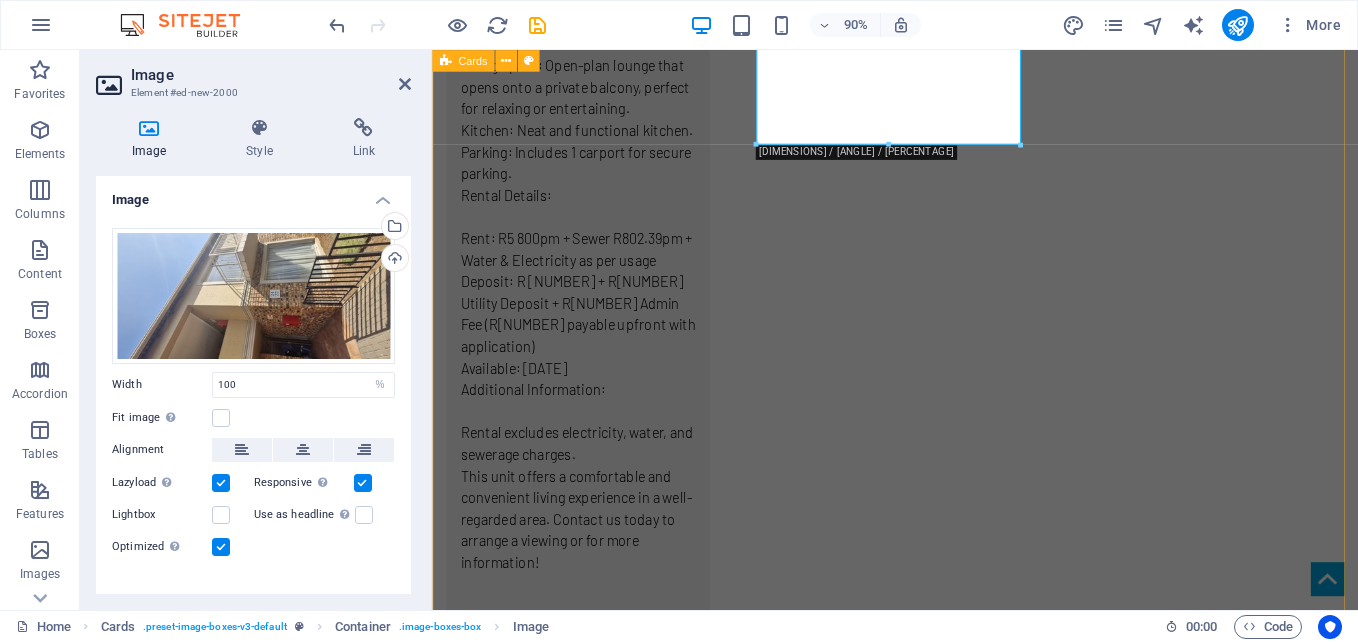 click on "TO LeT- RANDBURG r8 500PM OCCUPATION : IMM Modern 2-Bedroom Apartment for Rent Discover comfortable and secure living in this modern 2-bedroom, 2-bathroom apartment. The unit features an open-plan lounge and a neat, functional kitchen, perfect for easy living and entertaining. Step out onto your private balcony and enjoy the fresh air and views. Located in a safe and secure complex, ideal for professionals, couples, or small families. Rental excludes: Electricity, water, gas, and sewer TO LeT- HONEYDEW r5 800PM OCCUPATION :01 SEPTEMBER 2025 Ground Floor Unit for Rent in Honeydew  This charming ground floor unit in Honeydew offers comfortable and convenient living in a desirable location. Property Features: Bedrooms: 2 carpeted bedrooms with built-in cupboards for ample storage. Bathroom: 1 well-maintained bathroom. Living Space: Open-plan lounge that opens onto a private balcony, perfect for relaxing or entertaining. Kitchen: Neat and functional kitchen. Parking: Includes 1 carport for secure parking." at bounding box center [946, 1421] 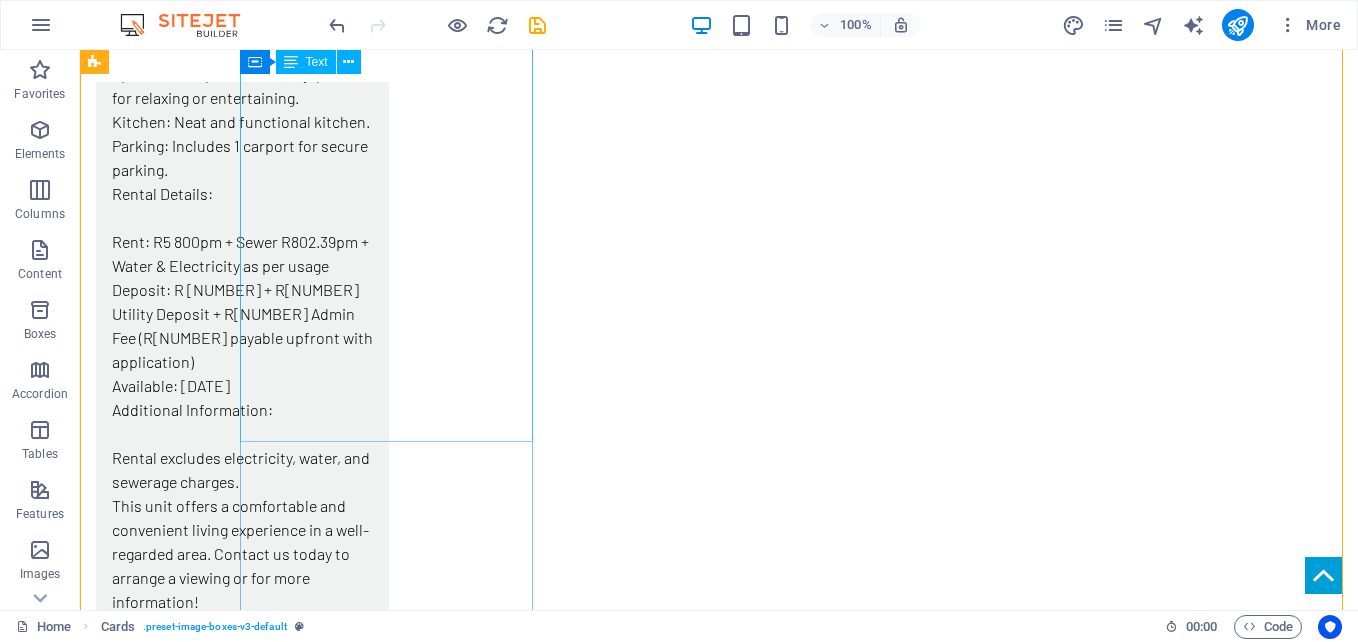 scroll, scrollTop: 3708, scrollLeft: 0, axis: vertical 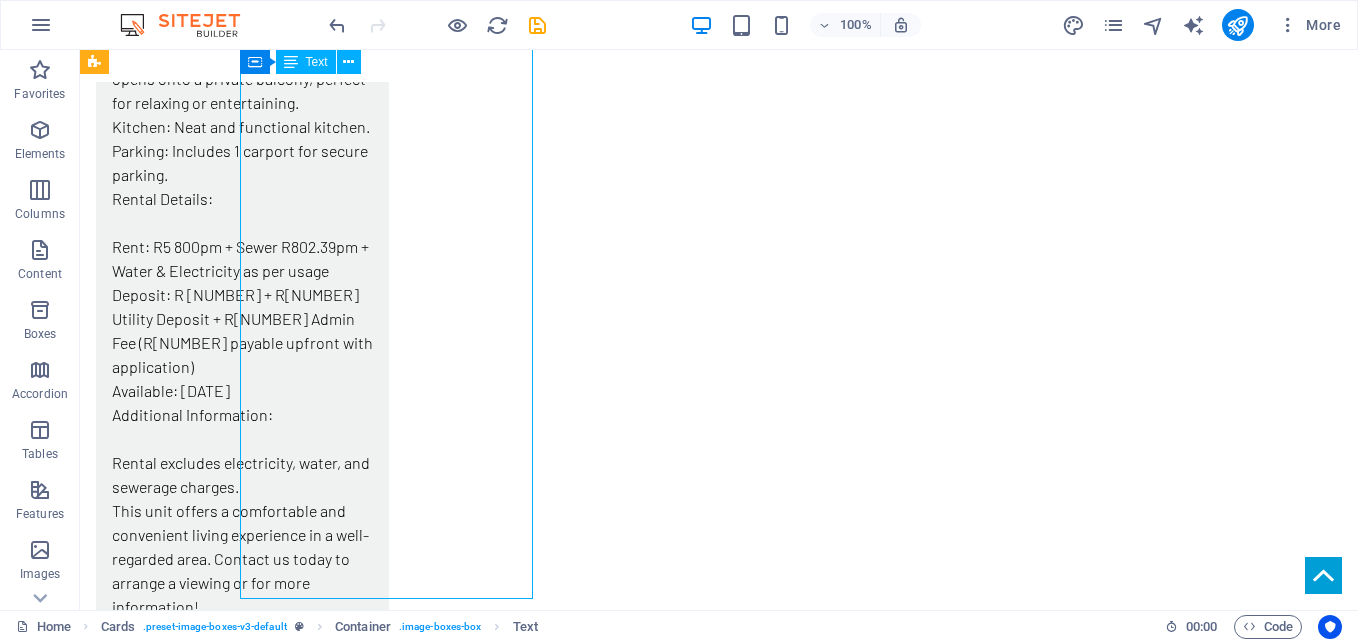 drag, startPoint x: 461, startPoint y: 534, endPoint x: 262, endPoint y: 233, distance: 360.83514 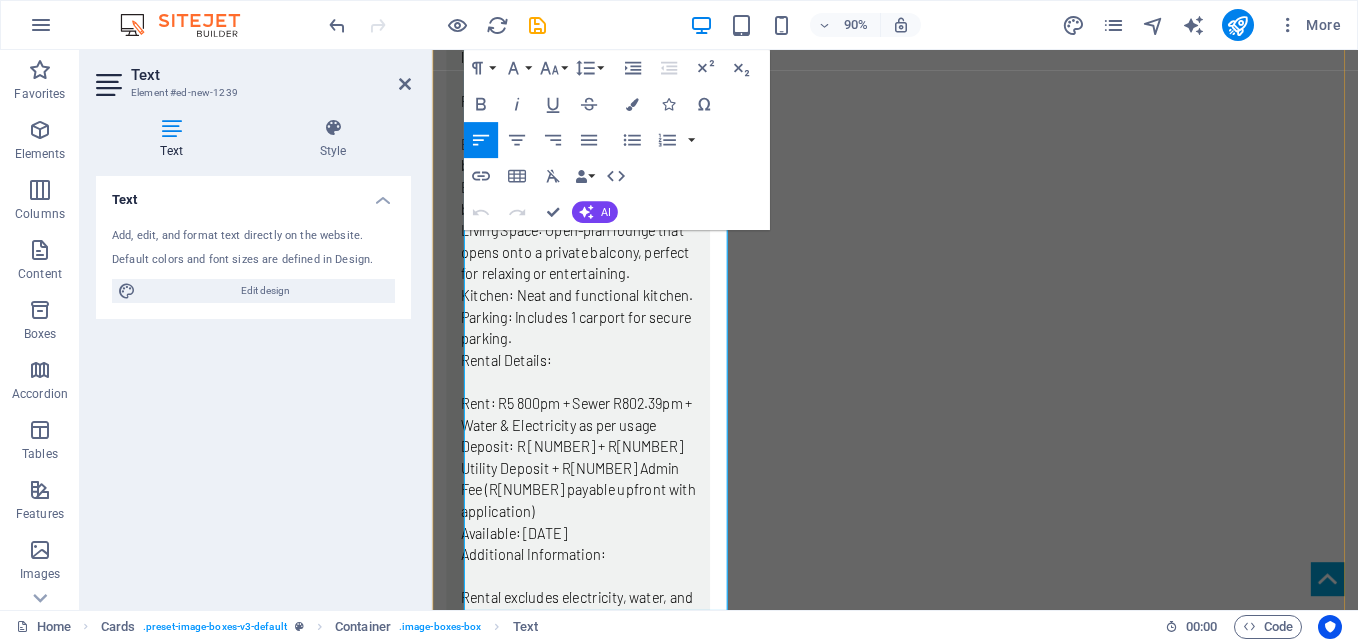 scroll, scrollTop: 3784, scrollLeft: 0, axis: vertical 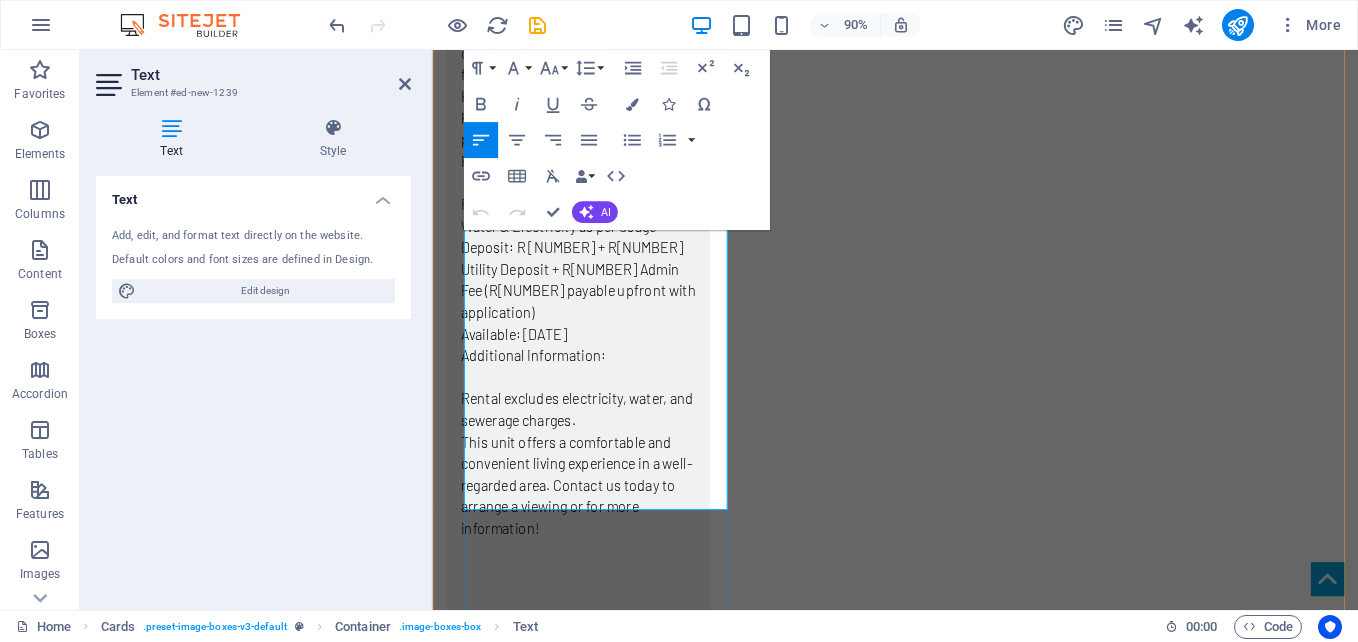 drag, startPoint x: 689, startPoint y: 513, endPoint x: 481, endPoint y: 374, distance: 250.16994 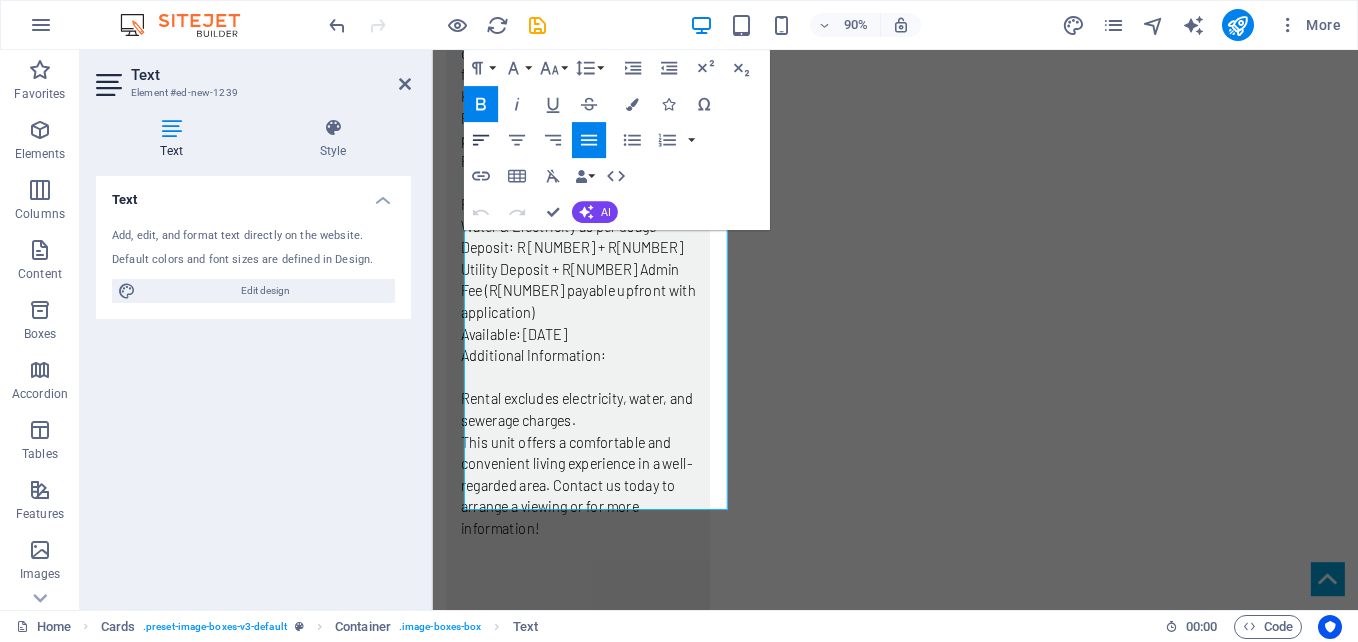 click 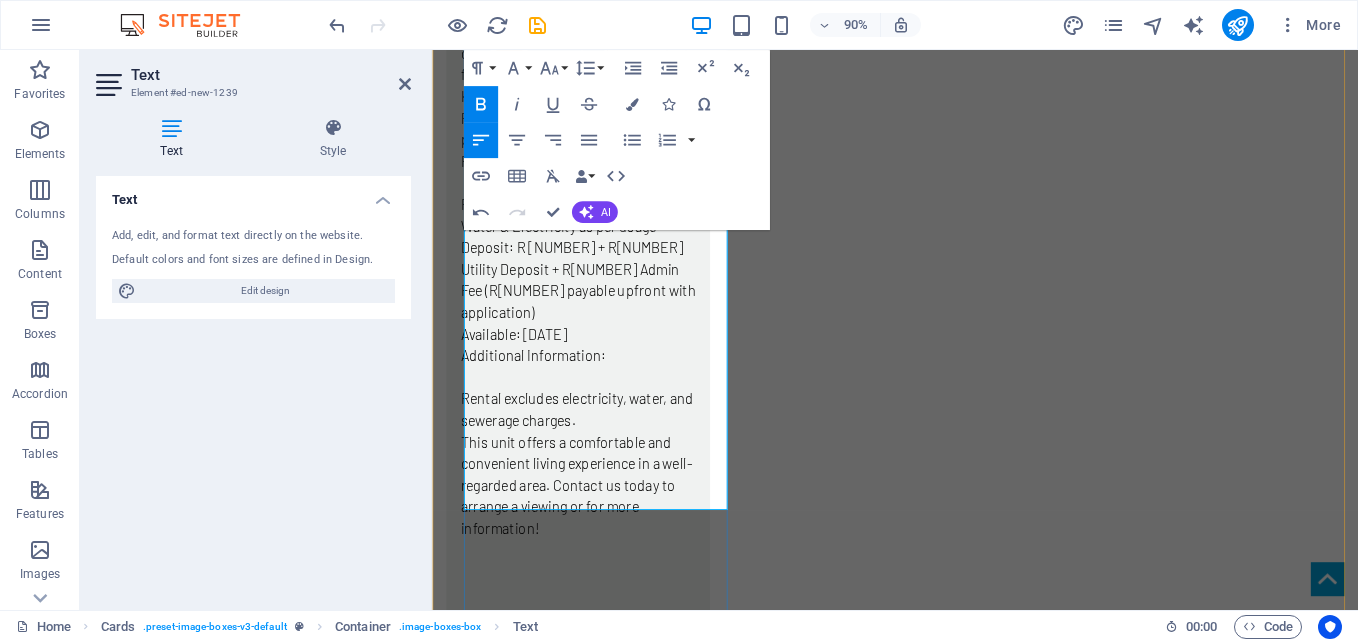 click on "1 Lock-up garage for secure parking lose to schools, shops, and public transport routes. Perfect for a small family or professional couple looking for a comfortable, affordable home" at bounding box center [594, 2542] 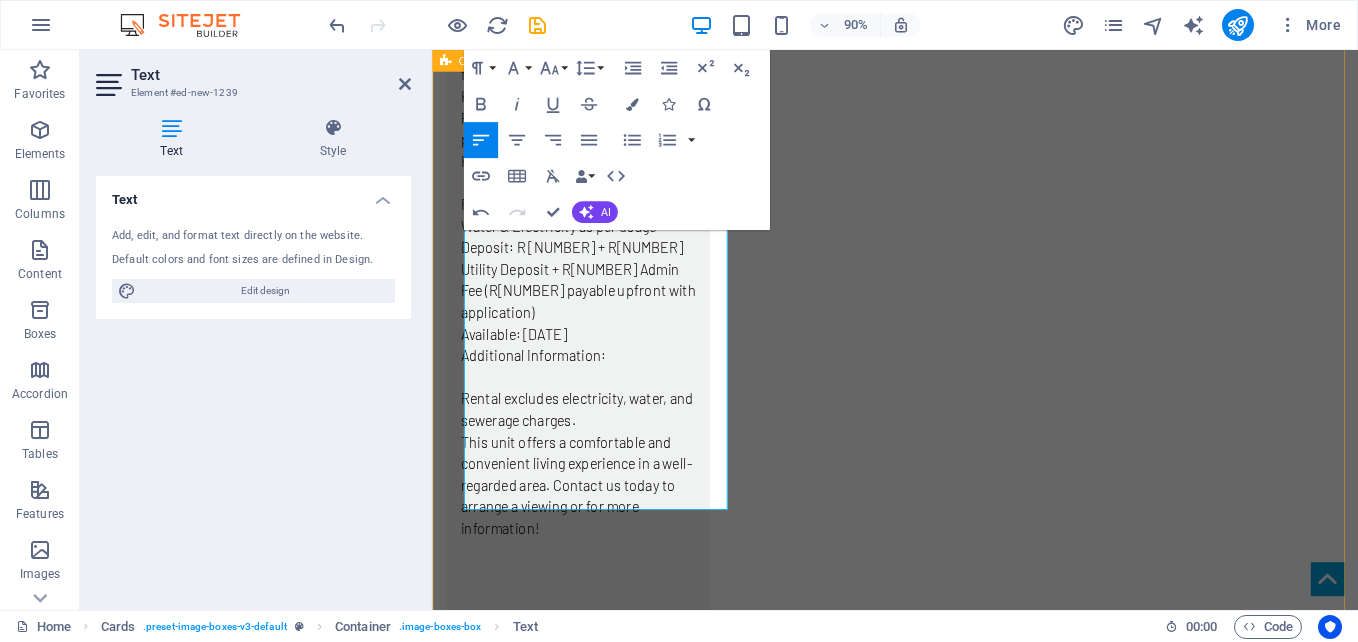 click on "TO LeT- RANDBURG r8 500PM OCCUPATION : IMM Modern 2-Bedroom Apartment for Rent Discover comfortable and secure living in this modern 2-bedroom, 2-bathroom apartment. The unit features an open-plan lounge and a neat, functional kitchen, perfect for easy living and entertaining. Step out onto your private balcony and enjoy the fresh air and views. Located in a safe and secure complex, ideal for professionals, couples, or small families. Rental excludes: Electricity, water, gas, and sewer TO LeT- HONEYDEW r5 800PM OCCUPATION :01 SEPTEMBER 2025 Ground Floor Unit for Rent in Honeydew  This charming ground floor unit in Honeydew offers comfortable and convenient living in a desirable location. Property Features: Bedrooms: 2 carpeted bedrooms with built-in cupboards for ample storage. Bathroom: 1 well-maintained bathroom. Living Space: Open-plan lounge that opens onto a private balcony, perfect for relaxing or entertaining. Kitchen: Neat and functional kitchen. Parking: Includes 1 carport for secure parking." at bounding box center (946, 1383) 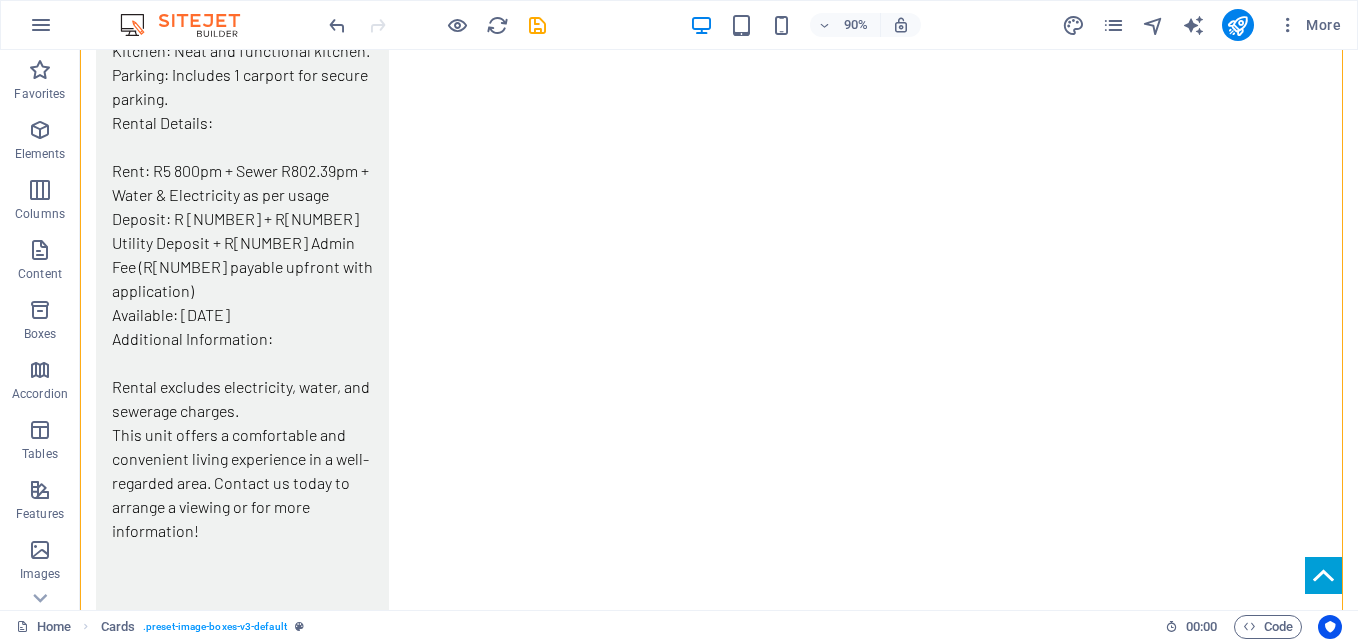 scroll, scrollTop: 3746, scrollLeft: 0, axis: vertical 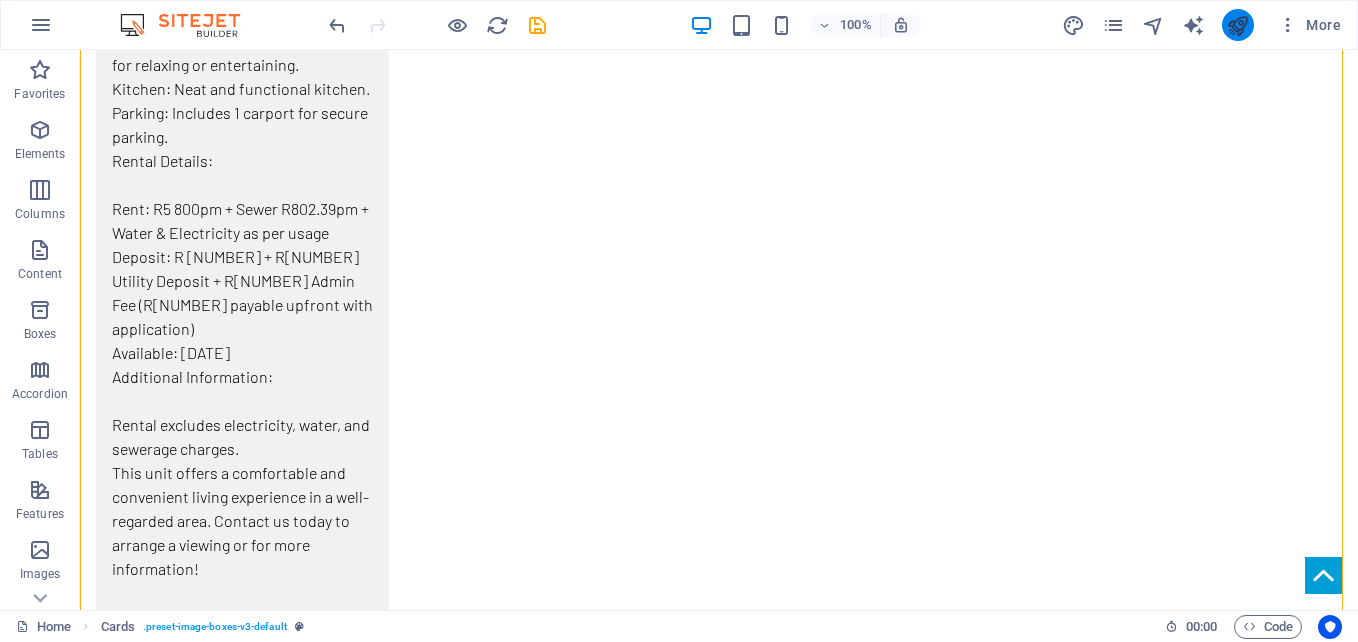 click at bounding box center (1237, 25) 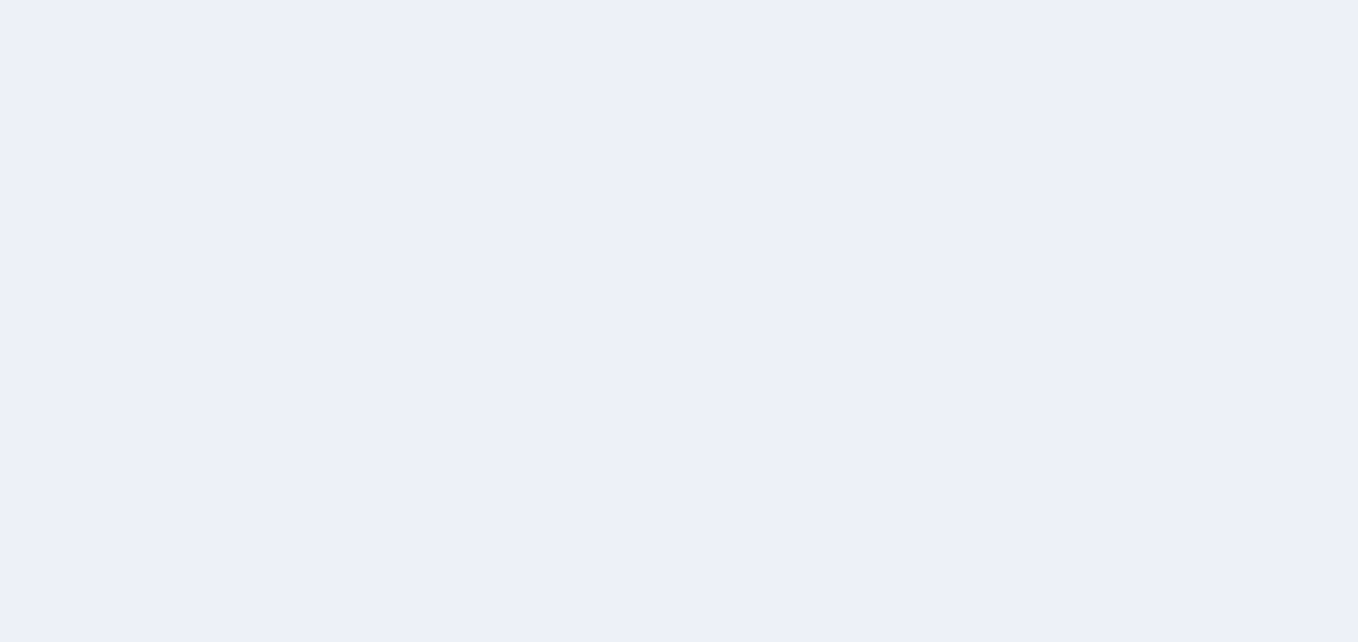 scroll, scrollTop: 0, scrollLeft: 0, axis: both 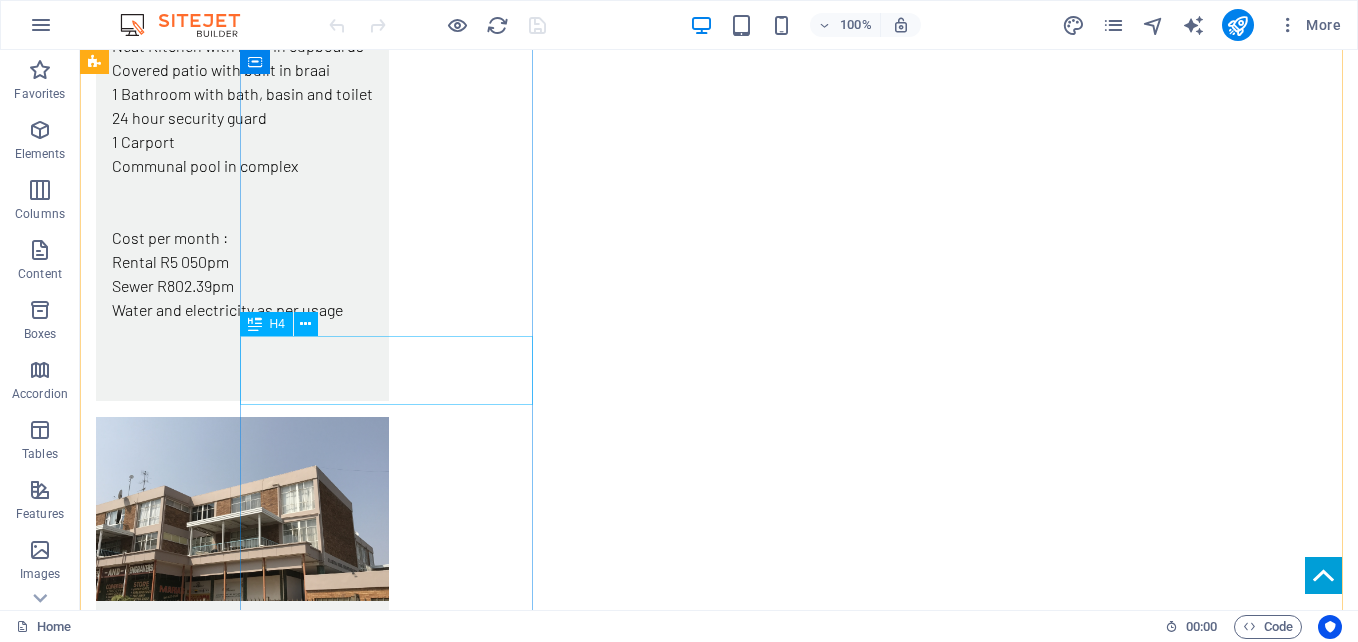 click on "for sale - HONEYDEW R699 000-00" at bounding box center (242, 3435) 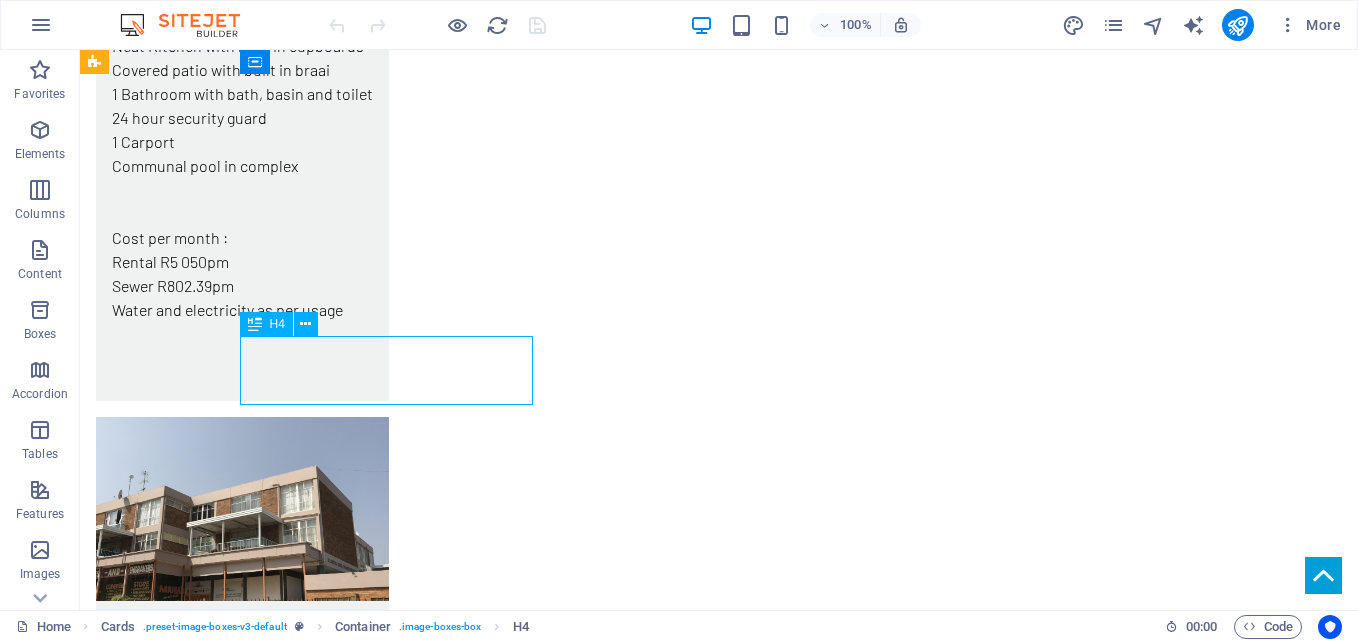 click on "for sale - HONEYDEW R699 000-00" at bounding box center [242, 3435] 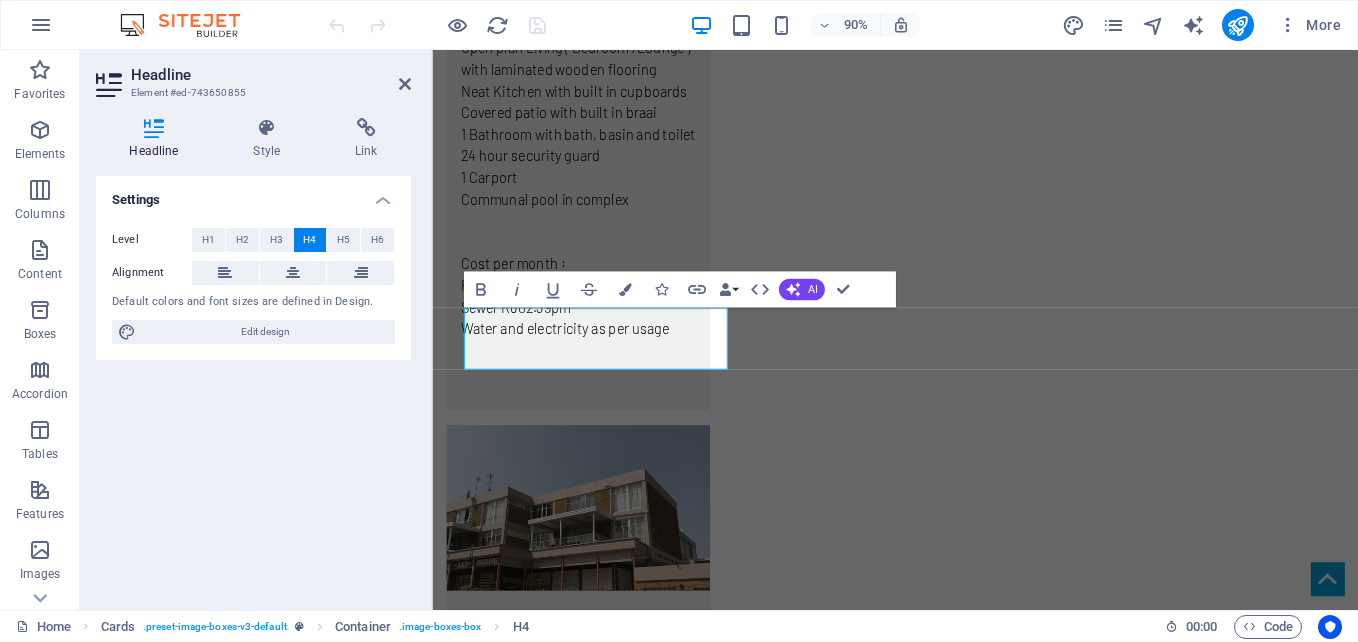 scroll, scrollTop: 5119, scrollLeft: 0, axis: vertical 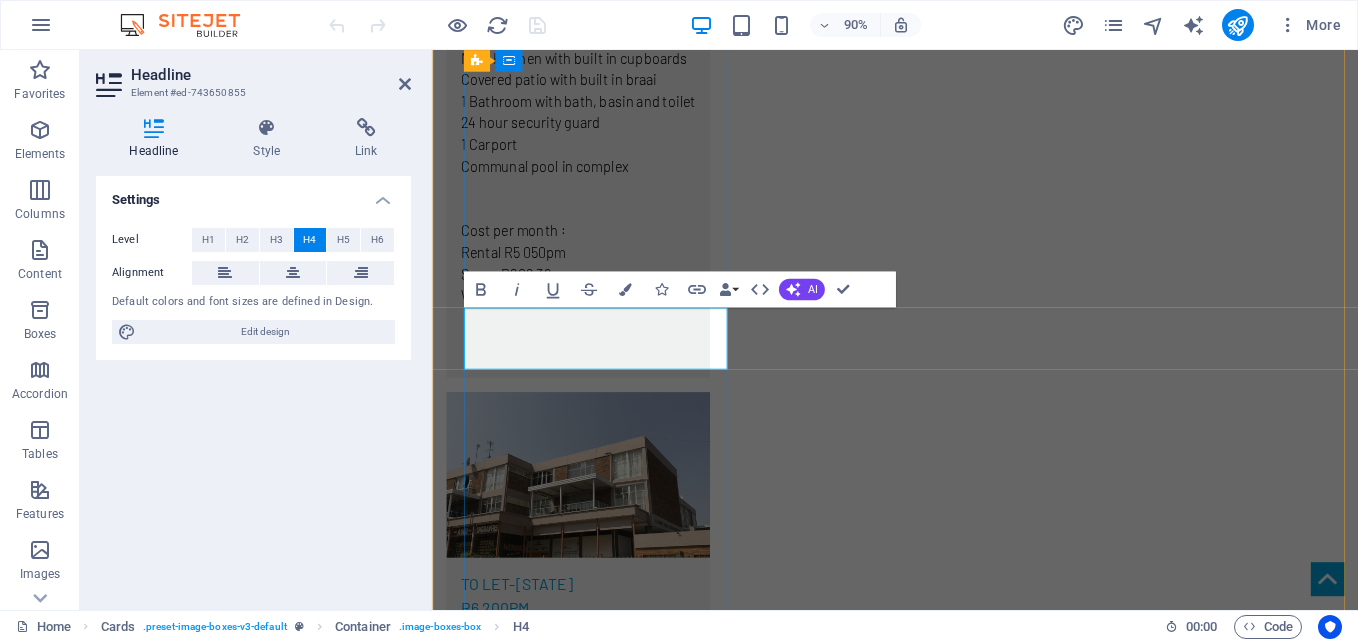 drag, startPoint x: 515, startPoint y: 389, endPoint x: 515, endPoint y: 403, distance: 14 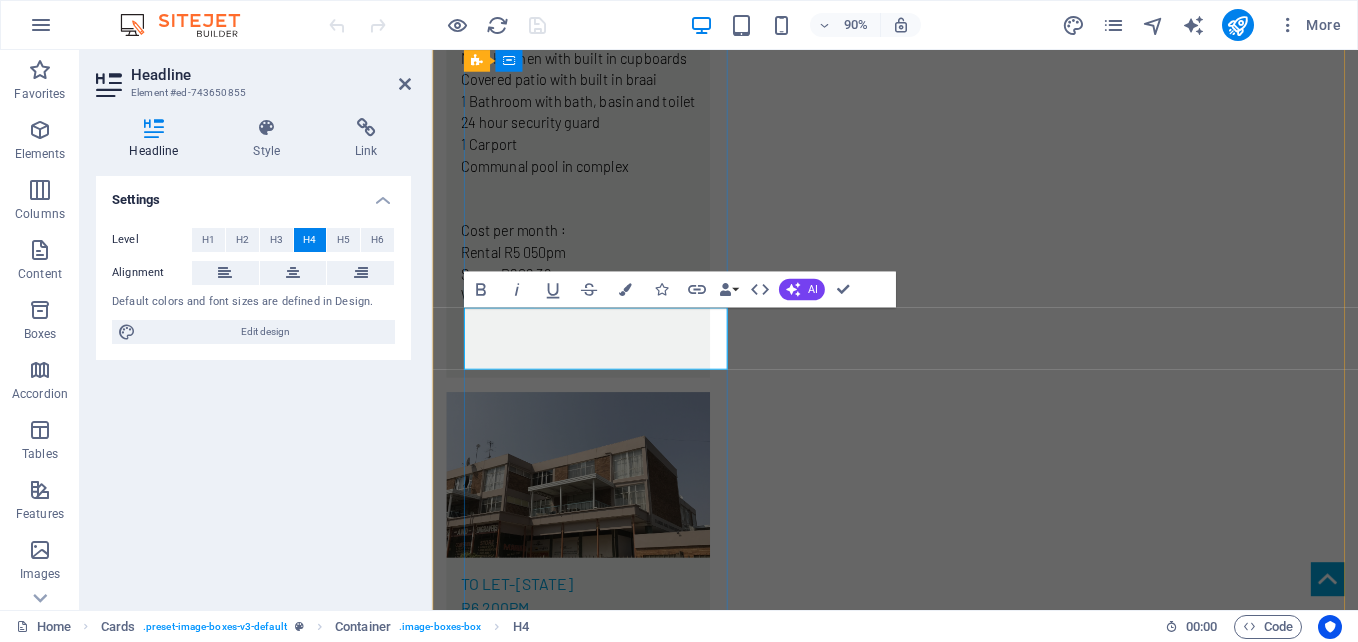 click on "for sale - HONEYDEW R699 000-00" at bounding box center [594, 3456] 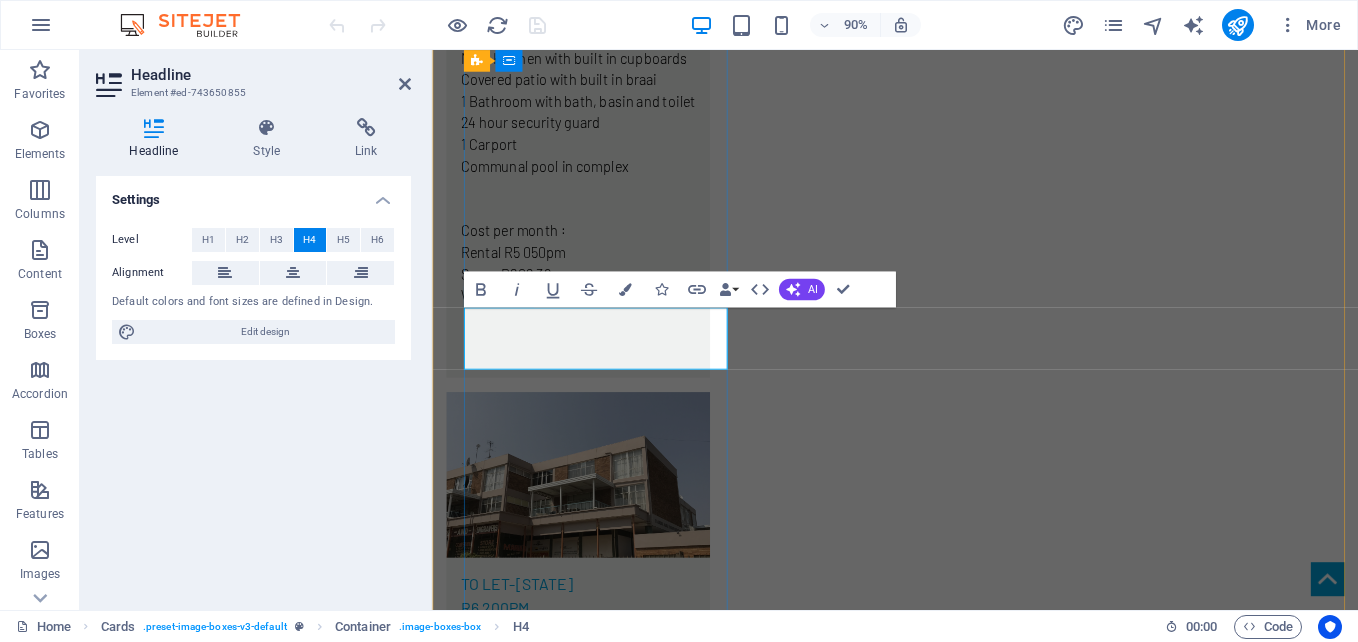 click on "for sale - HONEYDEW R699 000-00" at bounding box center (594, 3456) 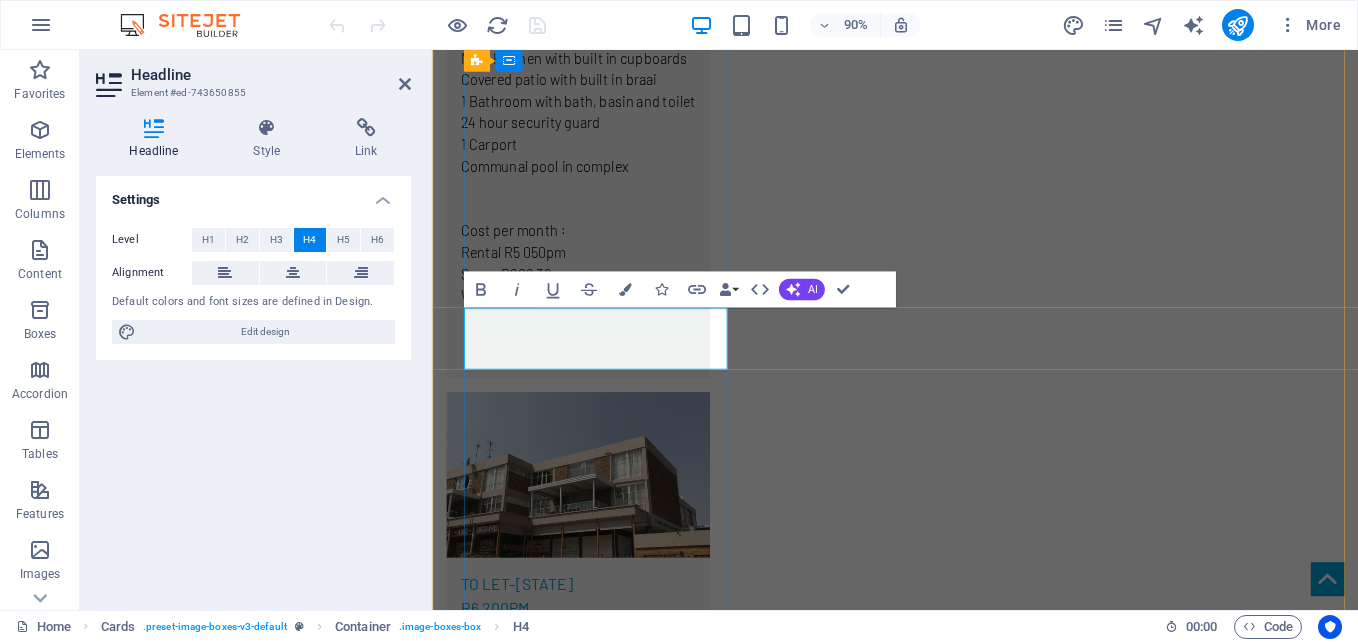 click on "for sale - HONEYDEW R699 000-00" at bounding box center [594, 3456] 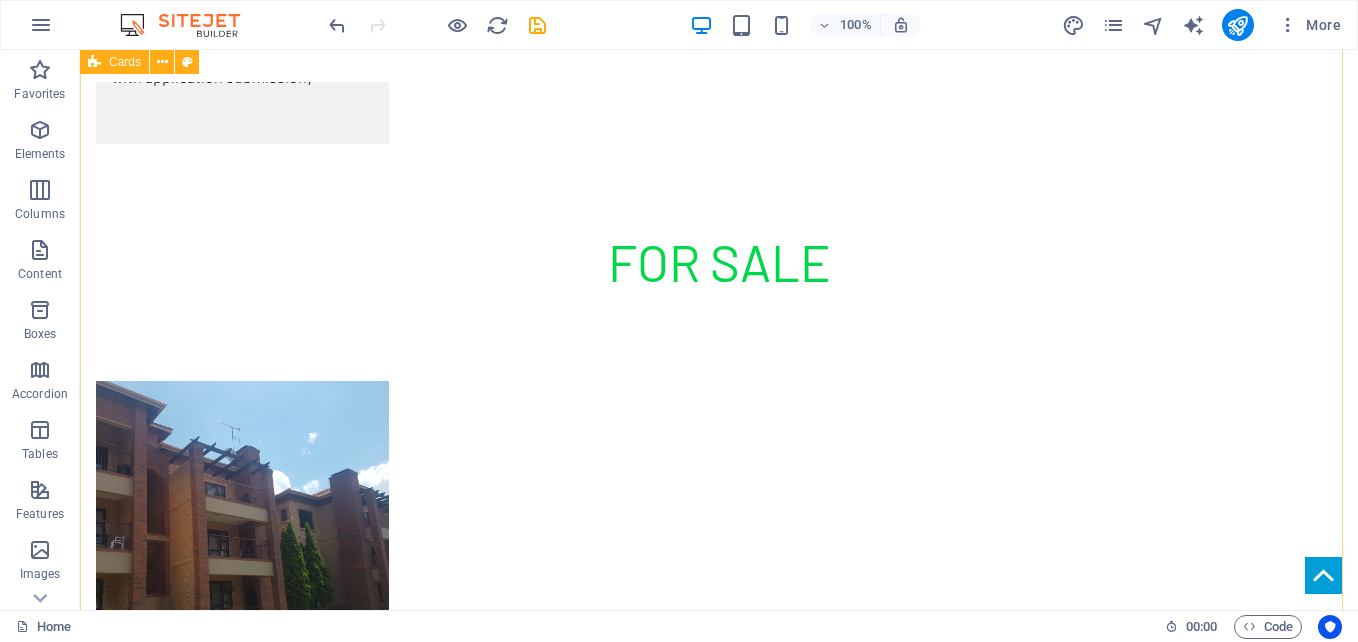 scroll, scrollTop: 7782, scrollLeft: 0, axis: vertical 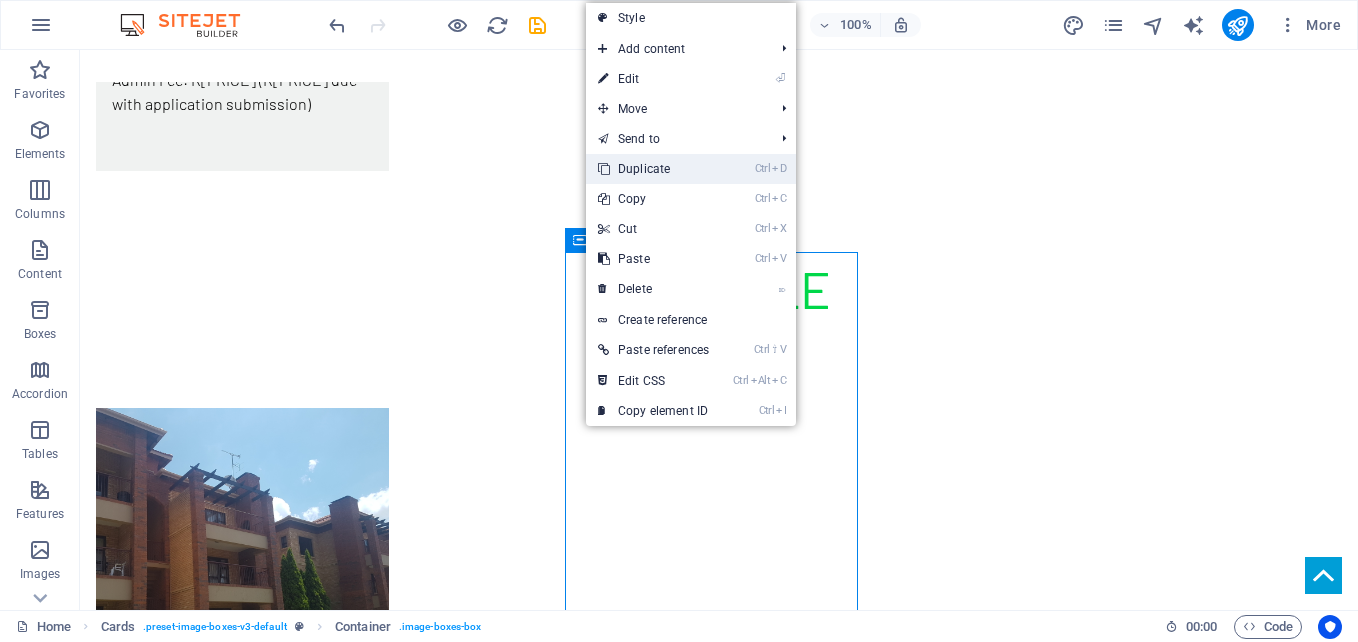 click on "Ctrl D  Duplicate" at bounding box center [653, 169] 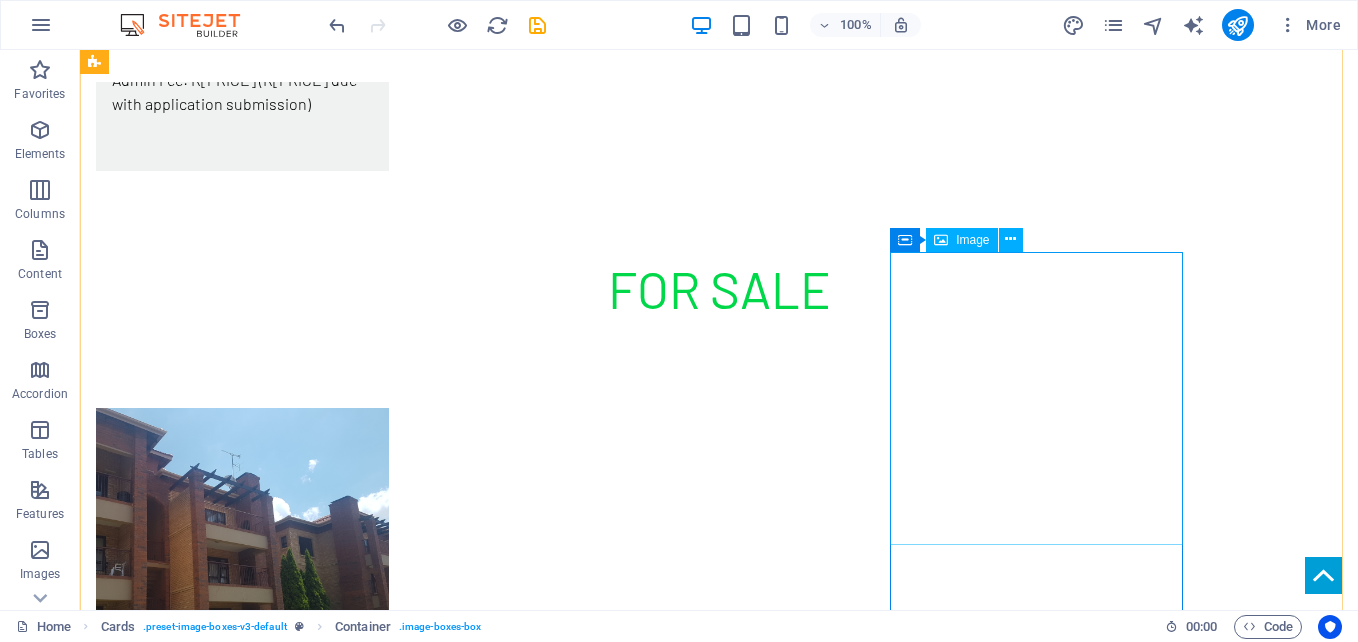 click at bounding box center [242, 9342] 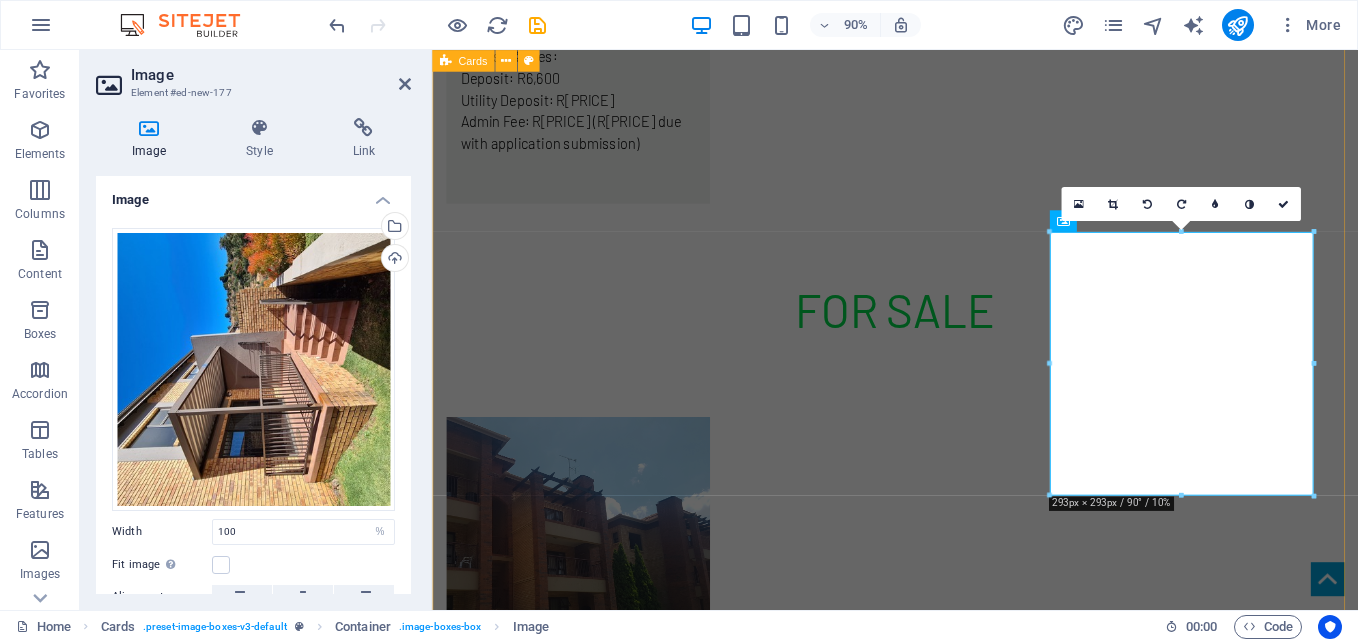 scroll, scrollTop: 7819, scrollLeft: 0, axis: vertical 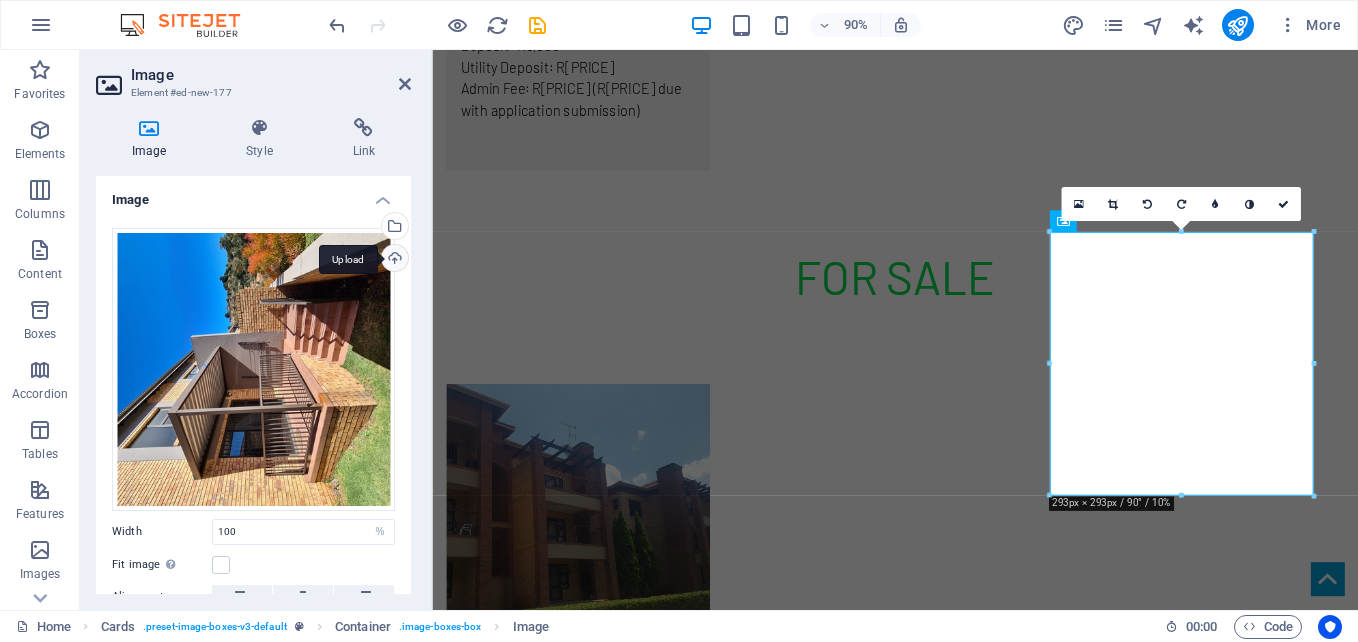 click on "Upload" at bounding box center (393, 260) 